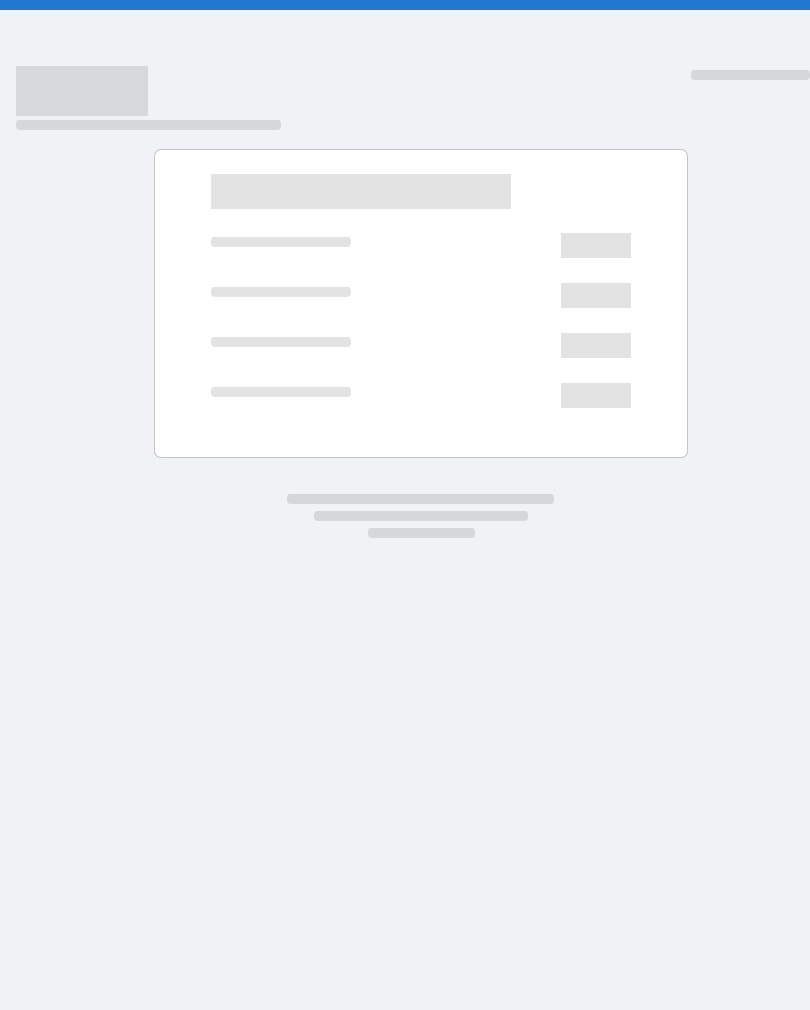 scroll, scrollTop: 0, scrollLeft: 0, axis: both 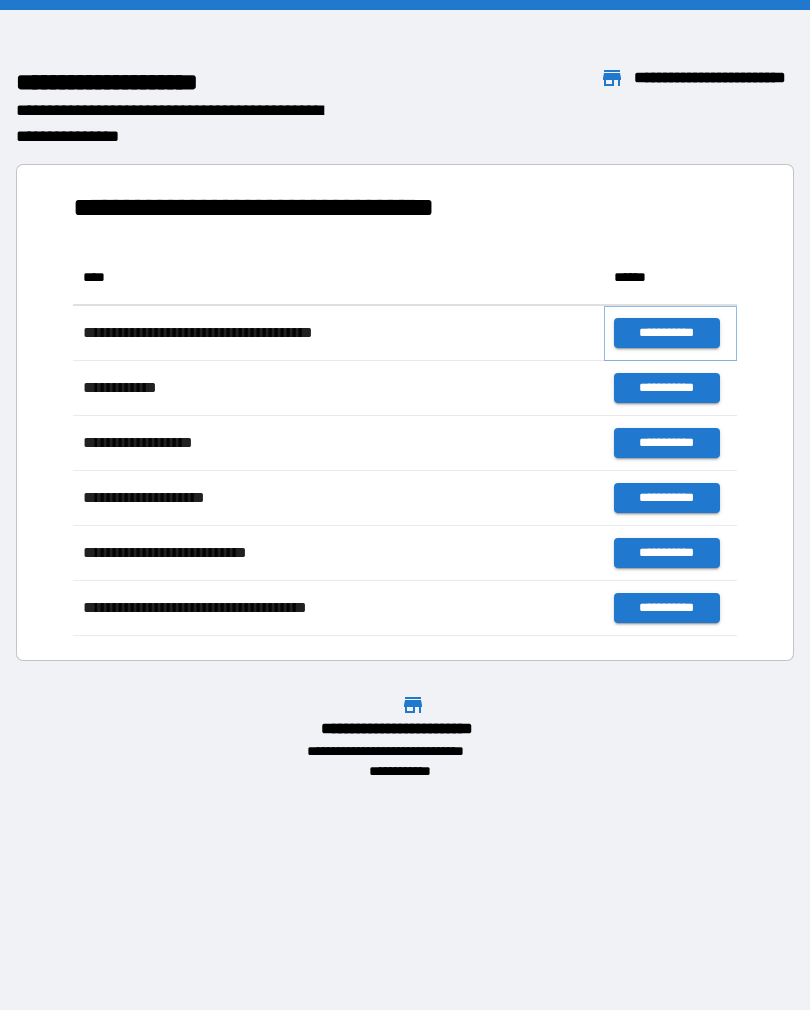 click on "**********" at bounding box center [666, 333] 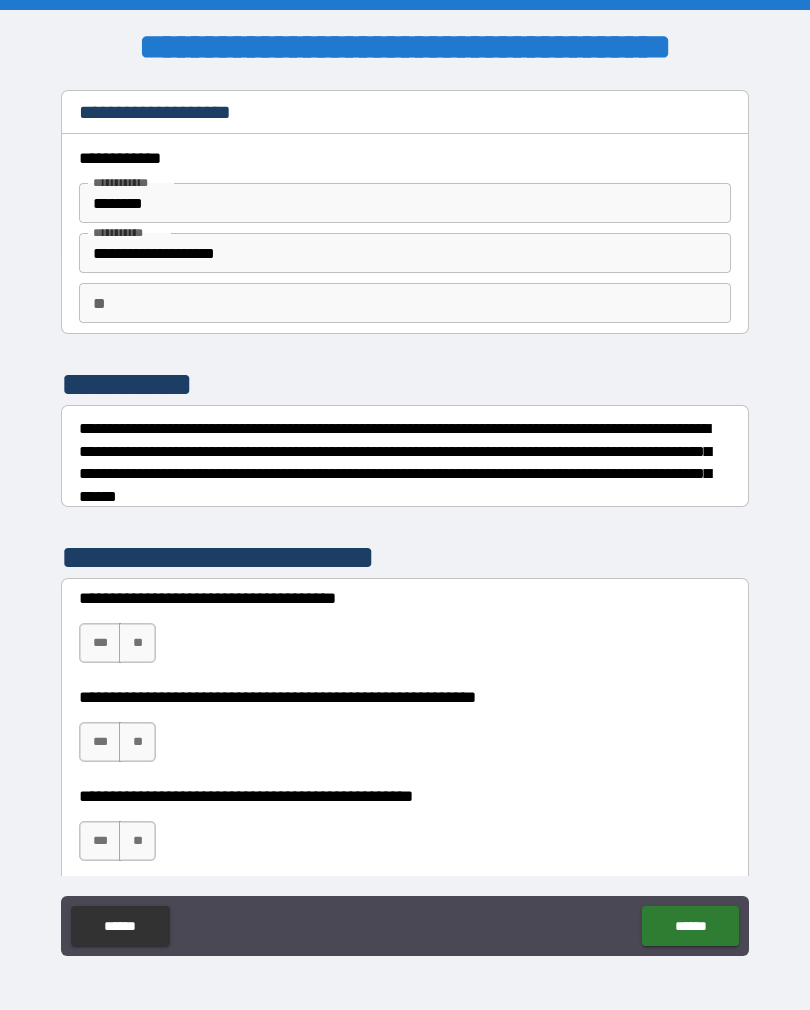 click on "**" at bounding box center (137, 643) 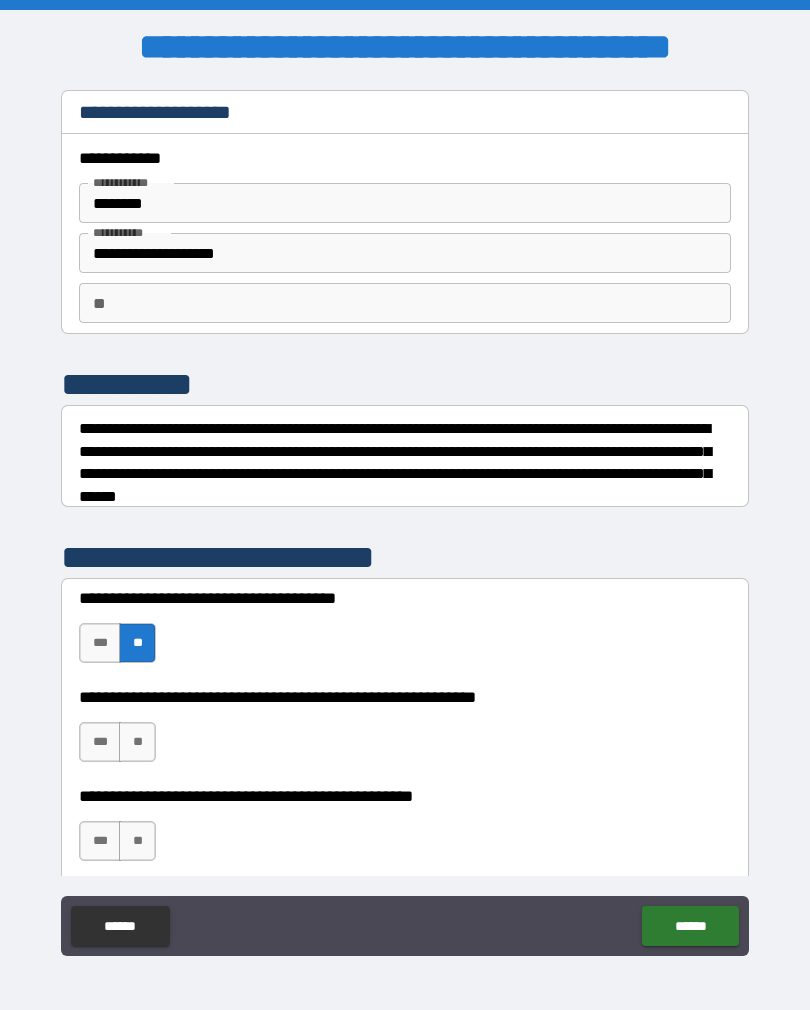 click on "**" at bounding box center [137, 742] 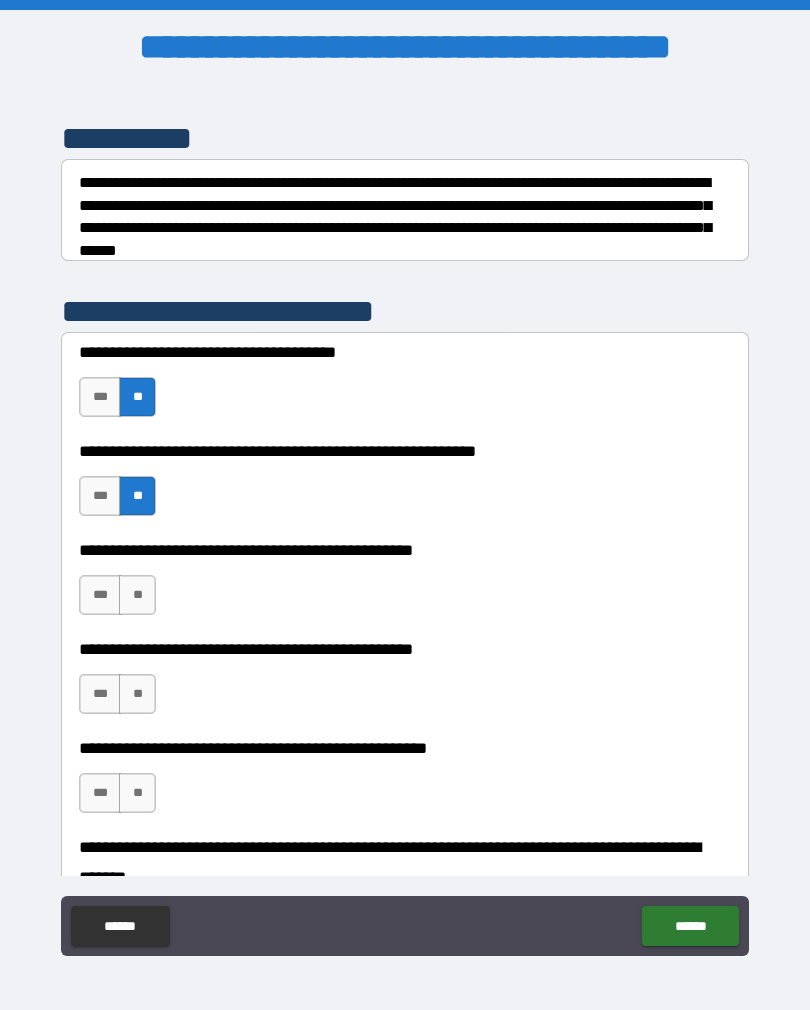 scroll, scrollTop: 248, scrollLeft: 0, axis: vertical 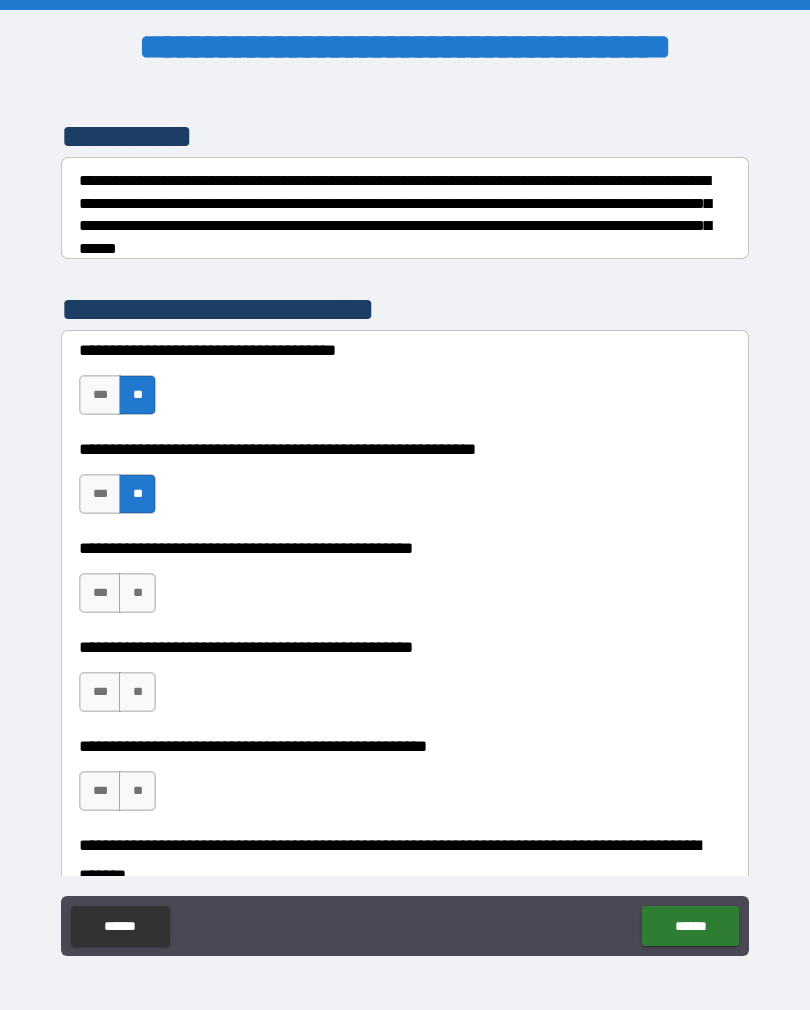 click on "**" at bounding box center [137, 593] 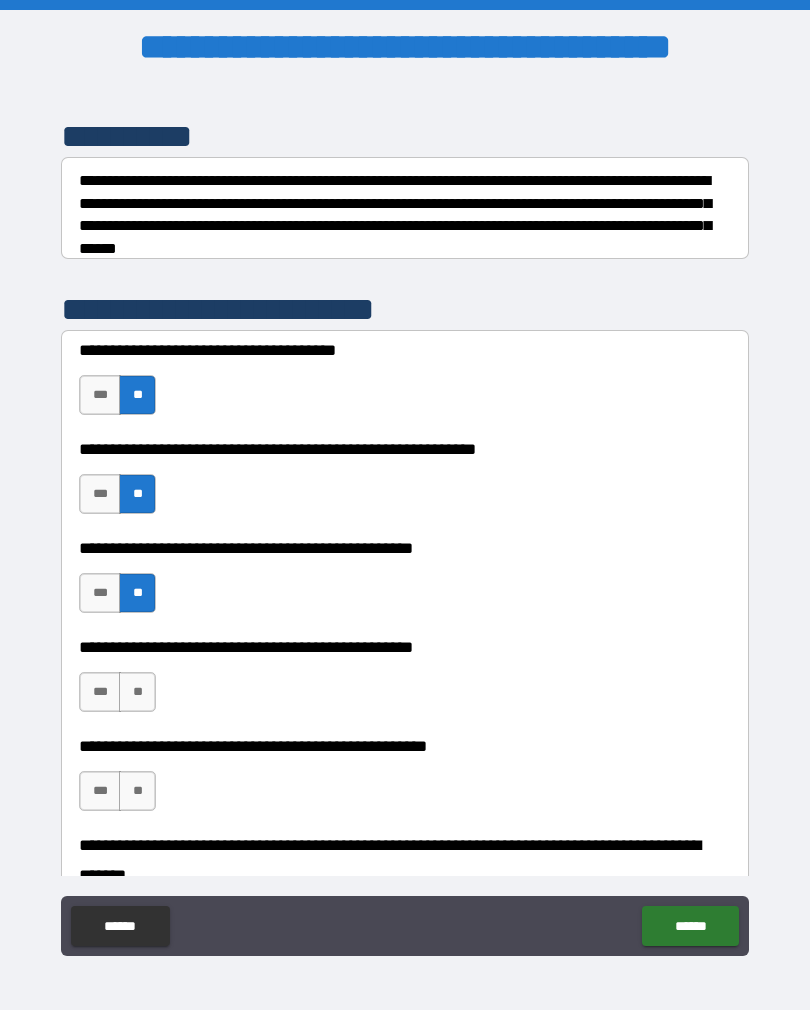 click on "**" at bounding box center [137, 692] 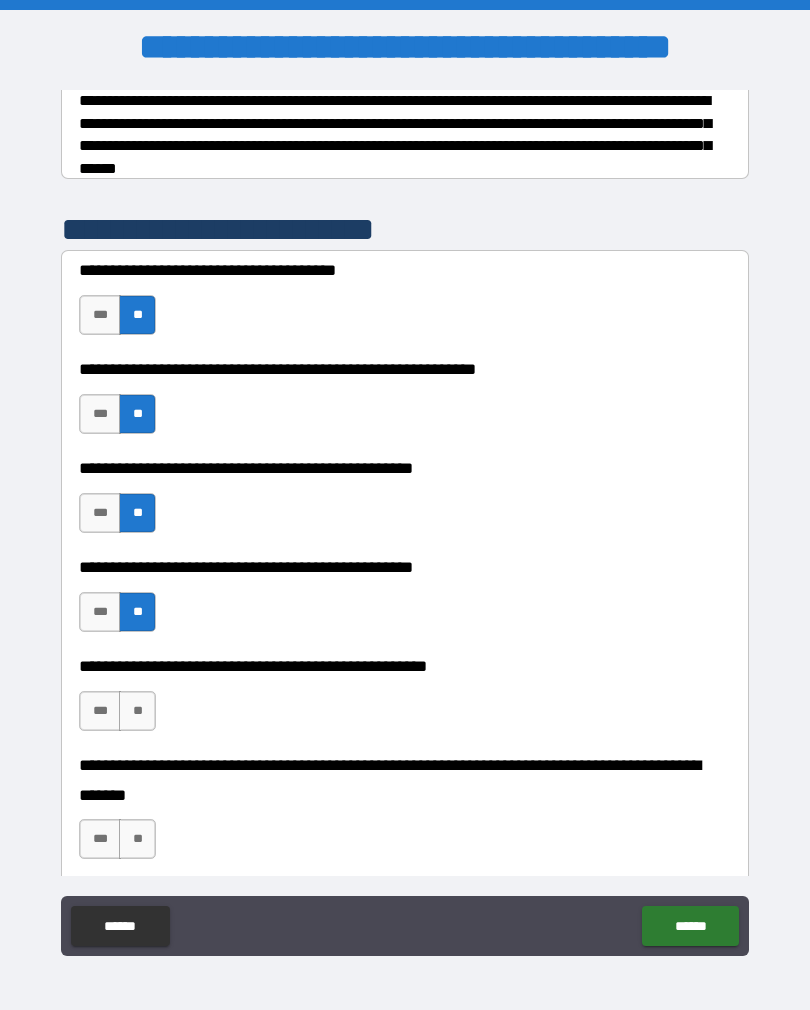 scroll, scrollTop: 329, scrollLeft: 0, axis: vertical 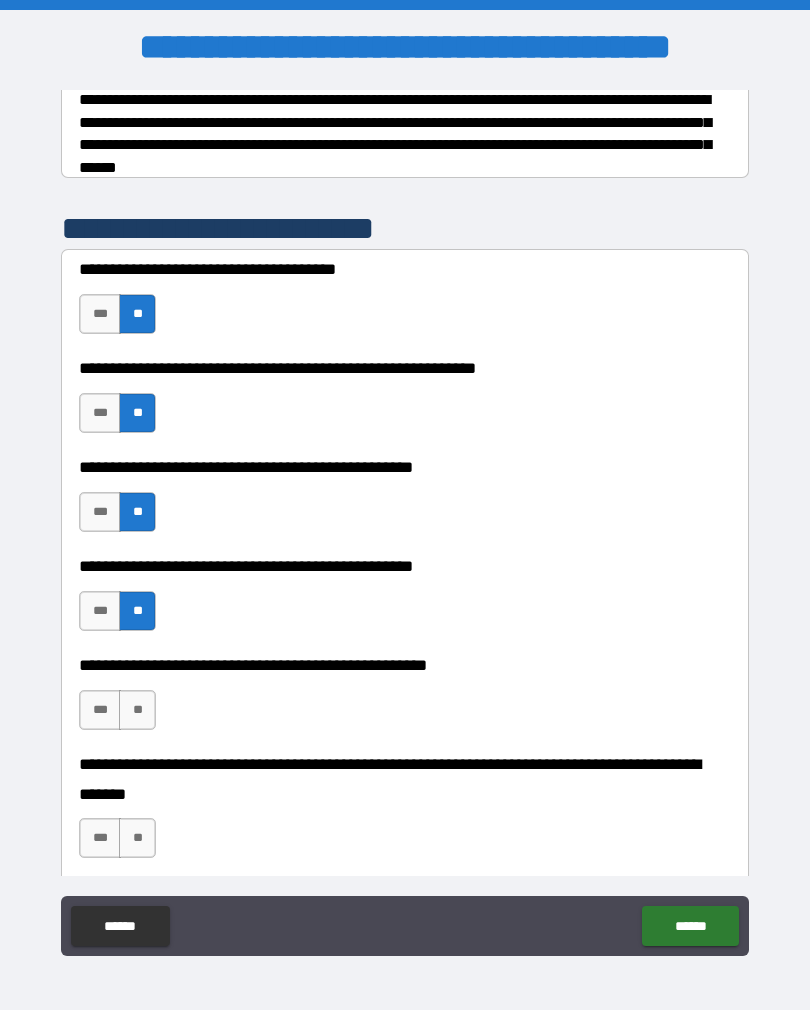 click on "**" at bounding box center [137, 710] 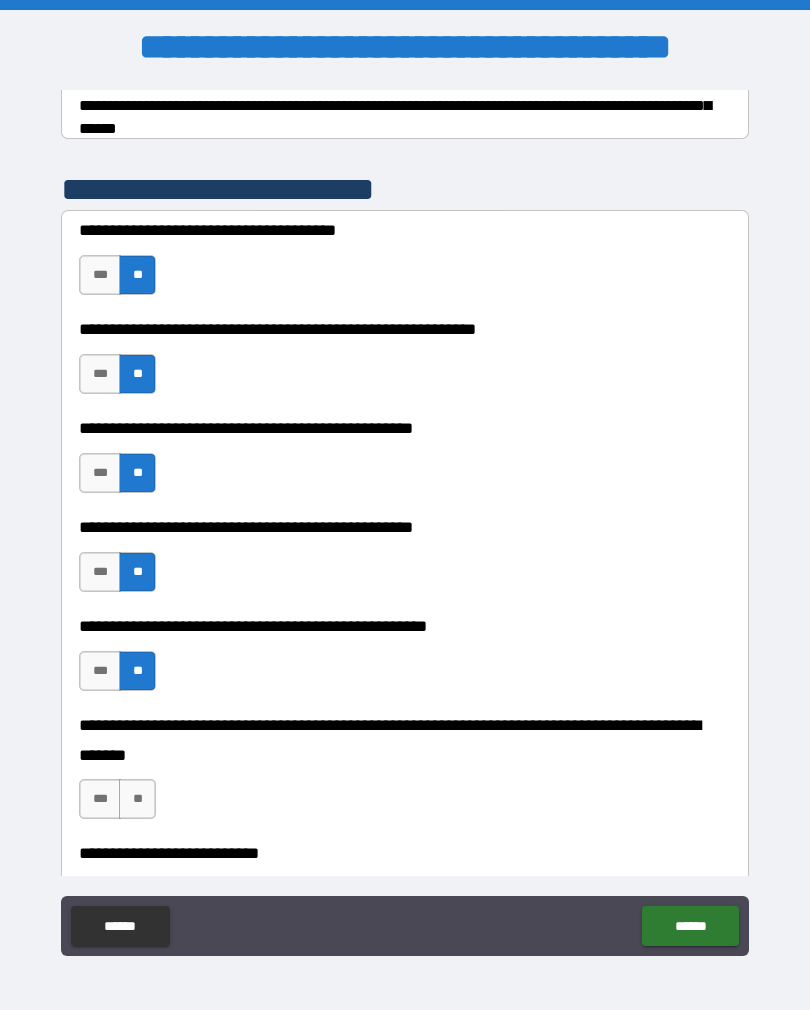 scroll, scrollTop: 390, scrollLeft: 0, axis: vertical 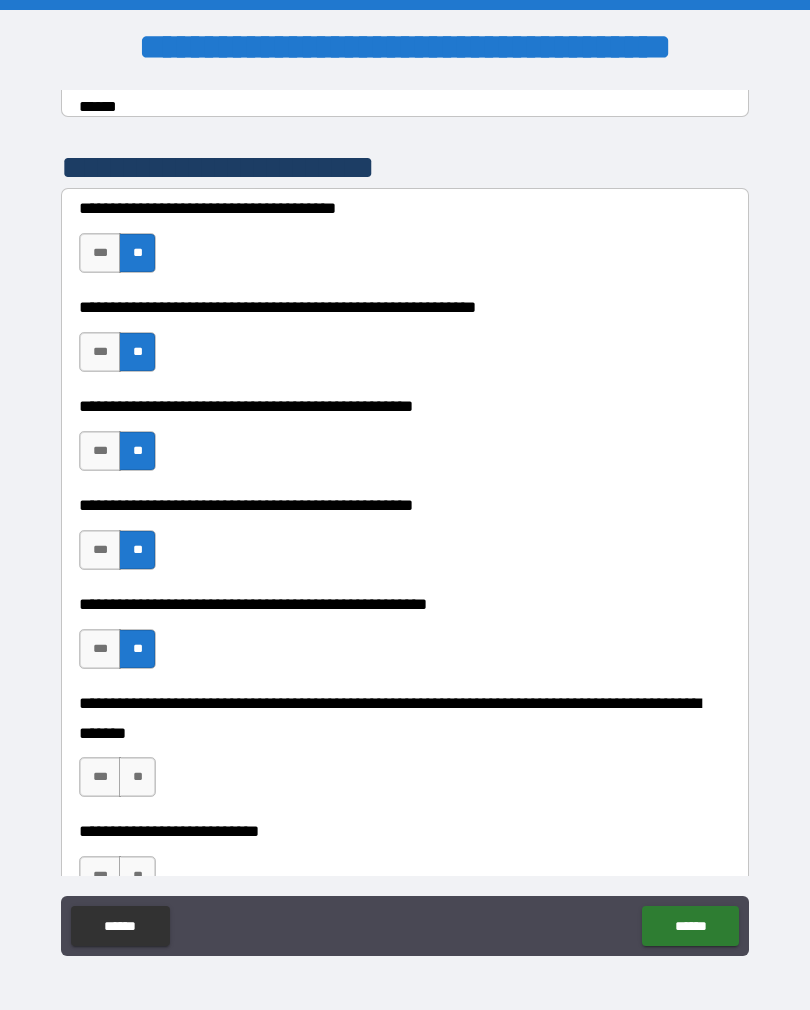 click on "**" at bounding box center (137, 777) 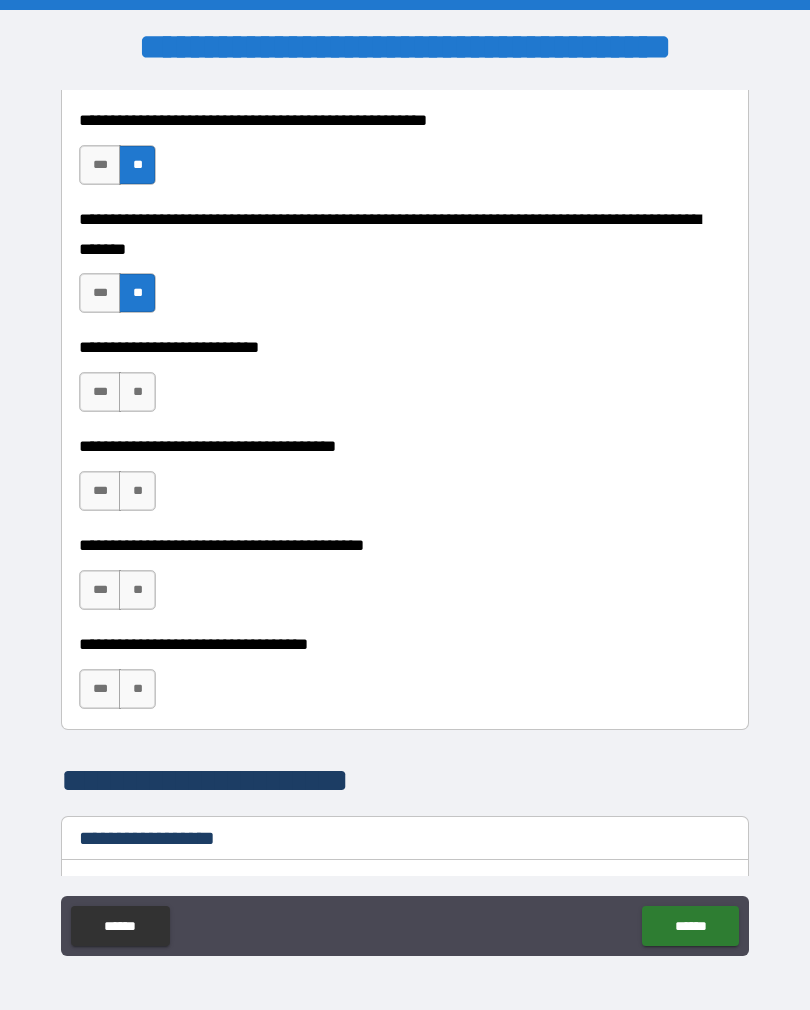 scroll, scrollTop: 879, scrollLeft: 0, axis: vertical 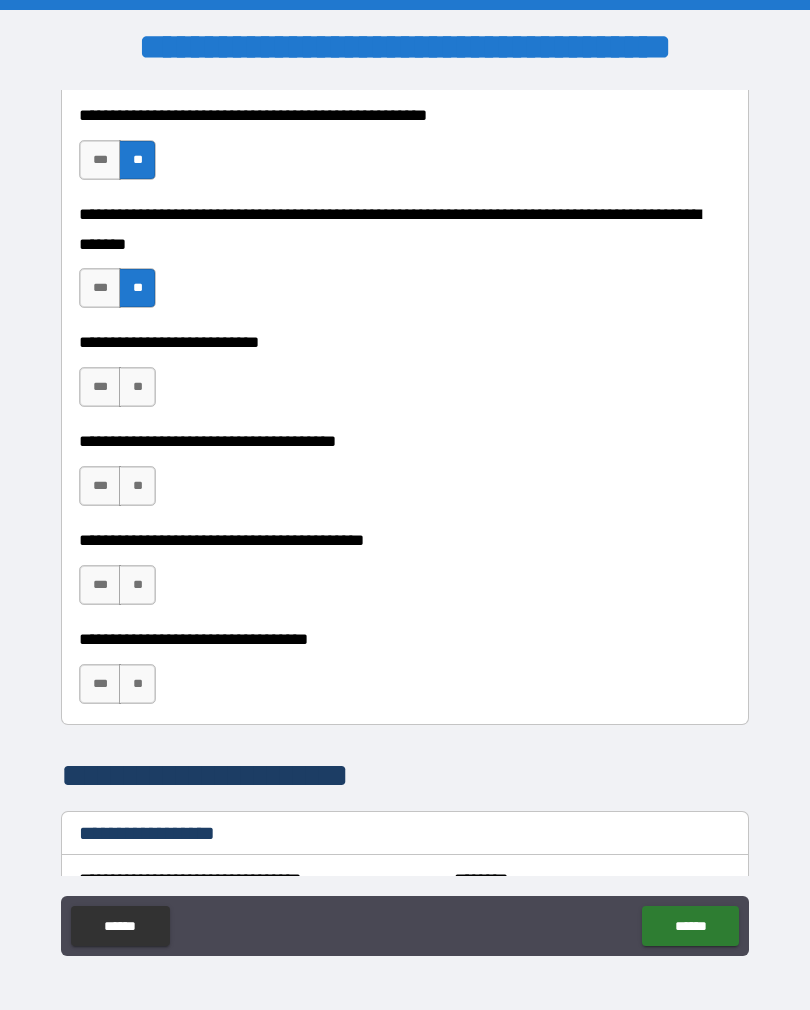 click on "**" at bounding box center (137, 387) 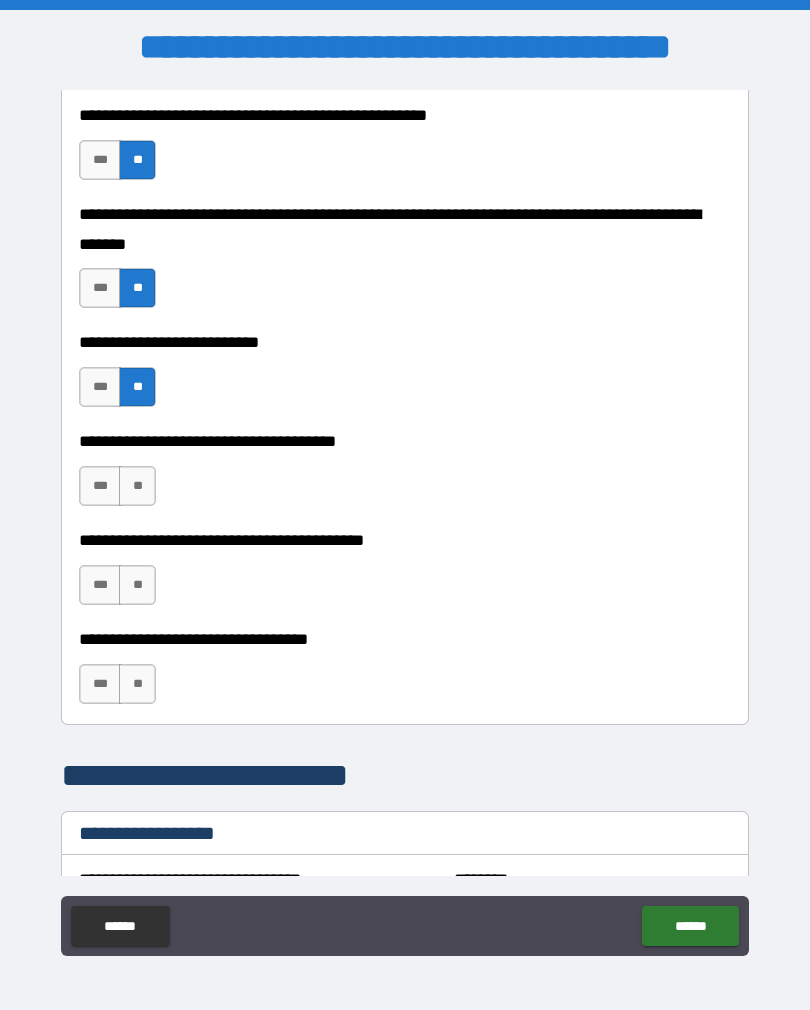 click on "**" at bounding box center [137, 486] 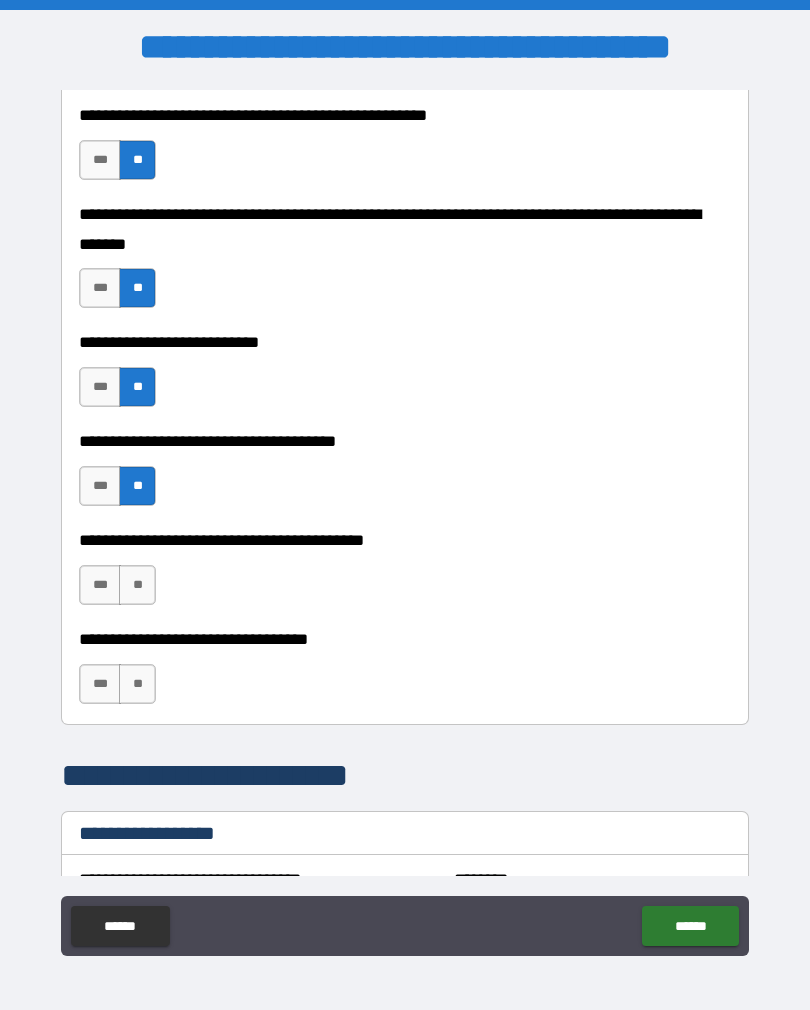 click on "**" at bounding box center [137, 585] 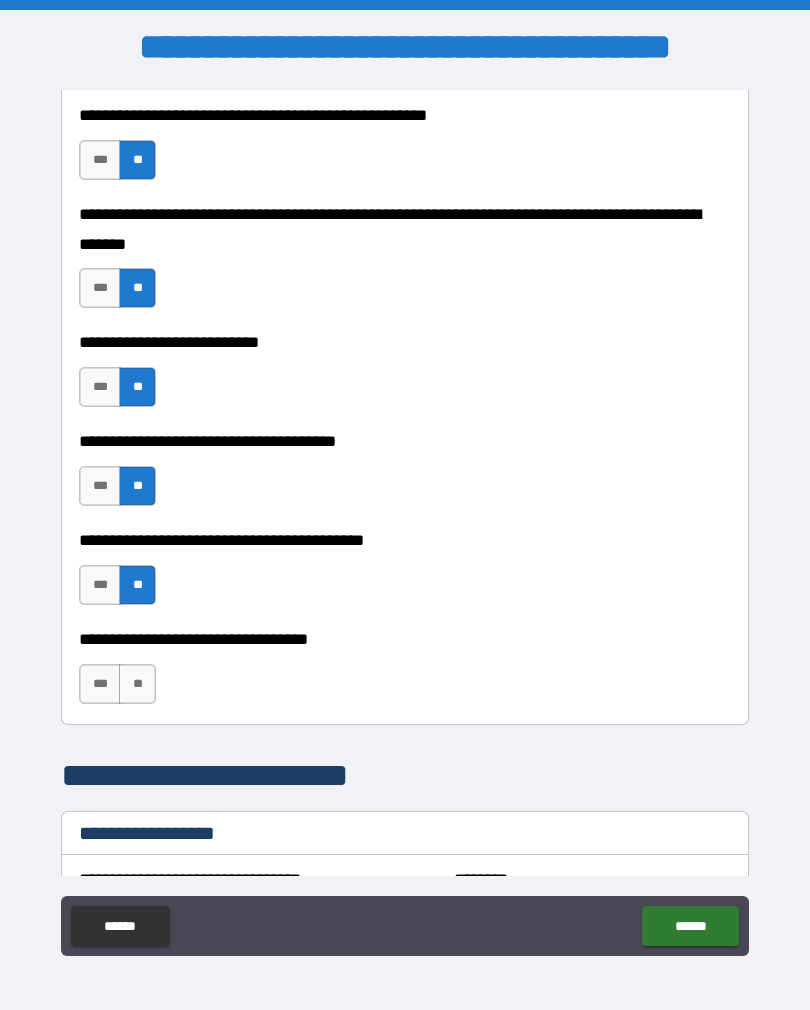 click on "**" at bounding box center [137, 684] 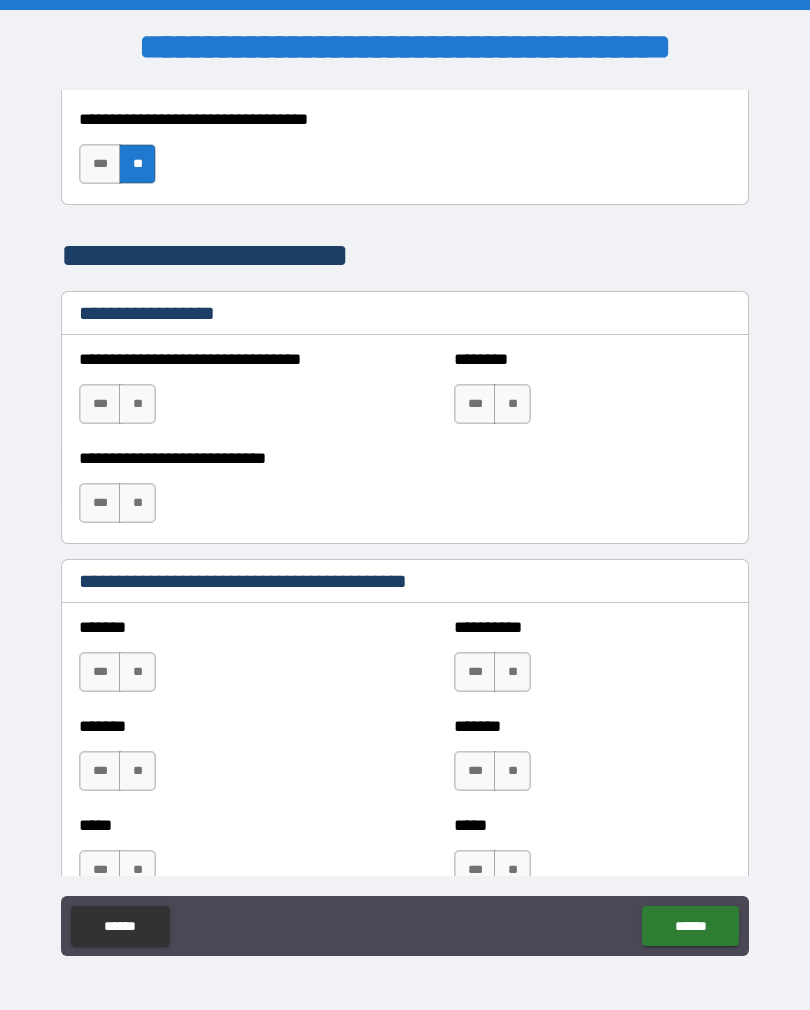 scroll, scrollTop: 1410, scrollLeft: 0, axis: vertical 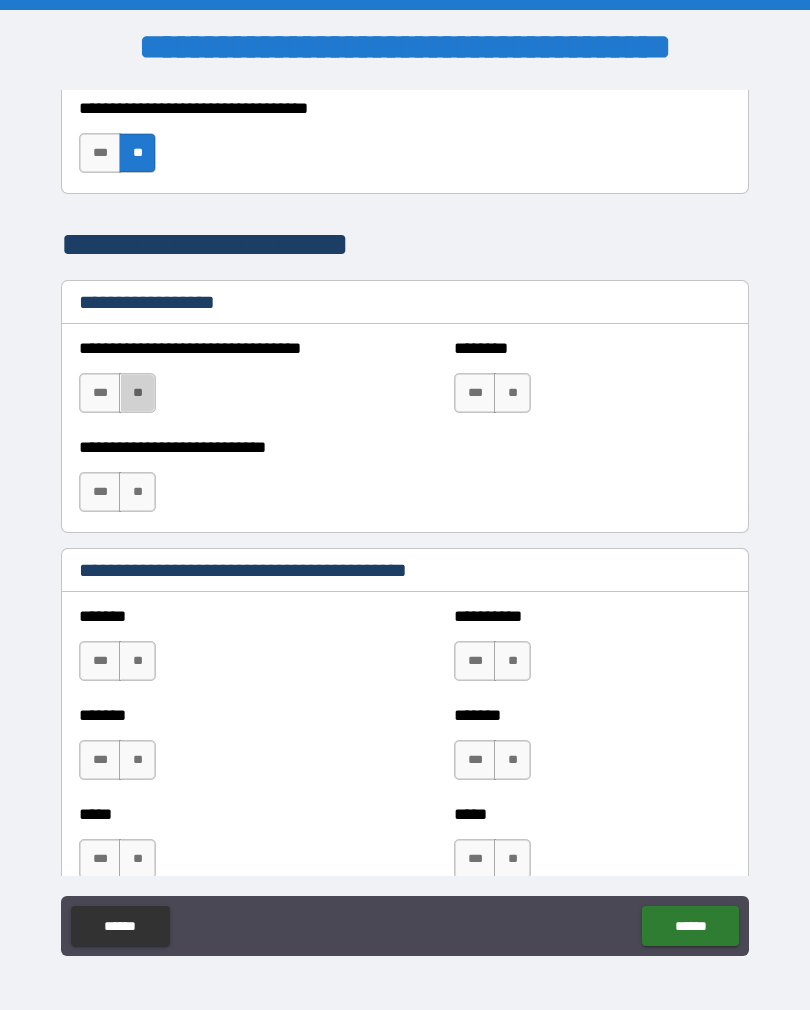 click on "**" at bounding box center [137, 393] 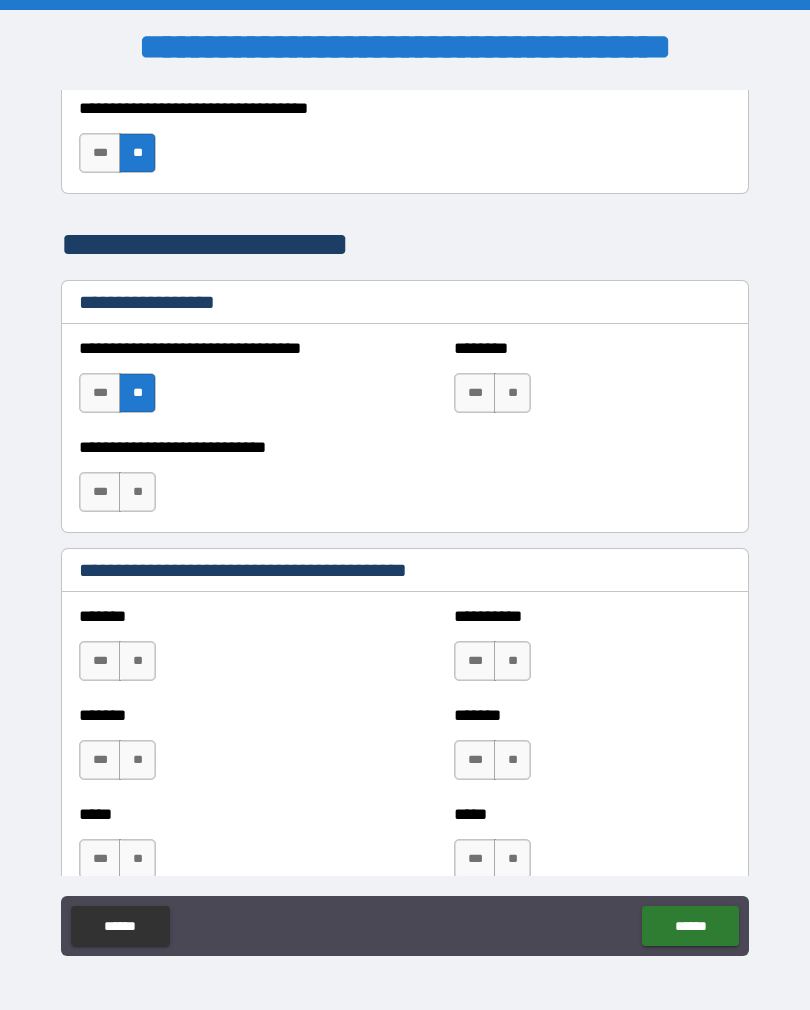 click on "**" at bounding box center [512, 393] 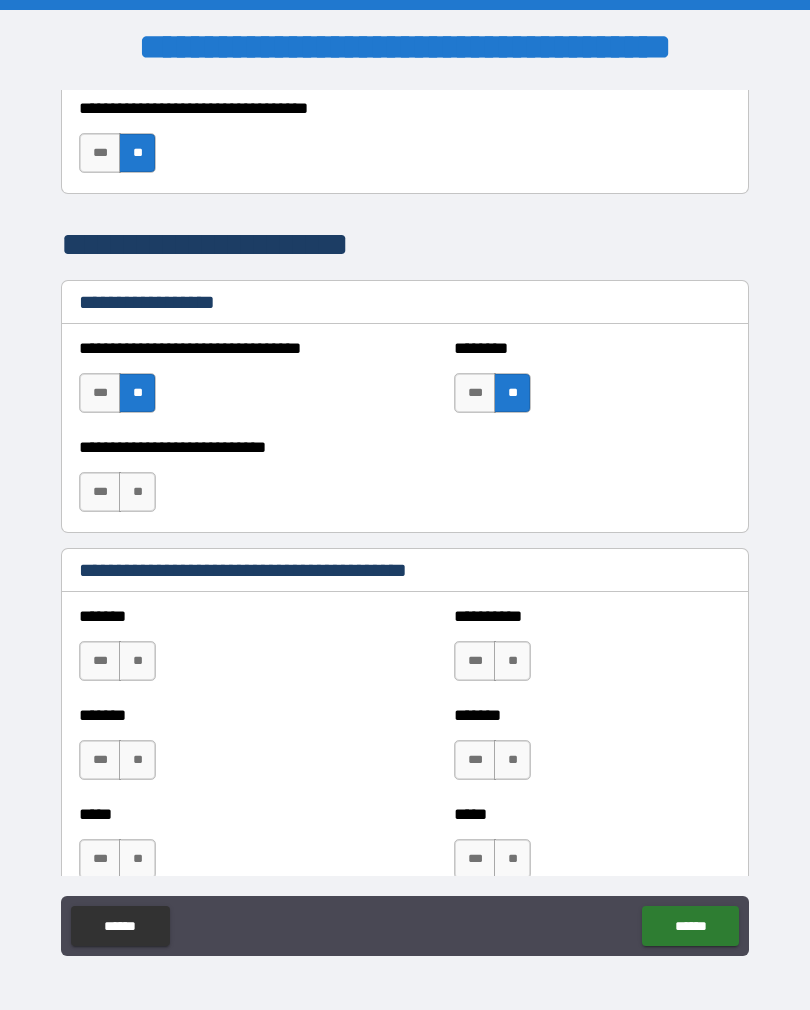 click on "**" at bounding box center (137, 492) 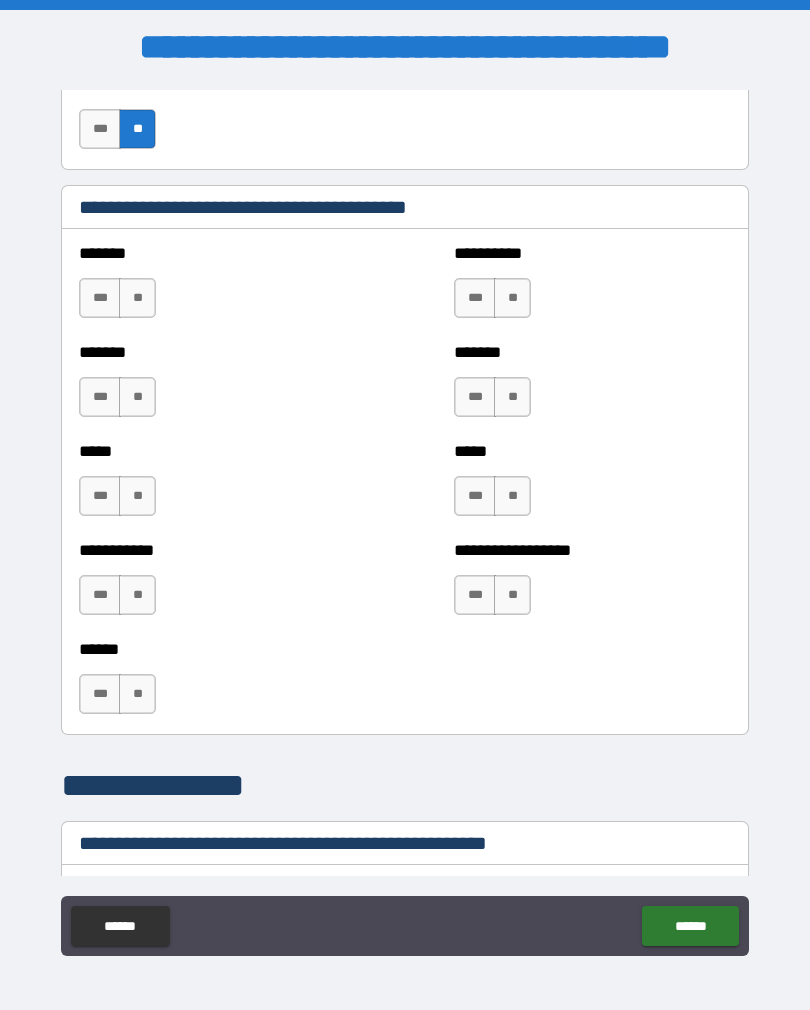 scroll, scrollTop: 1774, scrollLeft: 0, axis: vertical 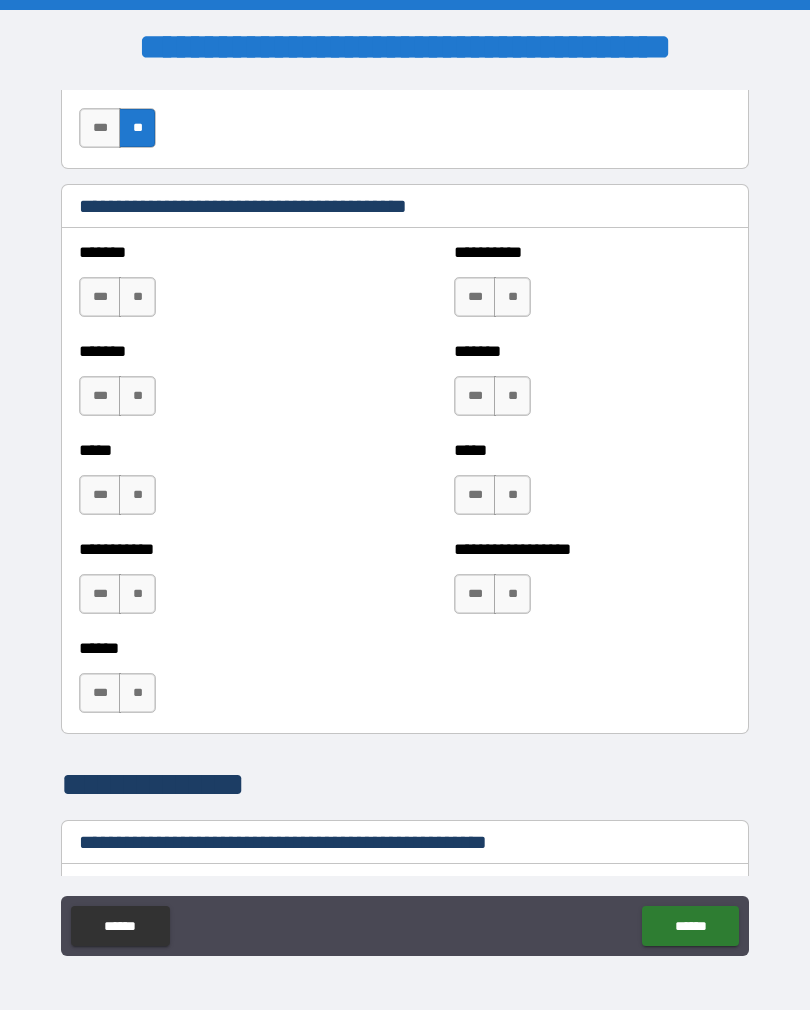 click on "**" at bounding box center (137, 297) 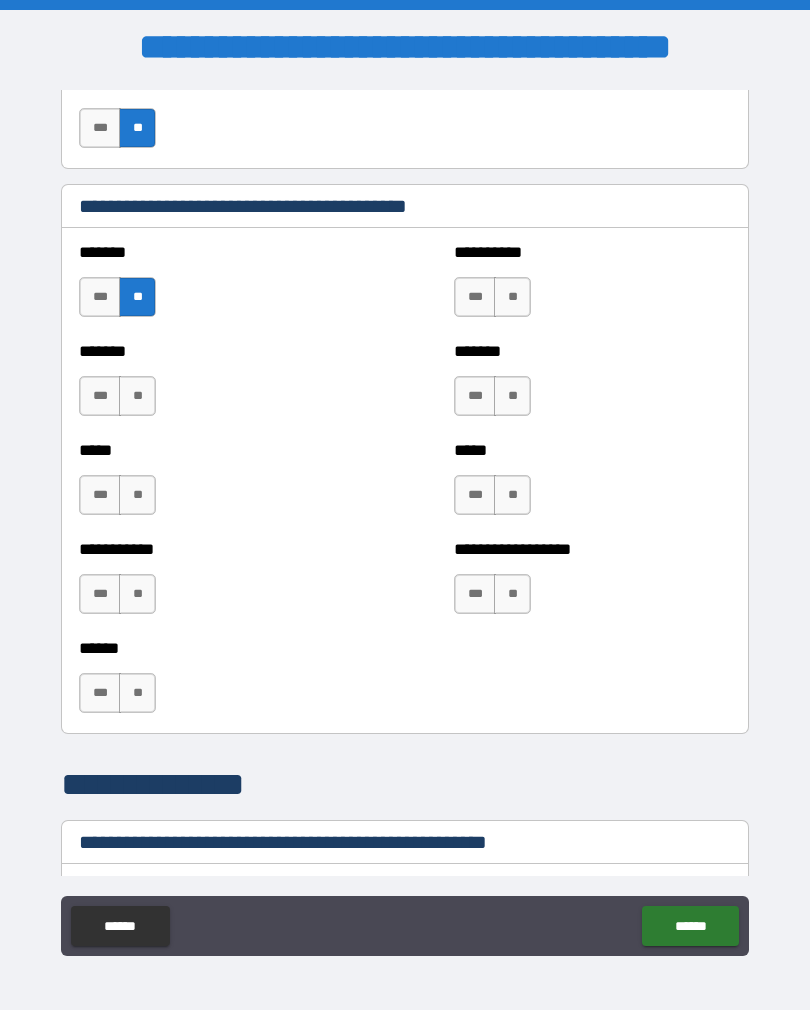 click on "**" at bounding box center [137, 396] 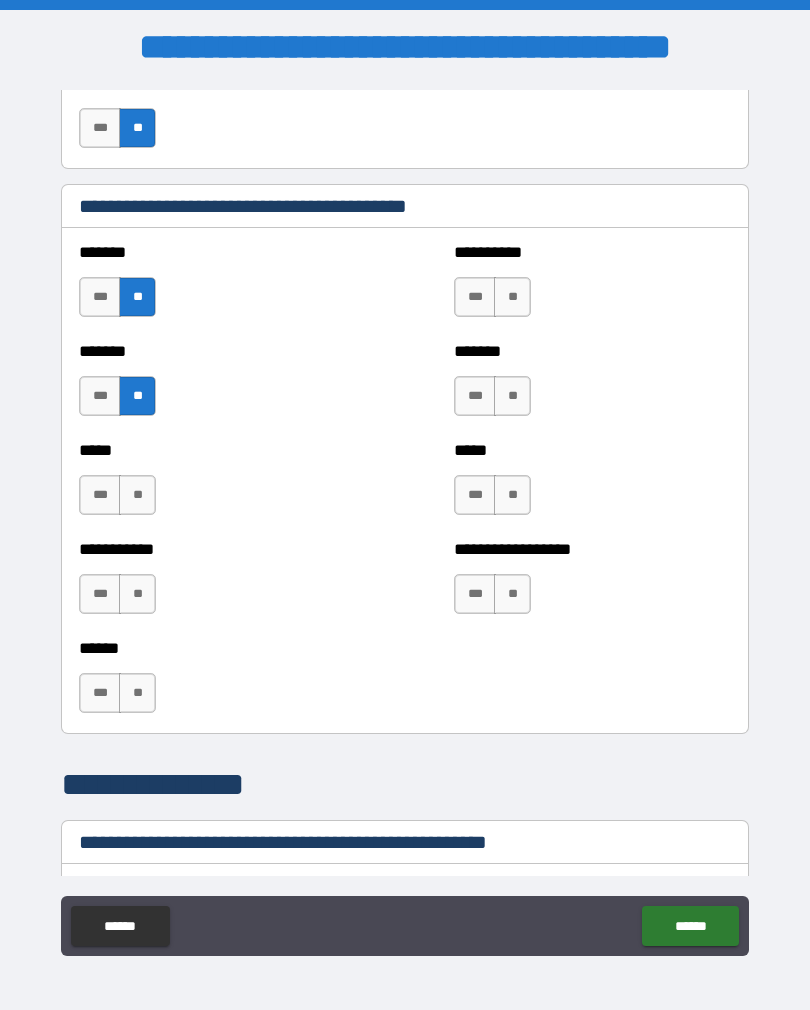 click on "**" at bounding box center [137, 495] 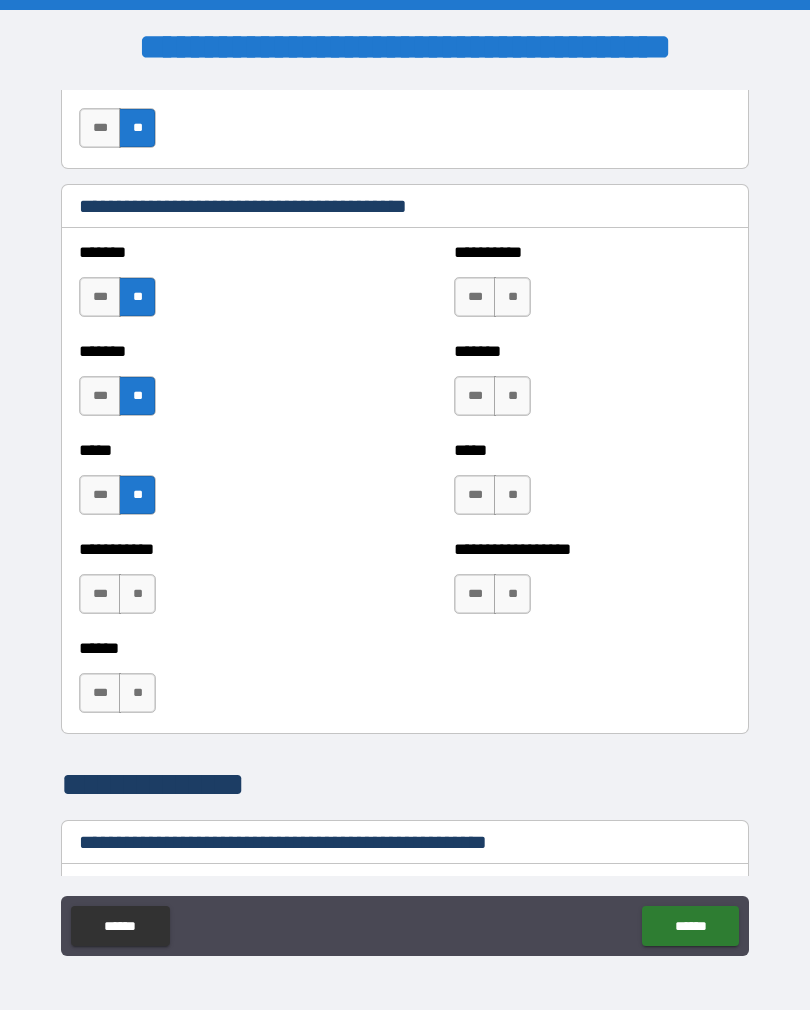 click on "**" at bounding box center [137, 594] 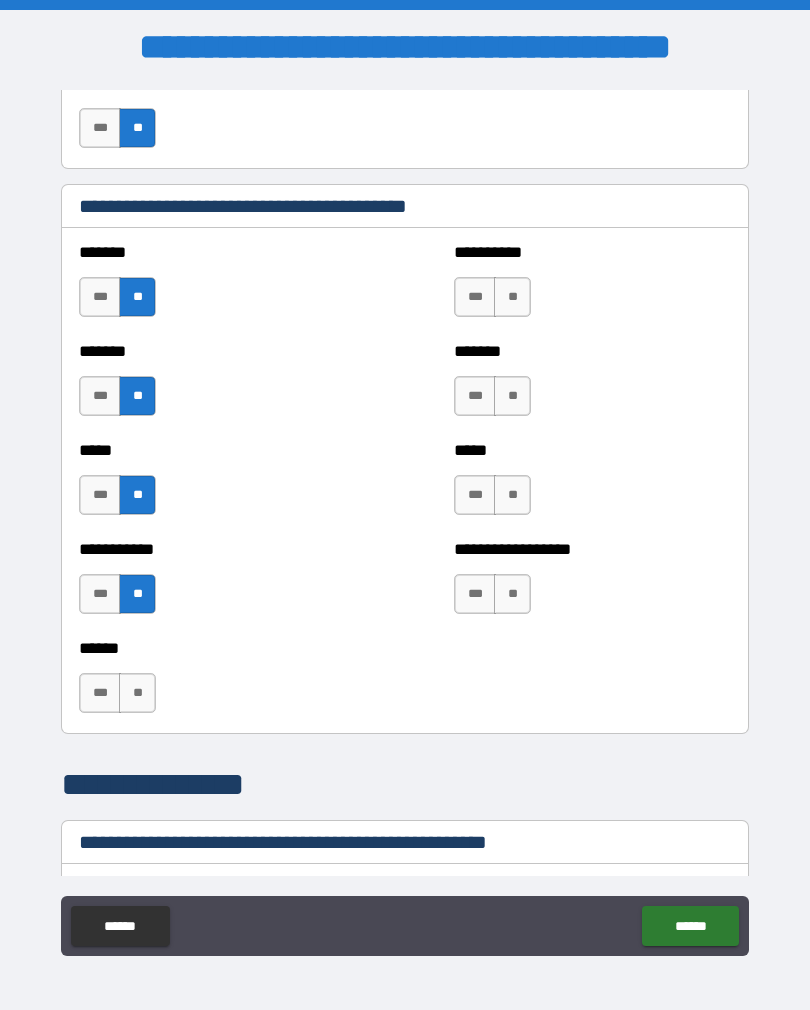 click on "**" at bounding box center [137, 693] 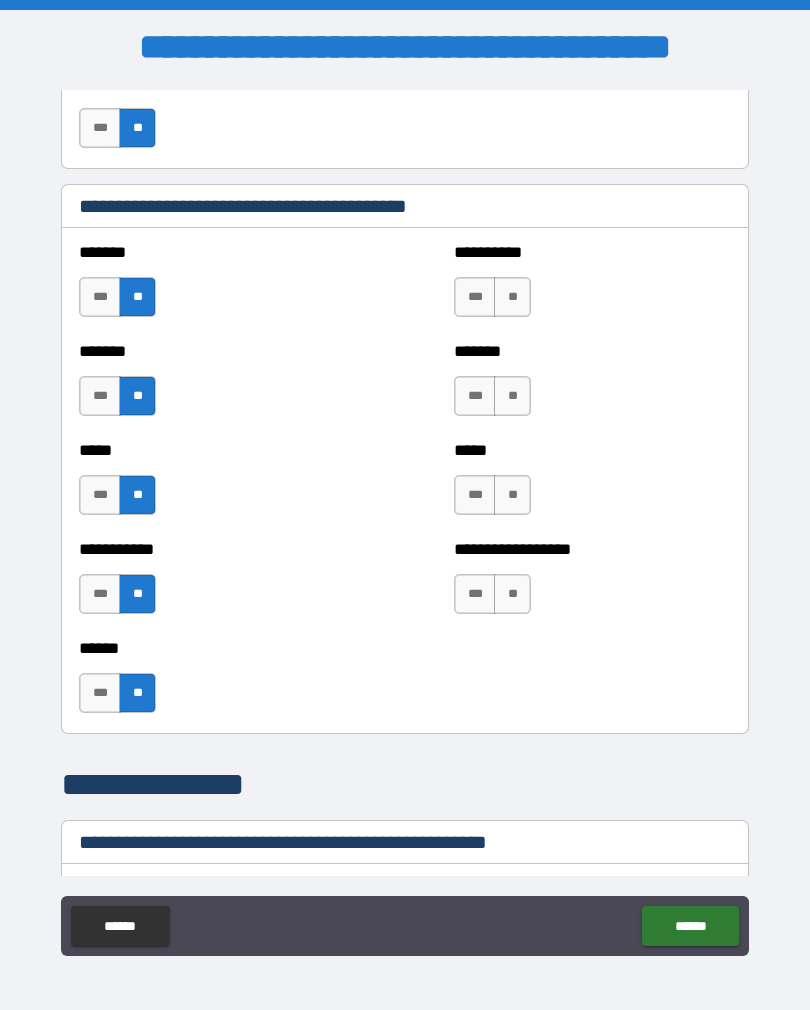 click on "**" at bounding box center [512, 594] 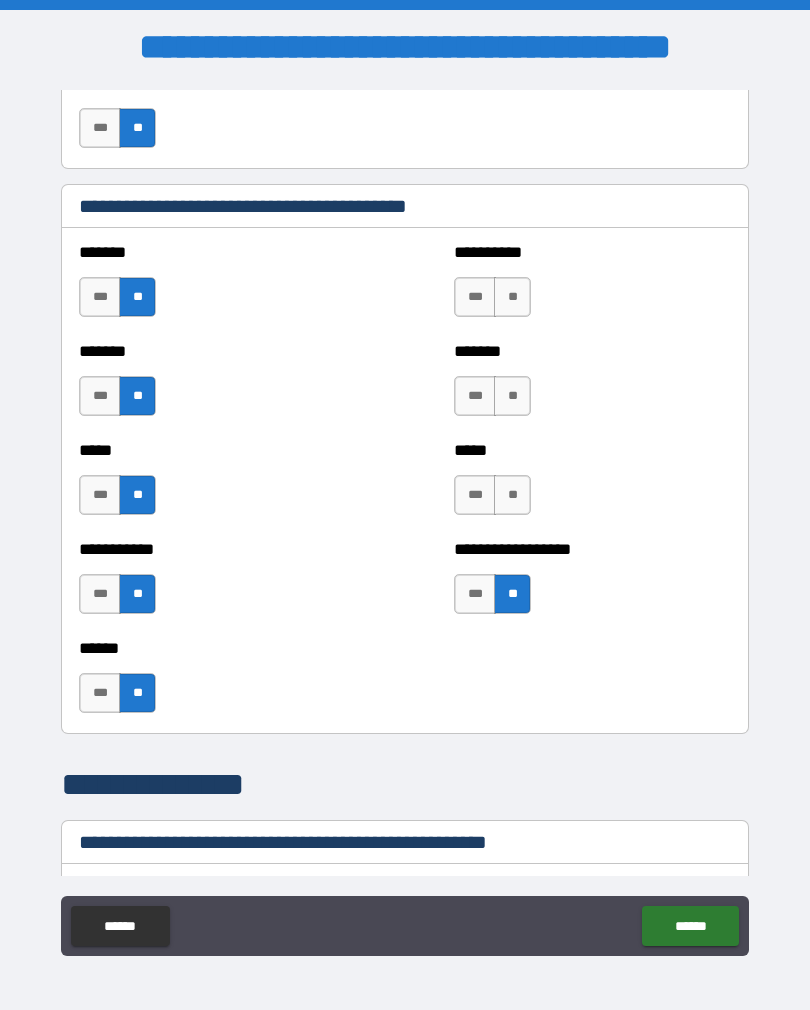 click on "**" at bounding box center (512, 495) 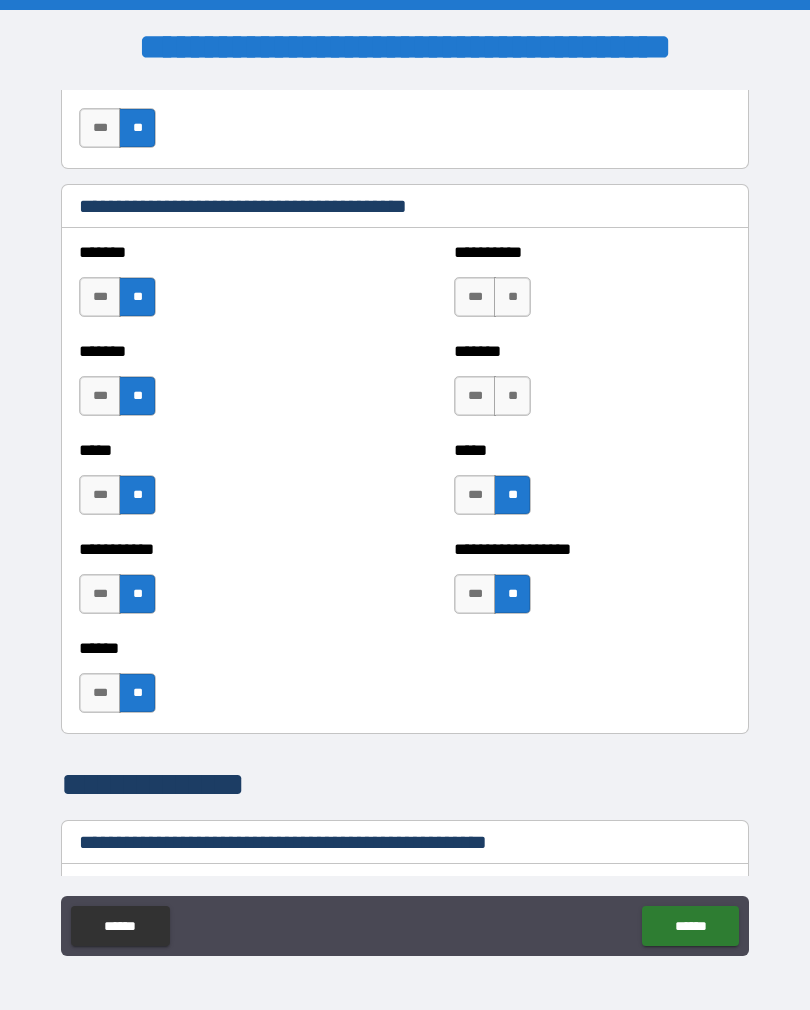 click on "**" at bounding box center [512, 396] 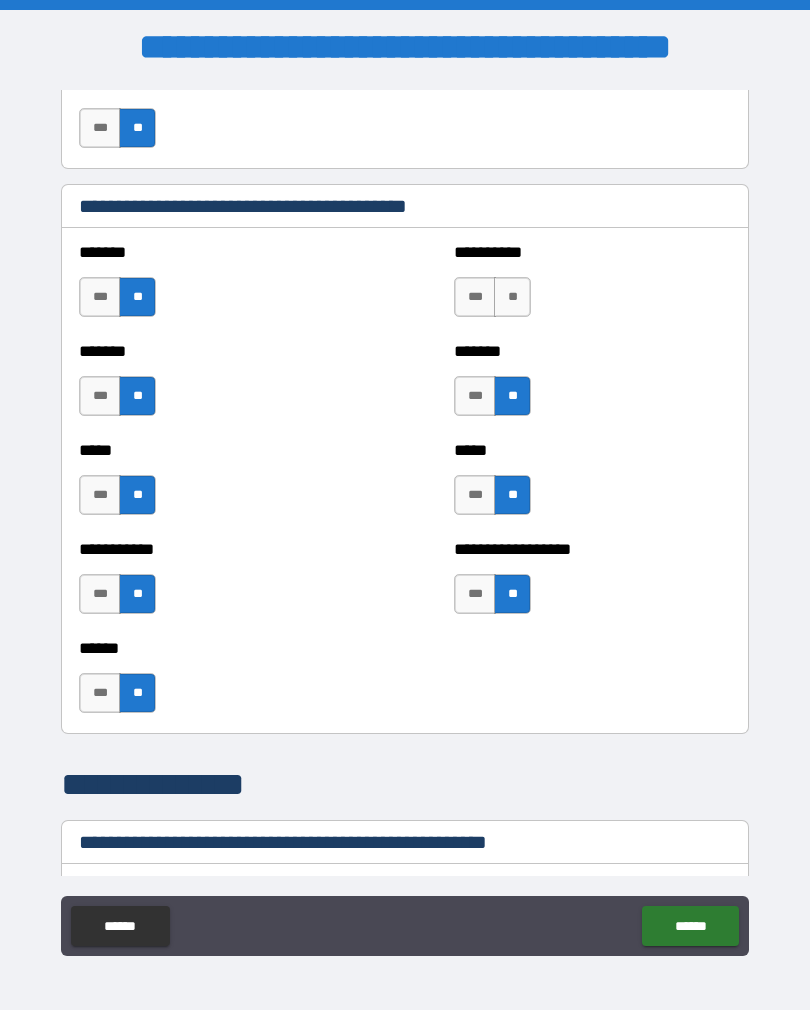 click on "**" at bounding box center (512, 297) 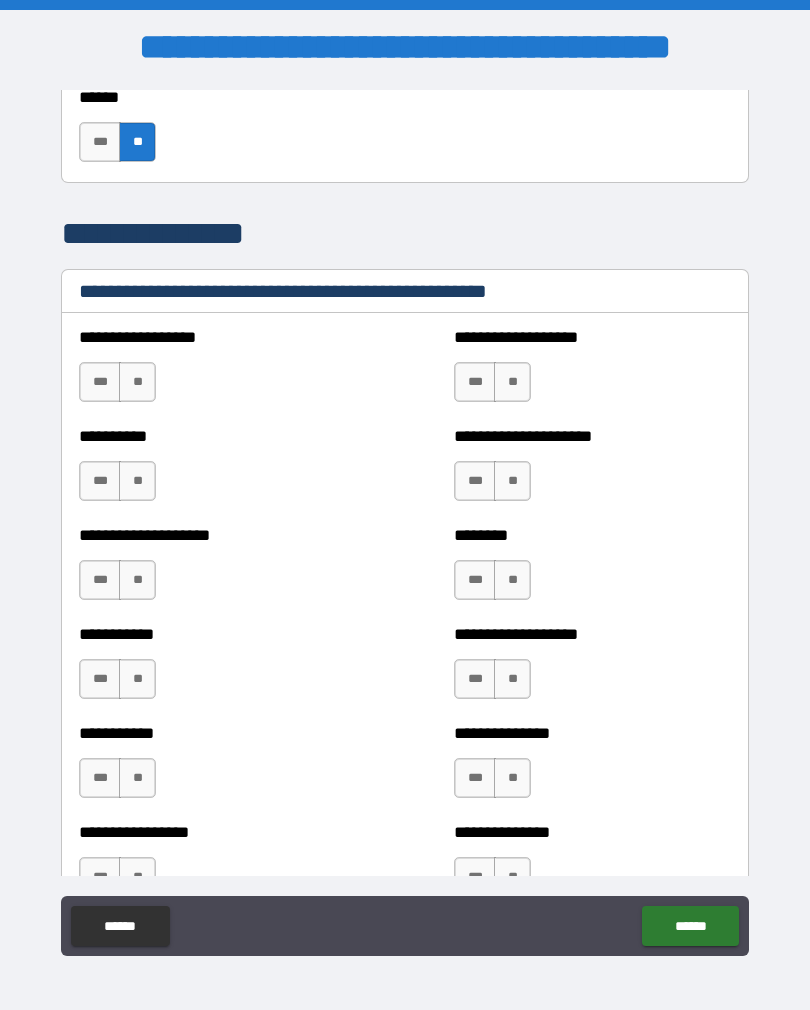 scroll, scrollTop: 2326, scrollLeft: 0, axis: vertical 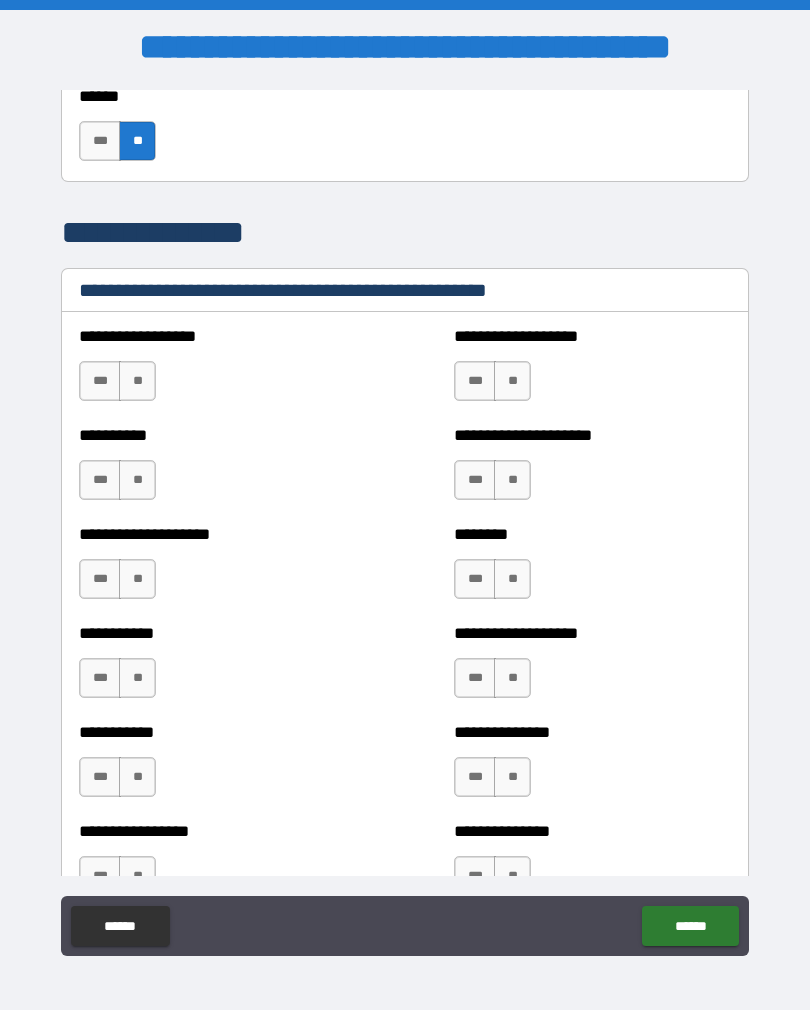 click on "**" at bounding box center (137, 381) 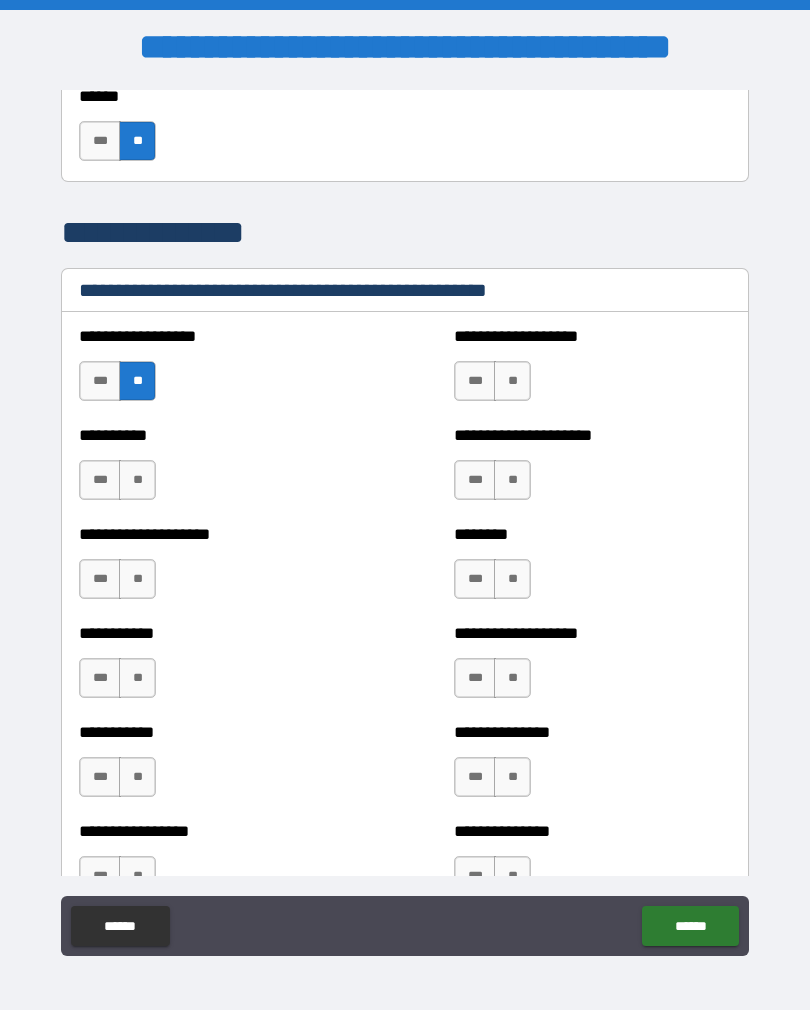 click on "**" at bounding box center (137, 480) 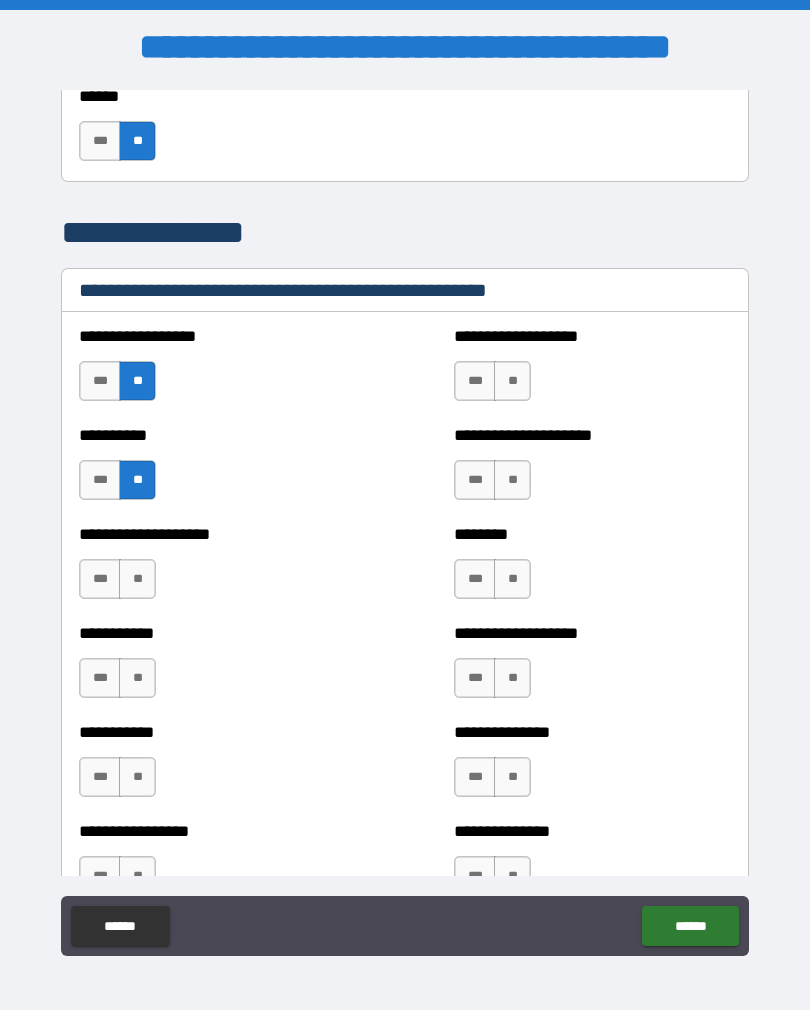 click on "**" at bounding box center (137, 579) 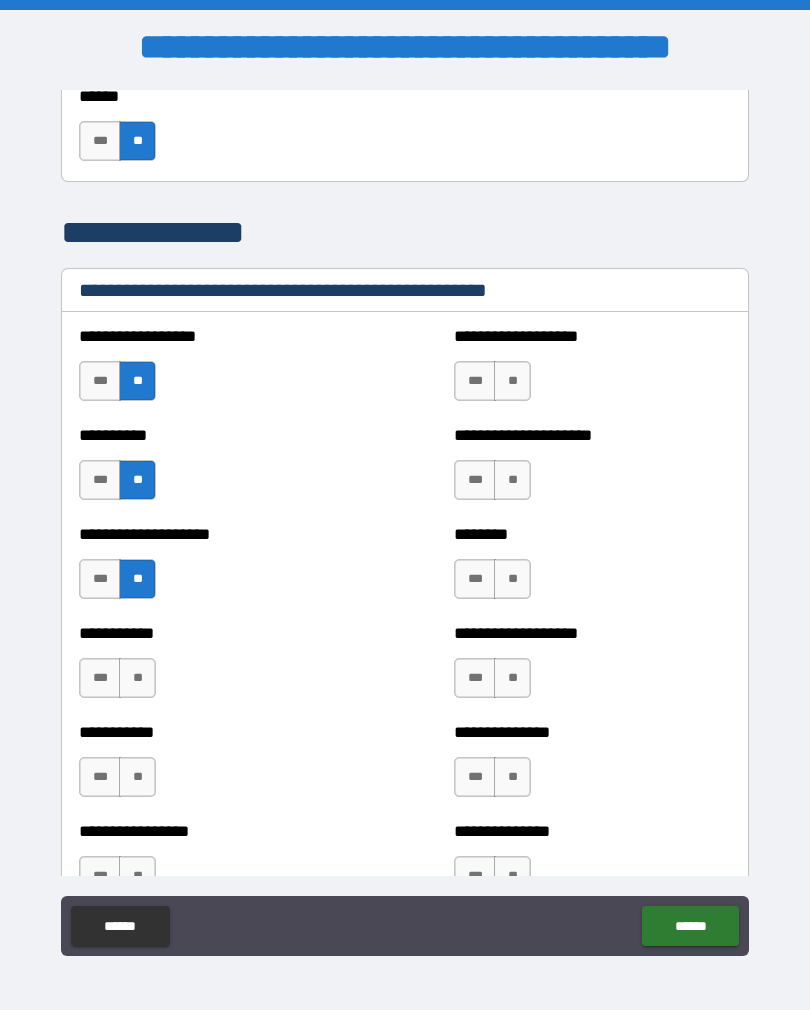 click on "**" at bounding box center (137, 678) 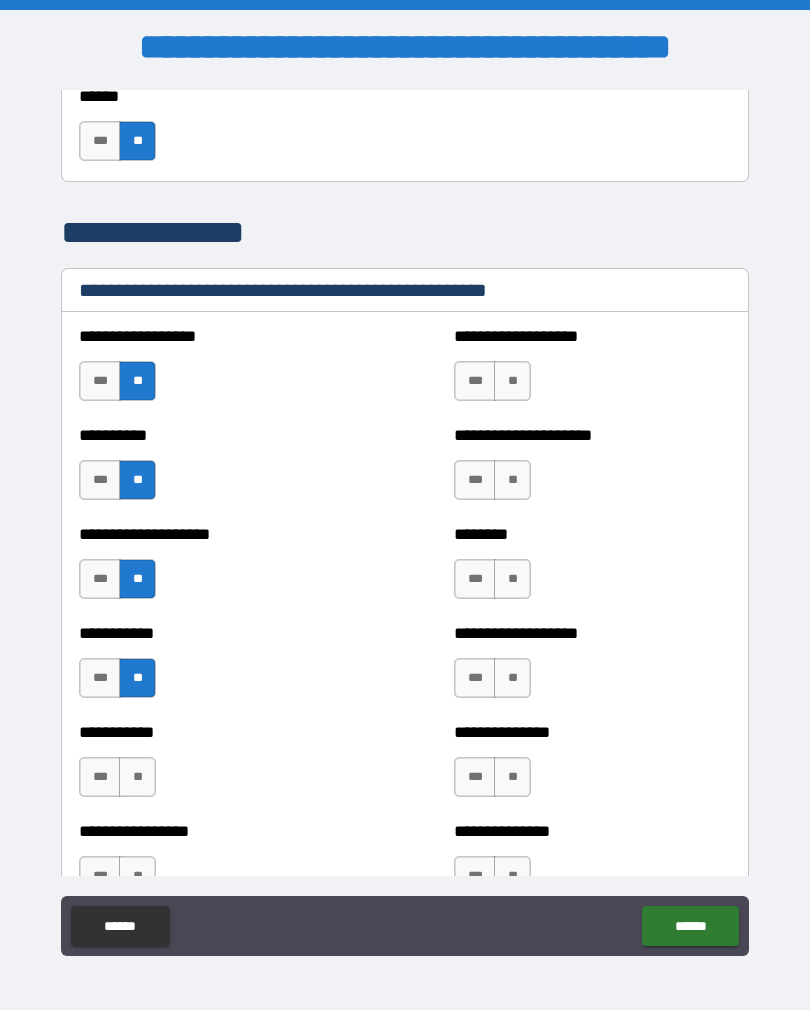 click on "**" at bounding box center [137, 777] 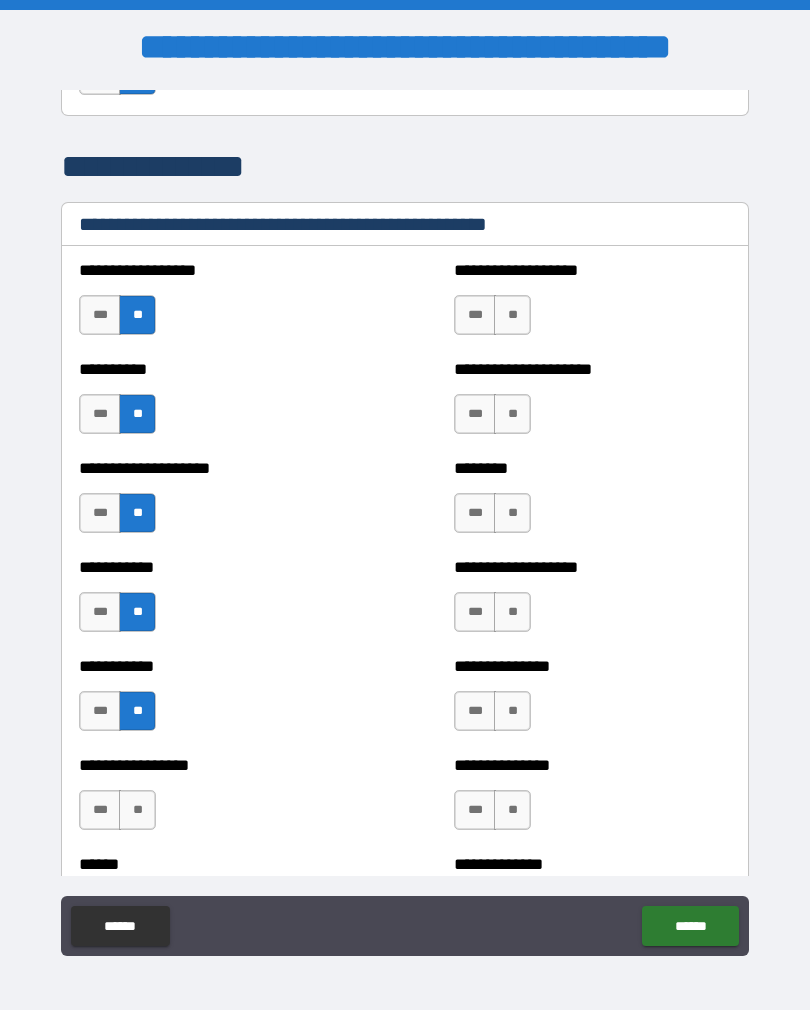 scroll, scrollTop: 2492, scrollLeft: 0, axis: vertical 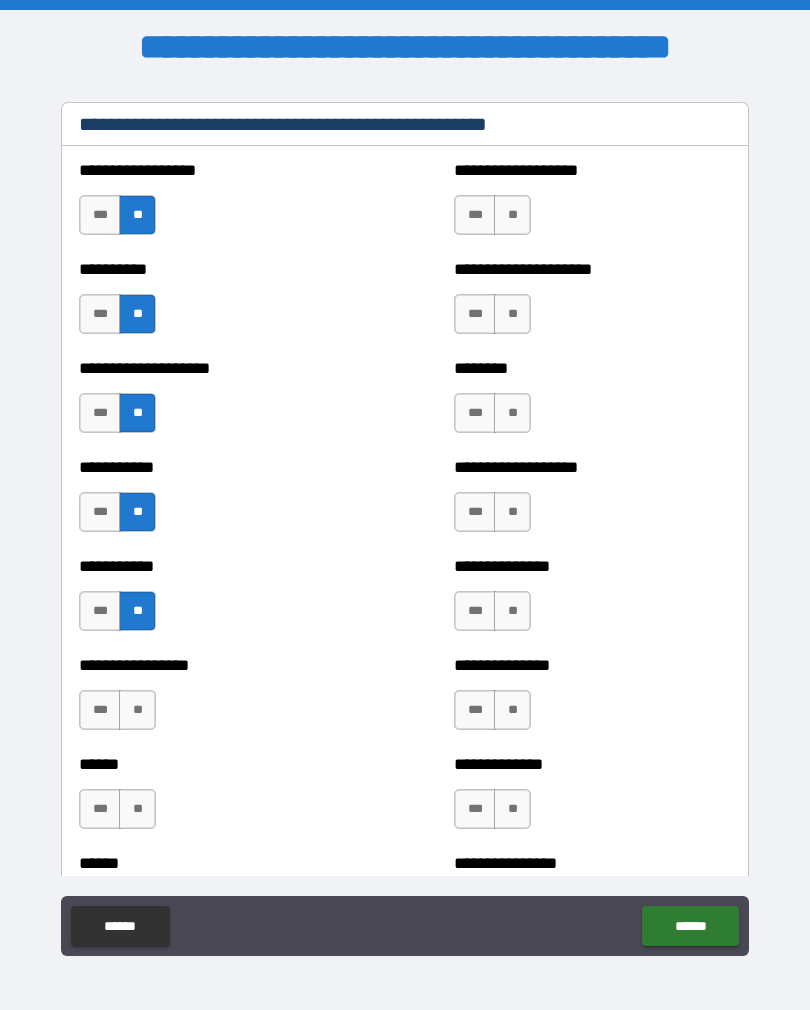 click on "**" at bounding box center [137, 710] 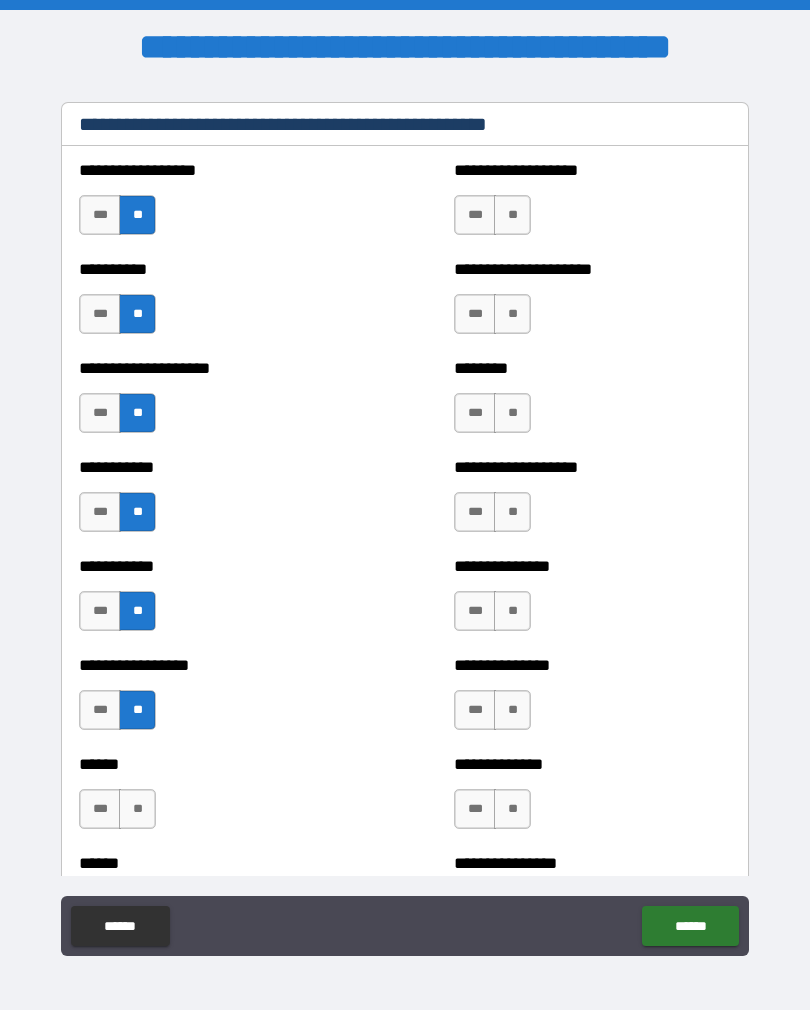 click on "**" at bounding box center (137, 809) 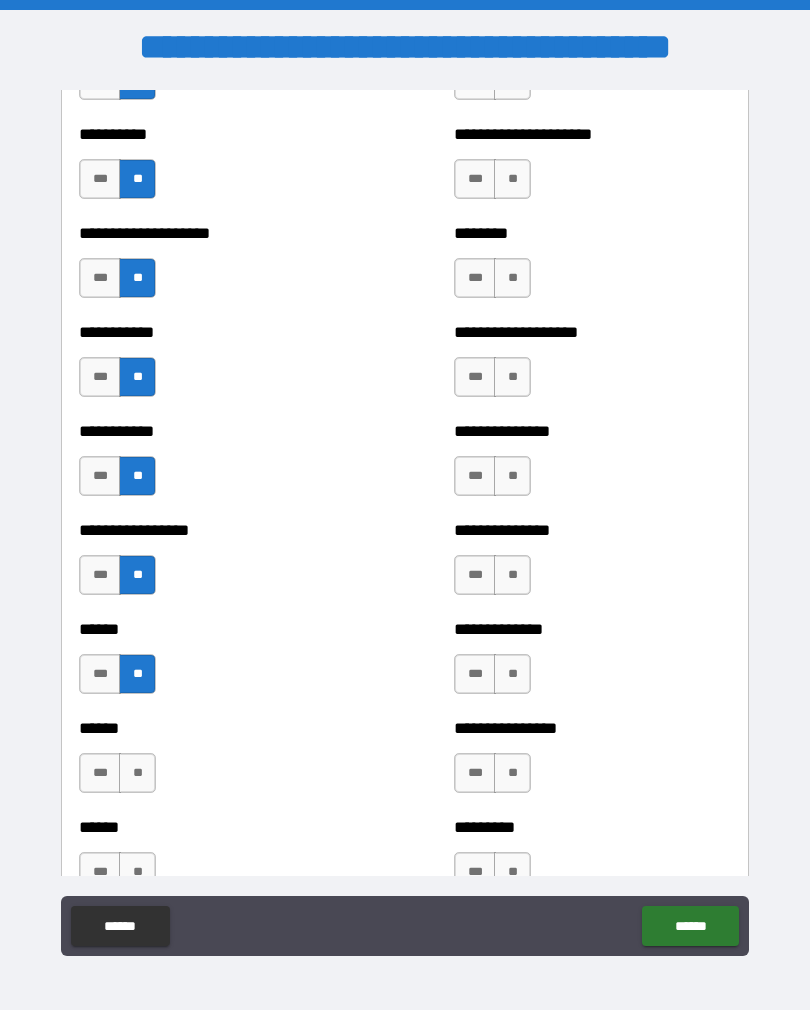 scroll, scrollTop: 2632, scrollLeft: 0, axis: vertical 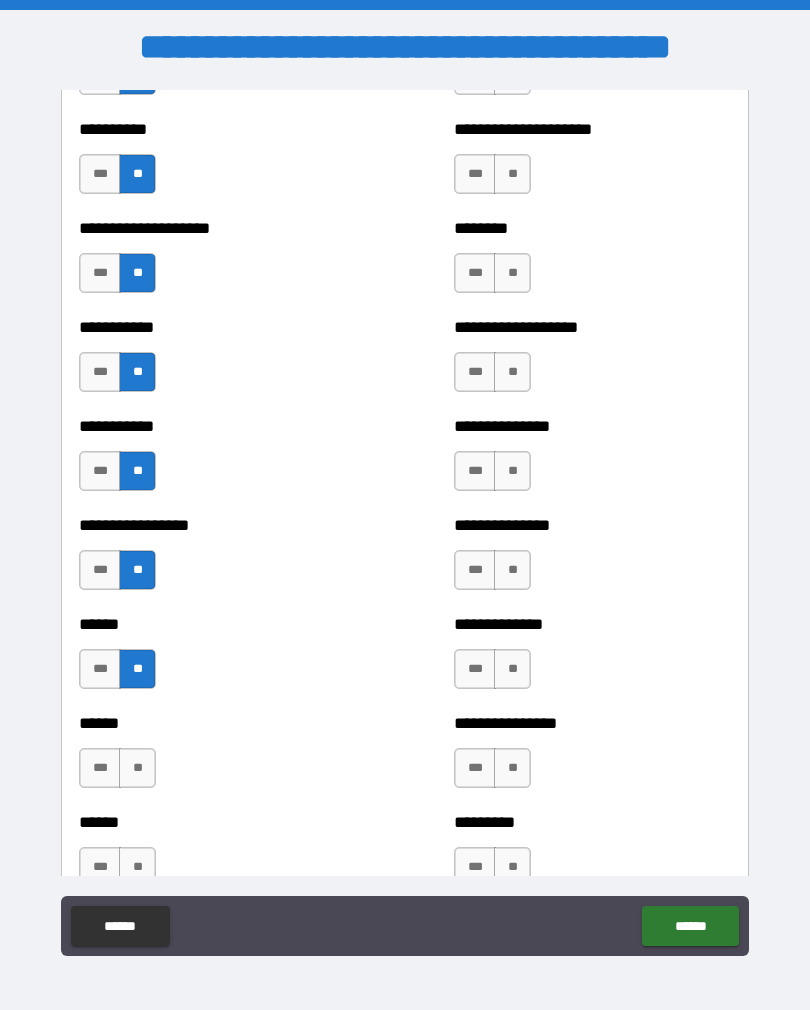 click on "**" at bounding box center [137, 768] 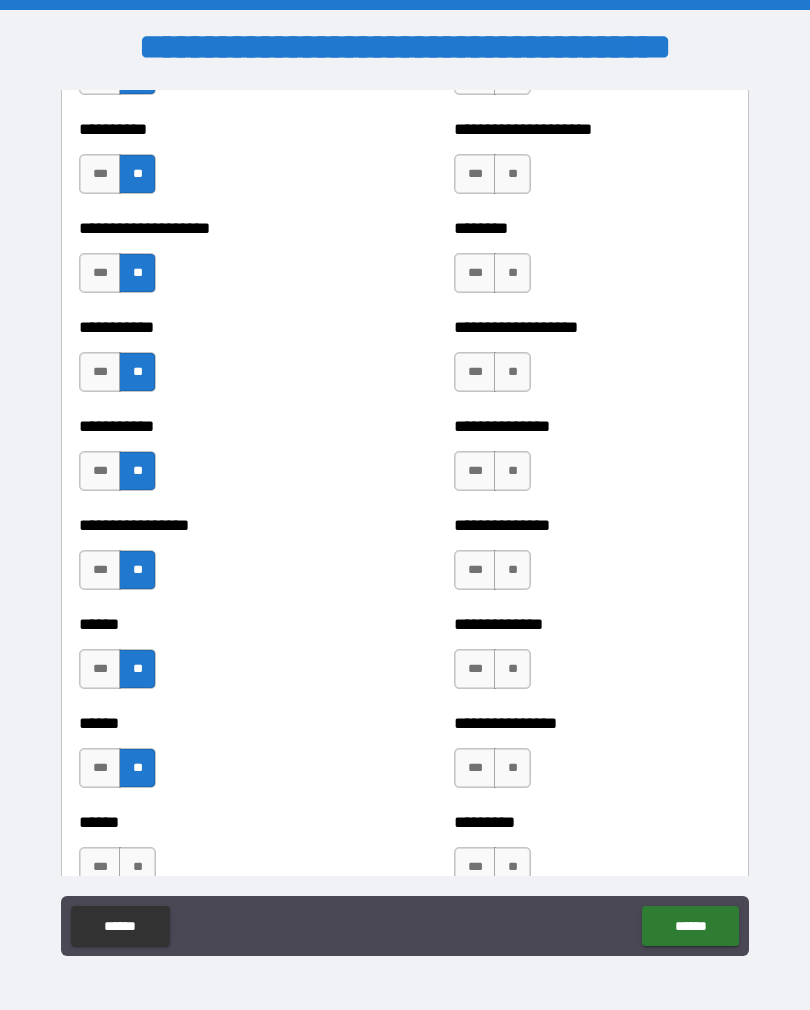 click on "**" at bounding box center [137, 867] 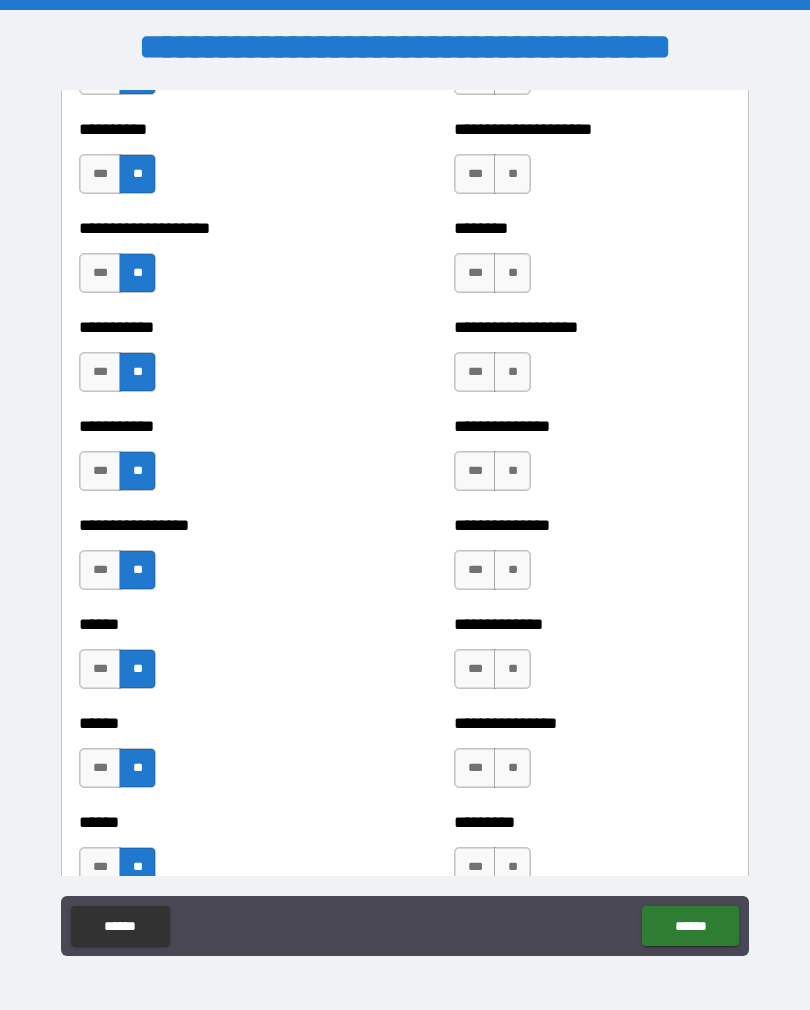 click on "**" at bounding box center (512, 867) 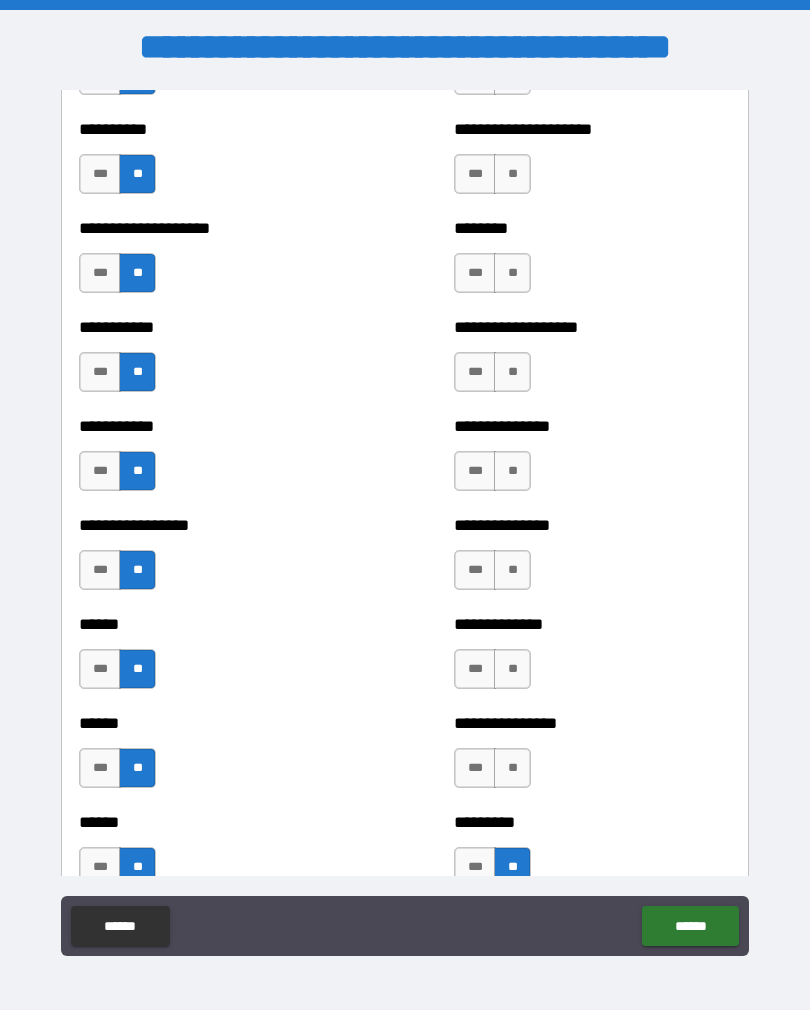 click on "**" at bounding box center (512, 768) 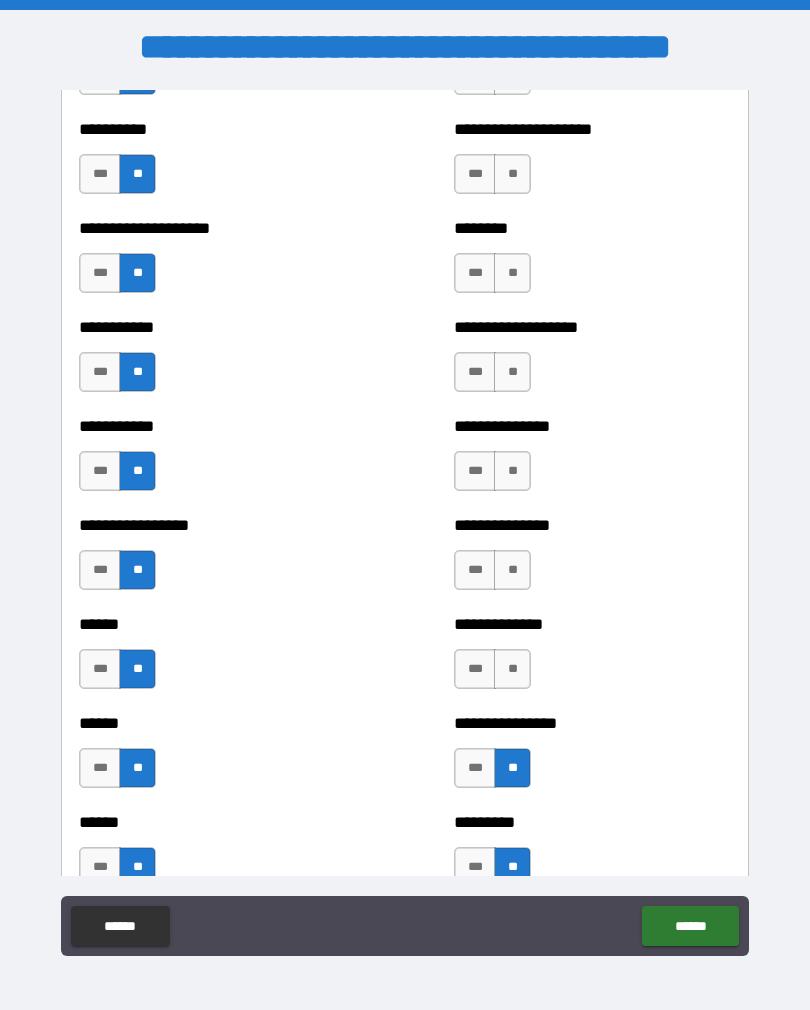 click on "**" at bounding box center (512, 669) 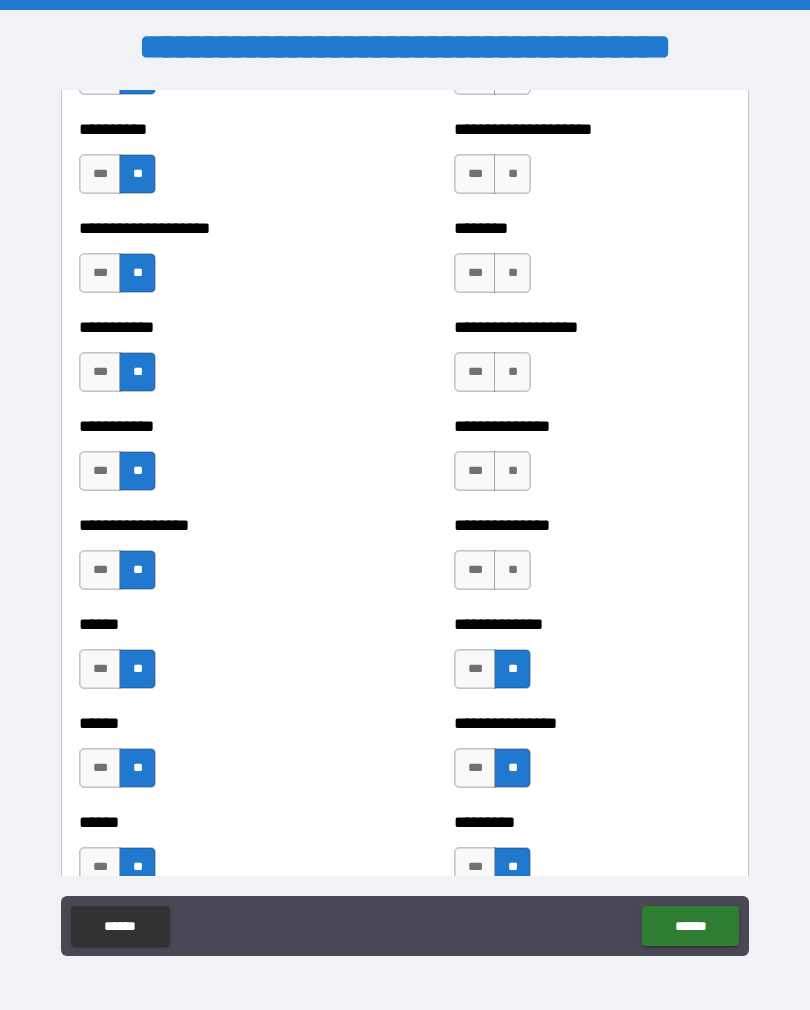 click on "**" at bounding box center (512, 570) 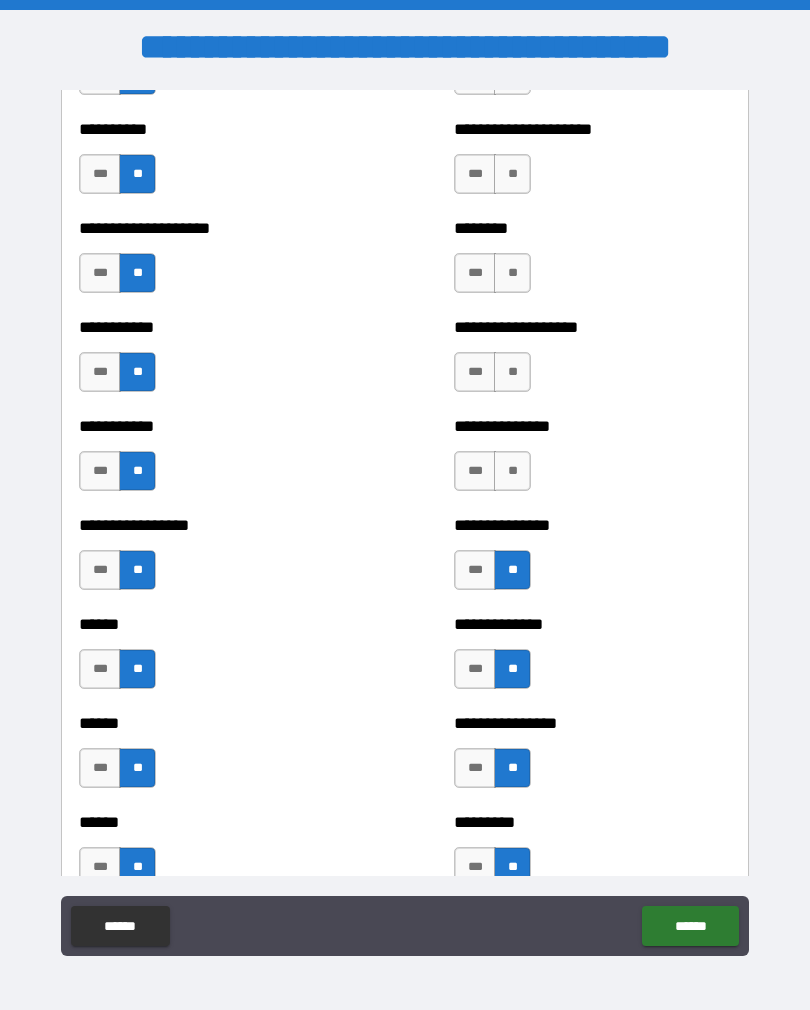 click on "**" at bounding box center [512, 471] 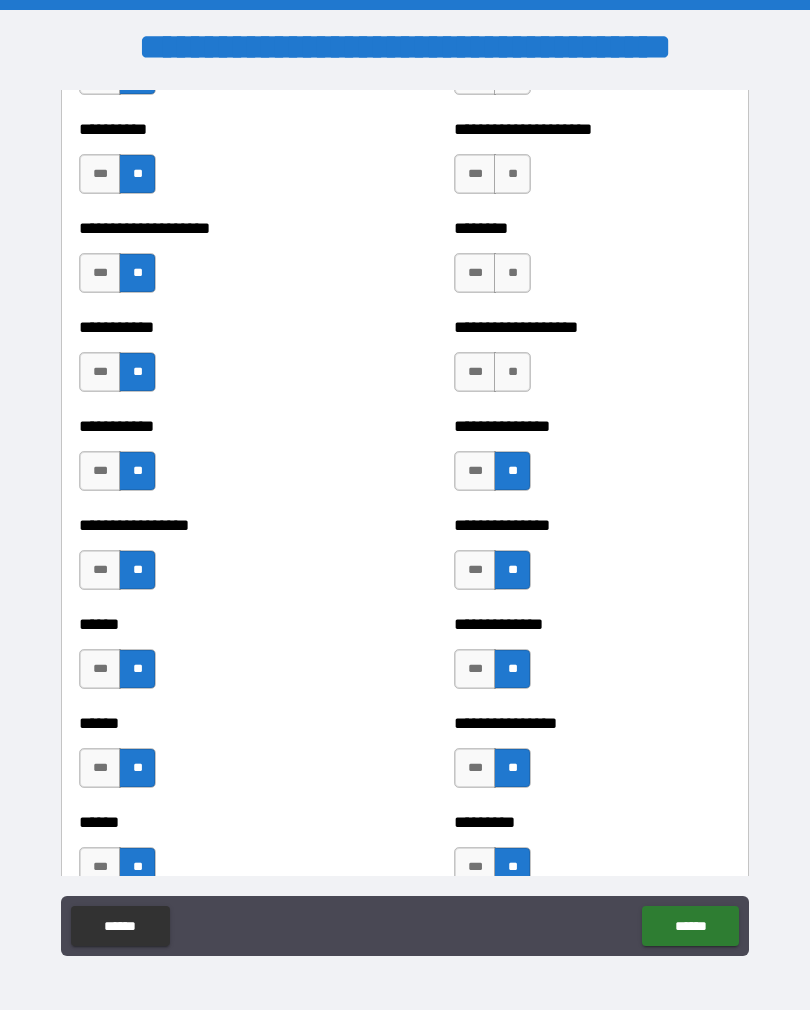 click on "**" at bounding box center [512, 372] 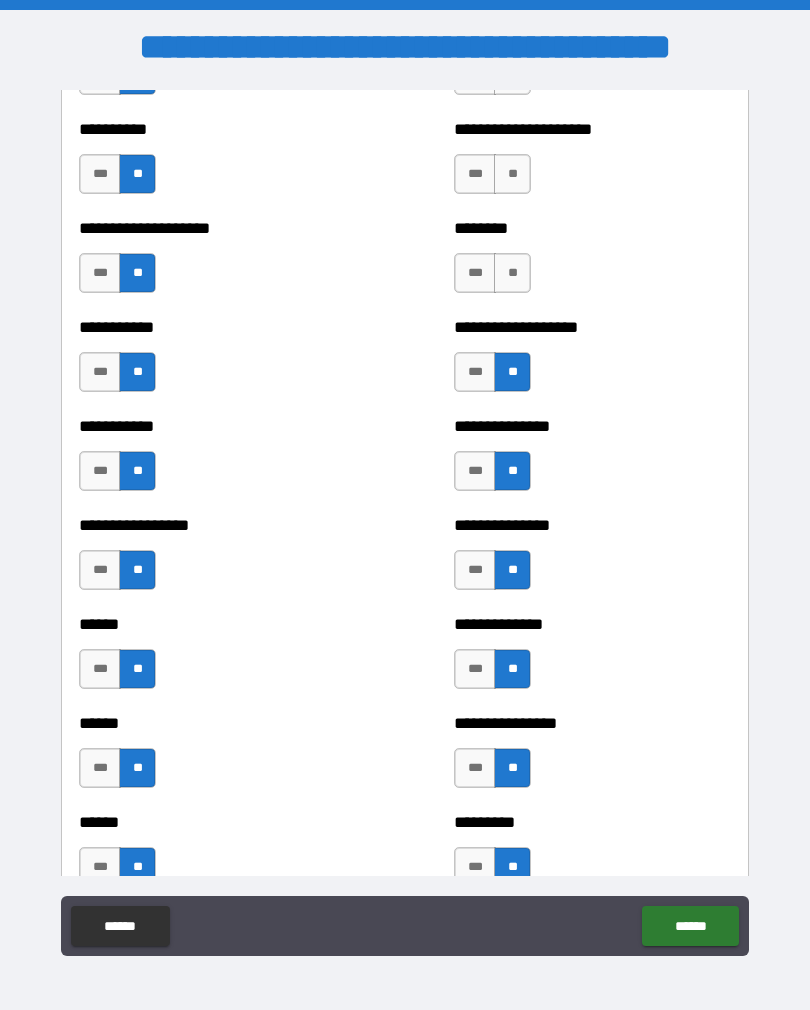 click on "**" at bounding box center [512, 273] 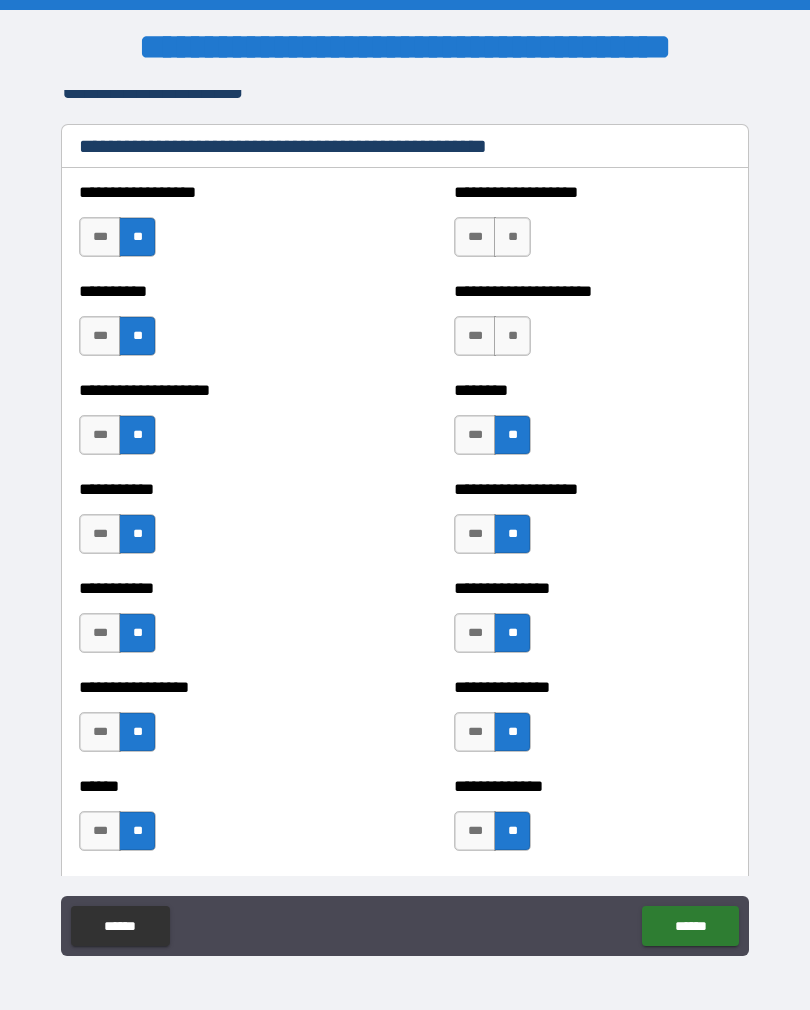 scroll, scrollTop: 2454, scrollLeft: 0, axis: vertical 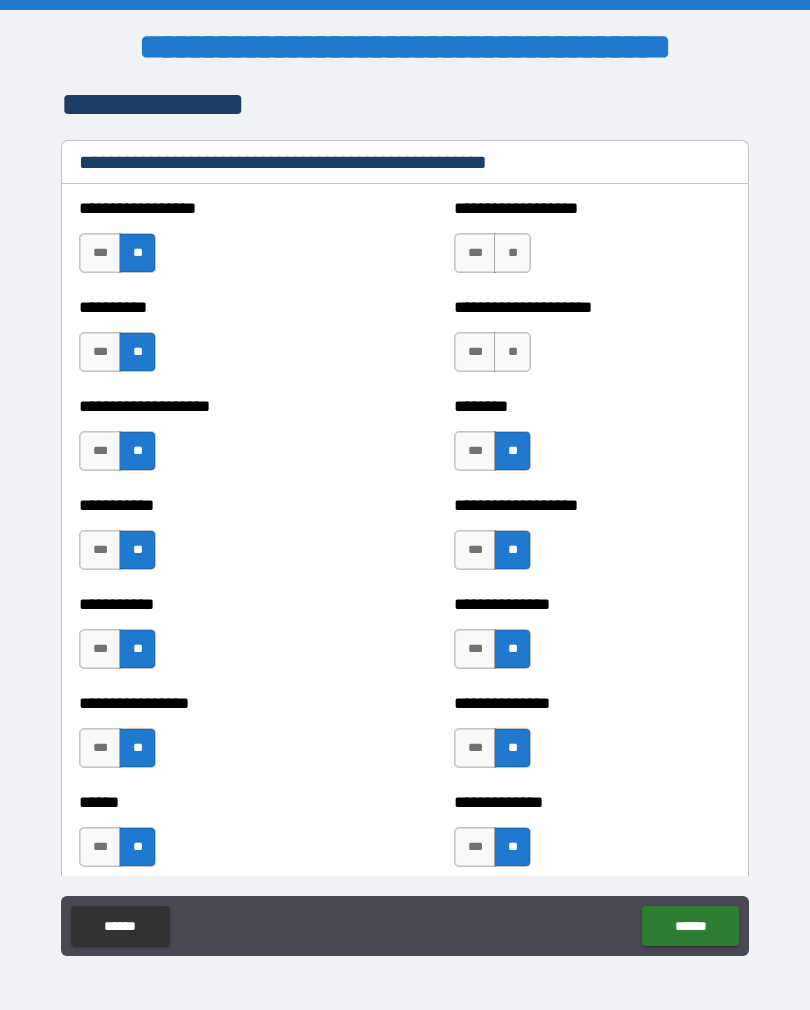 click on "**" at bounding box center (512, 352) 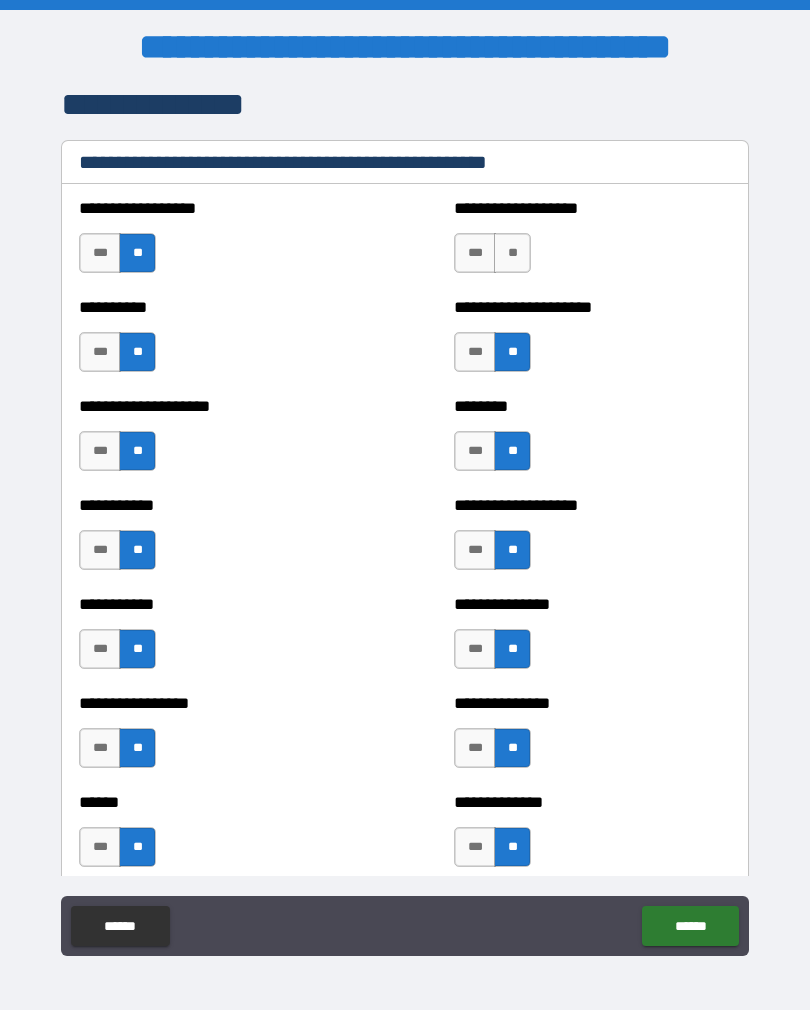 click on "**" at bounding box center [512, 253] 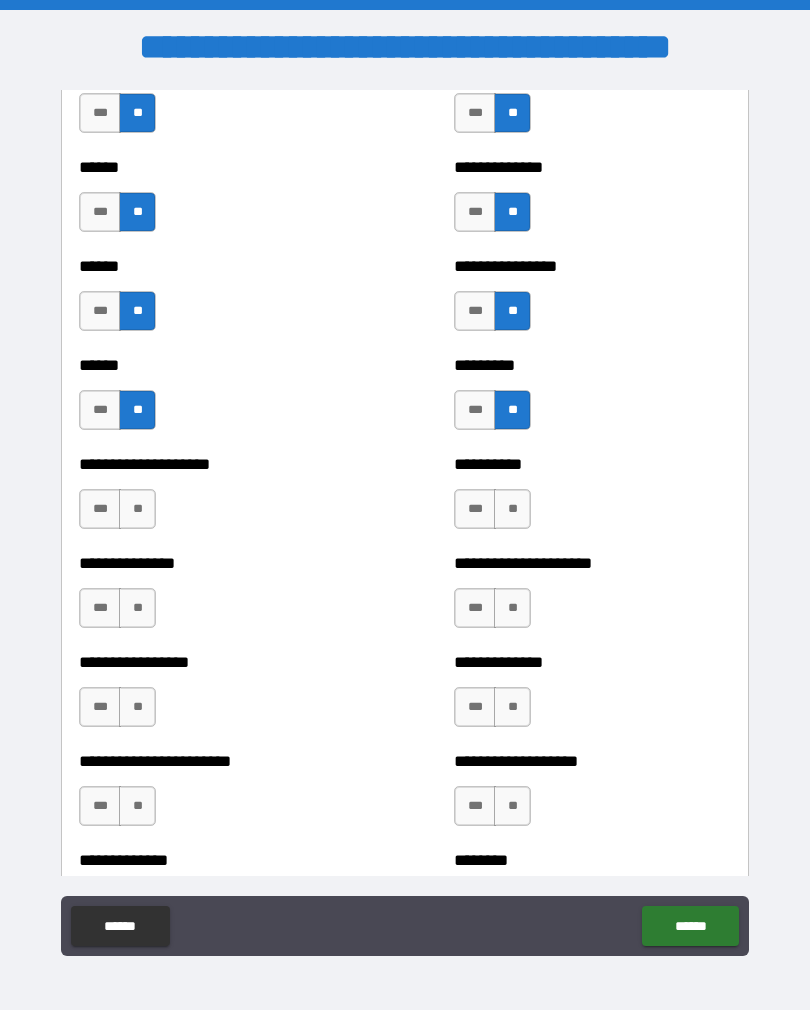 scroll, scrollTop: 3093, scrollLeft: 0, axis: vertical 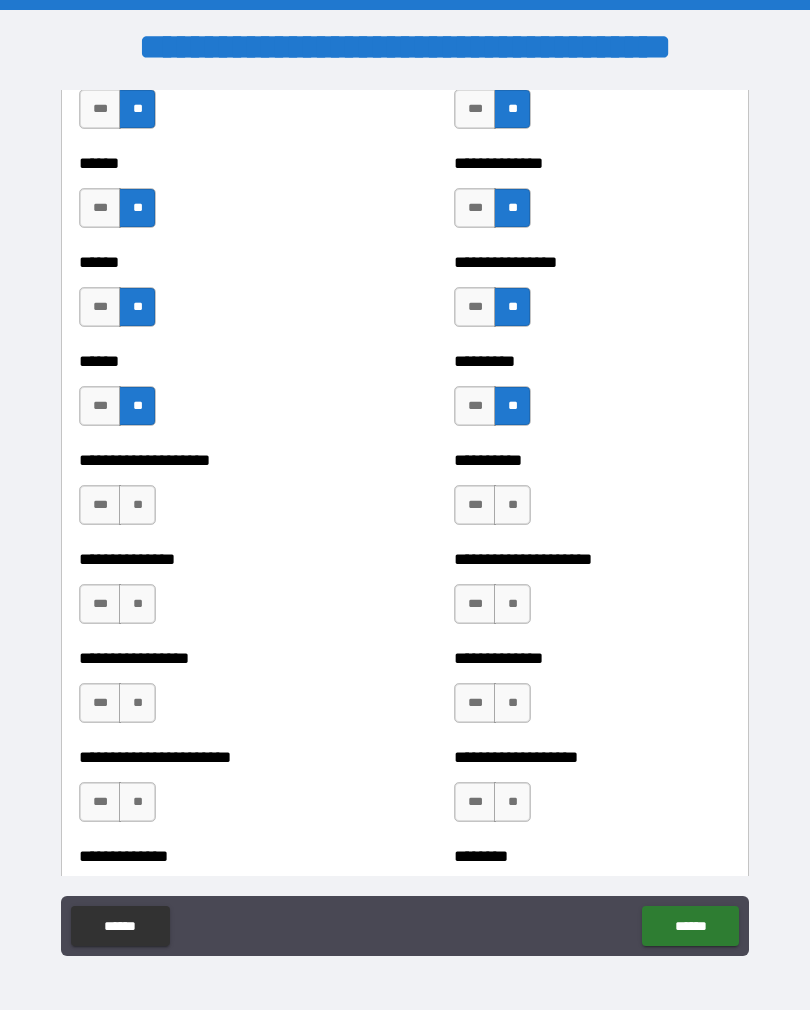click on "**" at bounding box center (512, 505) 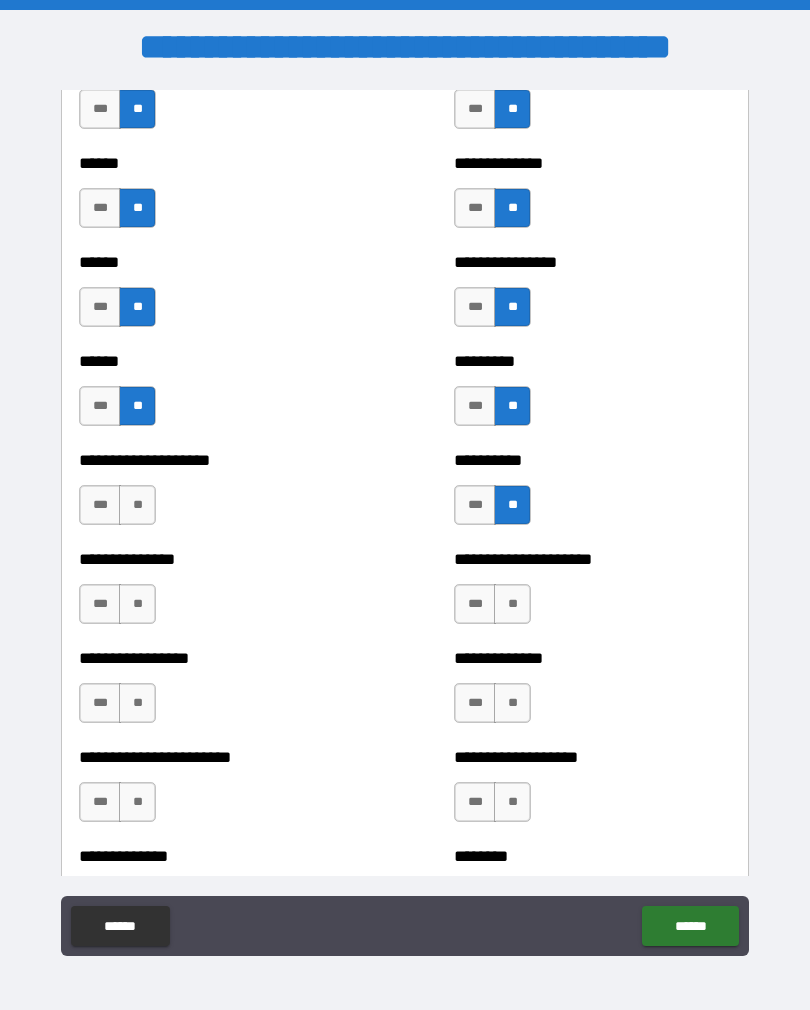 click on "**" at bounding box center [137, 505] 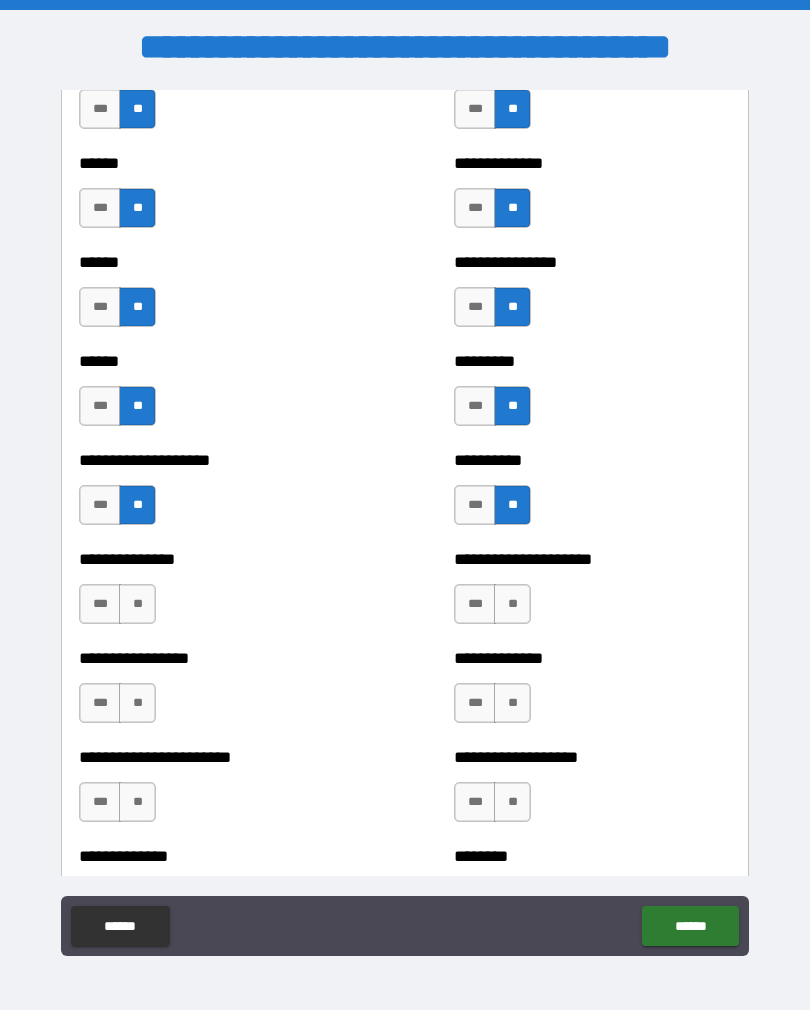 click on "**" at bounding box center (137, 604) 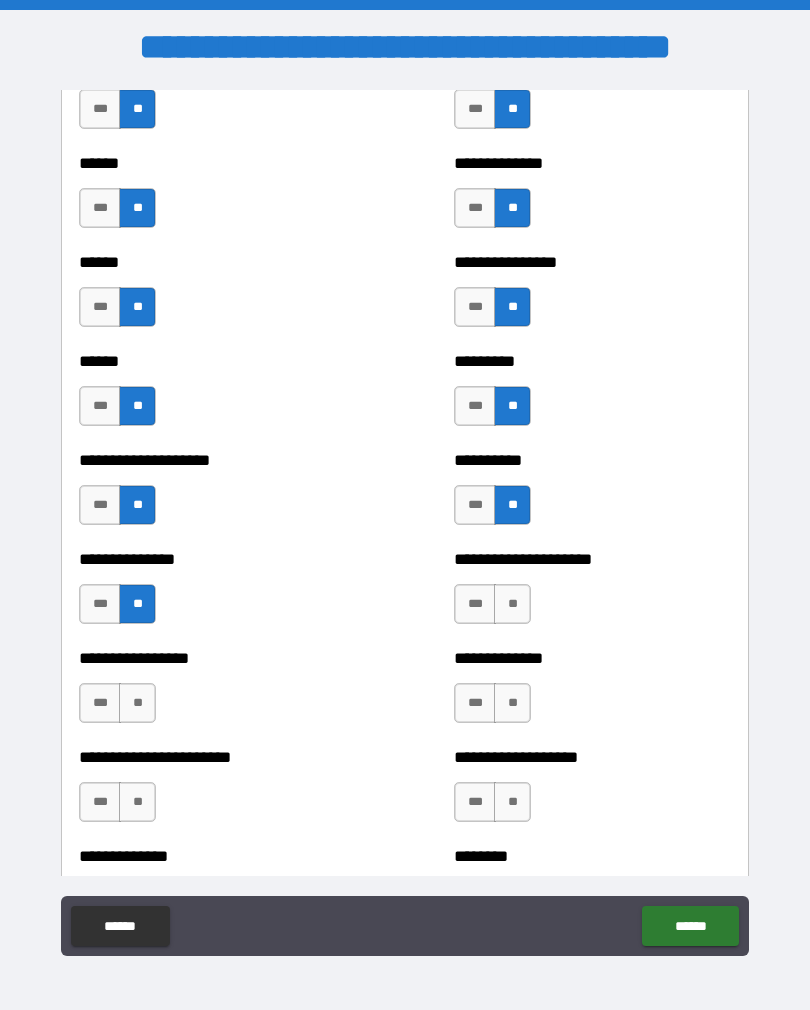 click on "**" at bounding box center [137, 703] 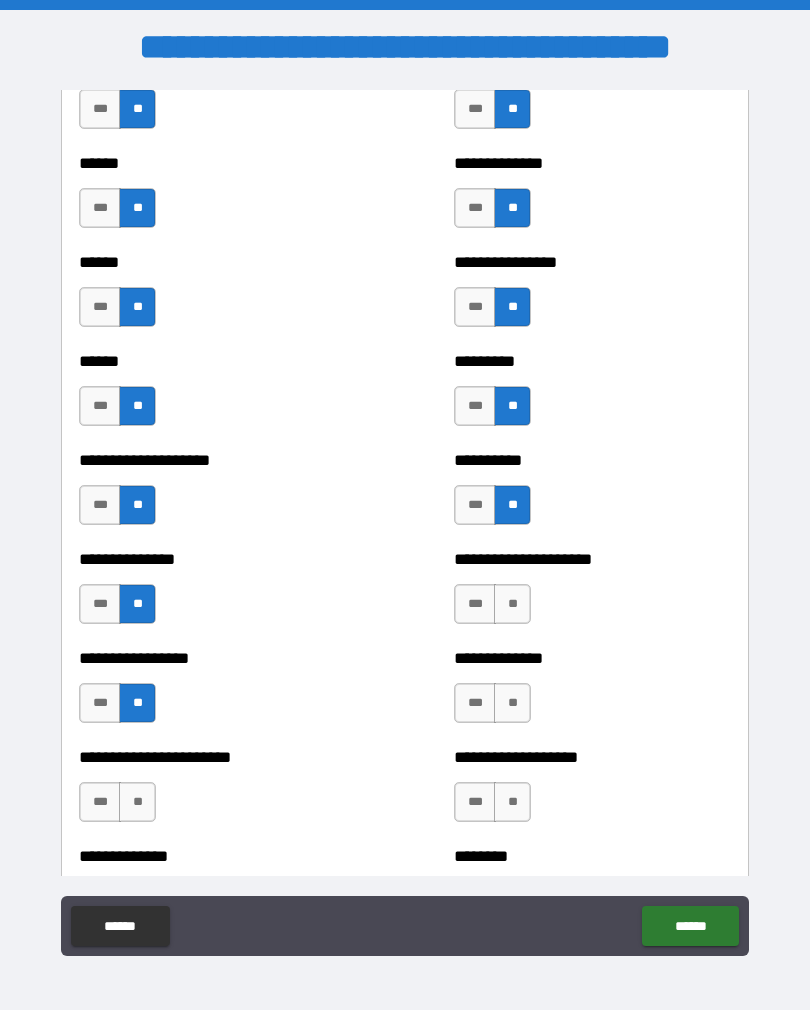 click on "**" at bounding box center [512, 703] 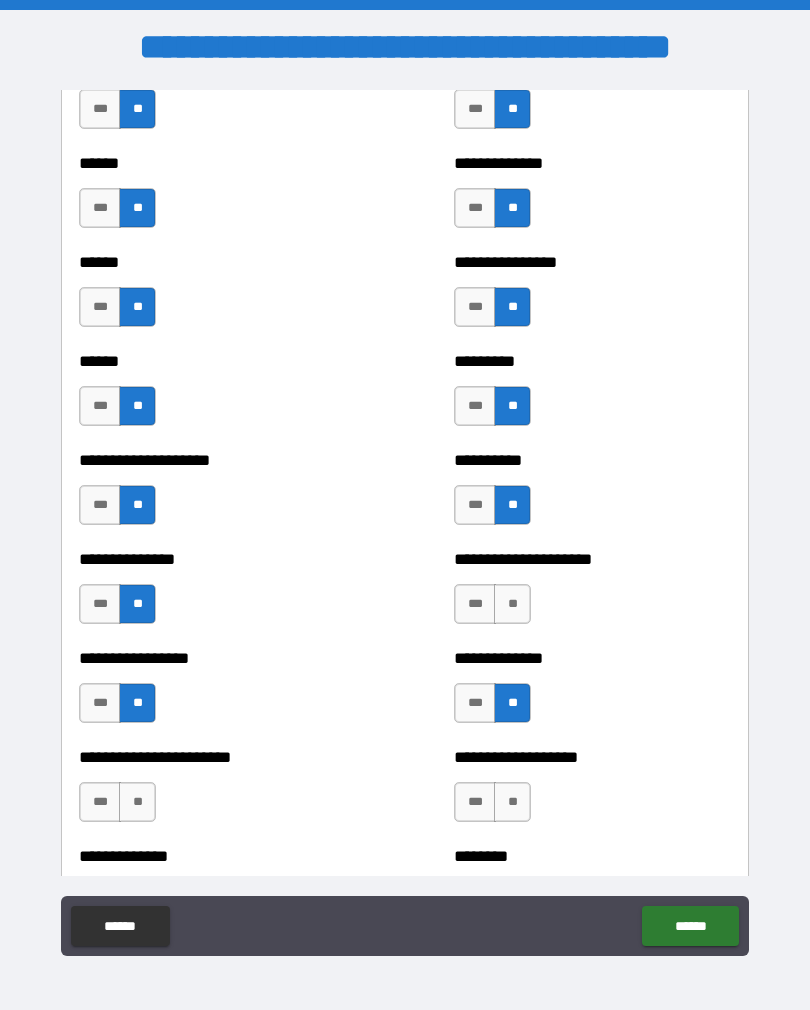 click on "**" at bounding box center [512, 604] 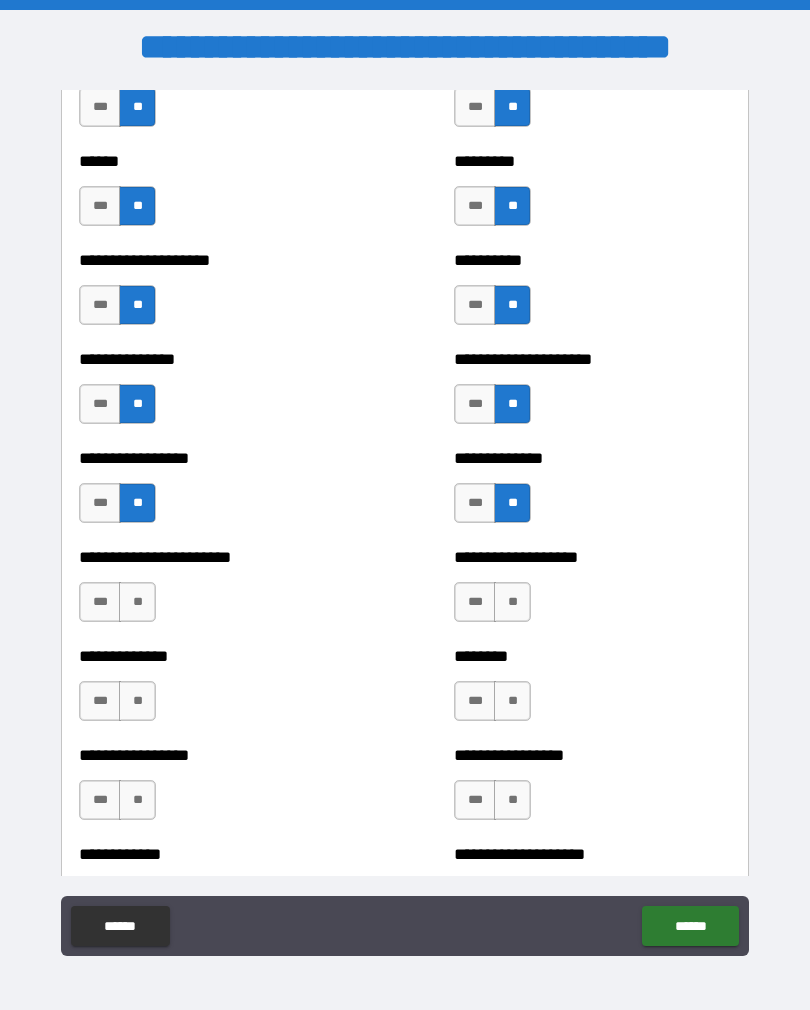 scroll, scrollTop: 3358, scrollLeft: 0, axis: vertical 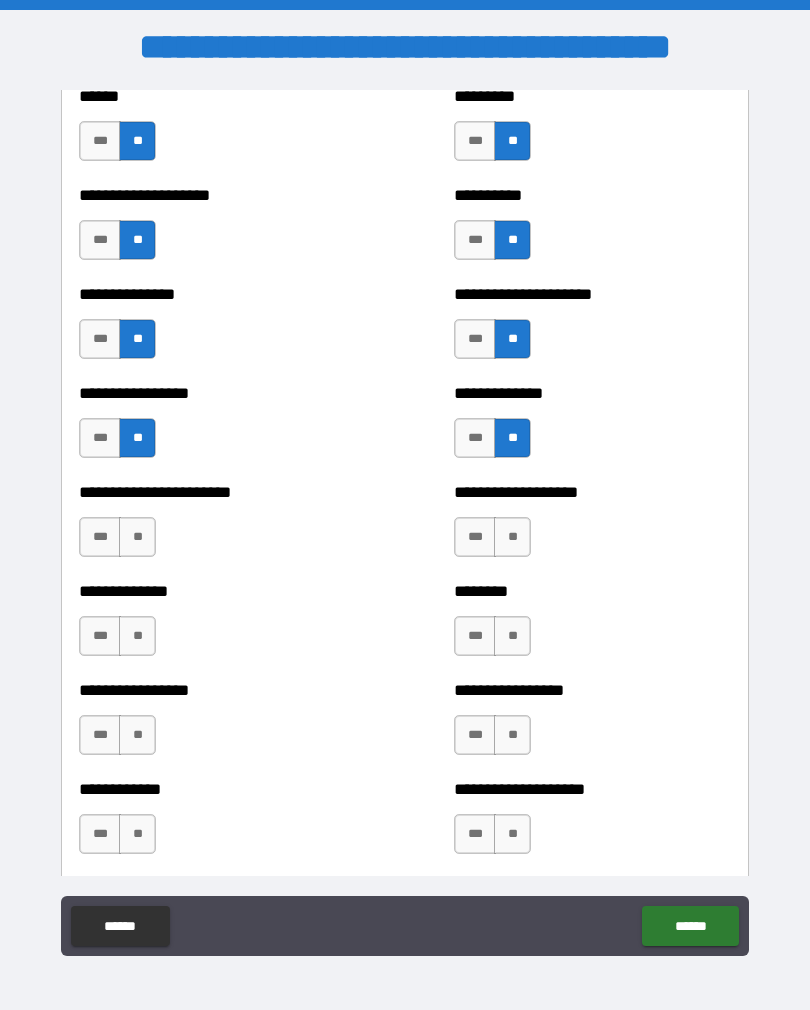 click on "**" at bounding box center (137, 537) 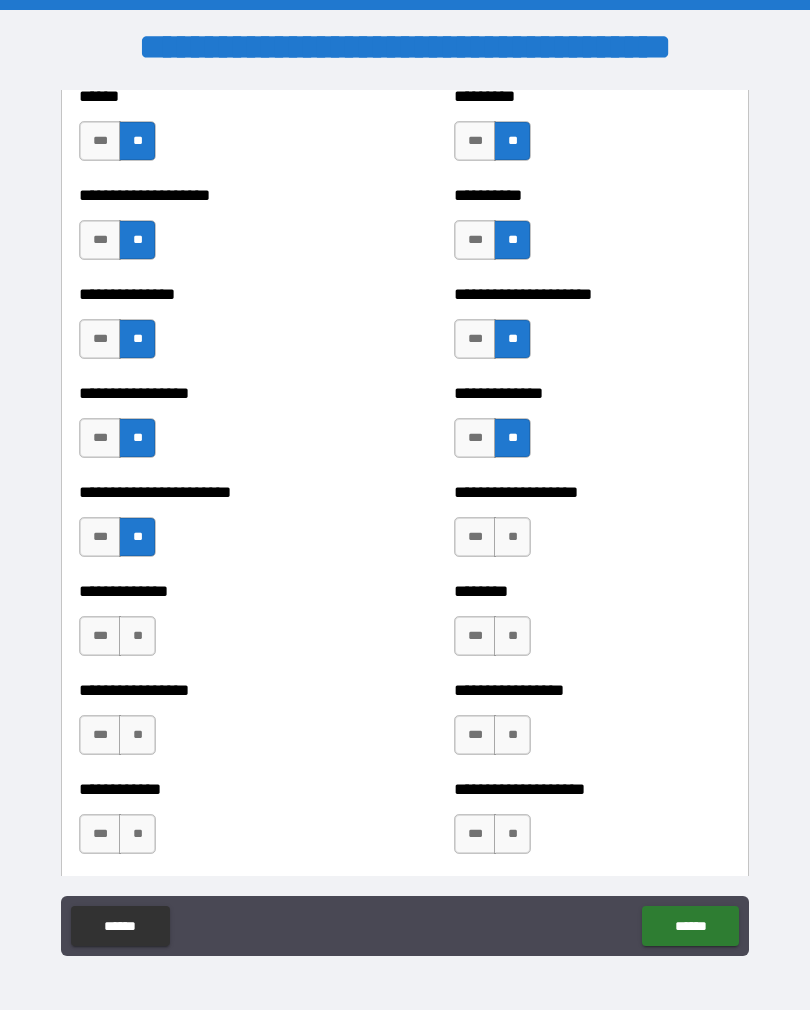 click on "**" at bounding box center (137, 636) 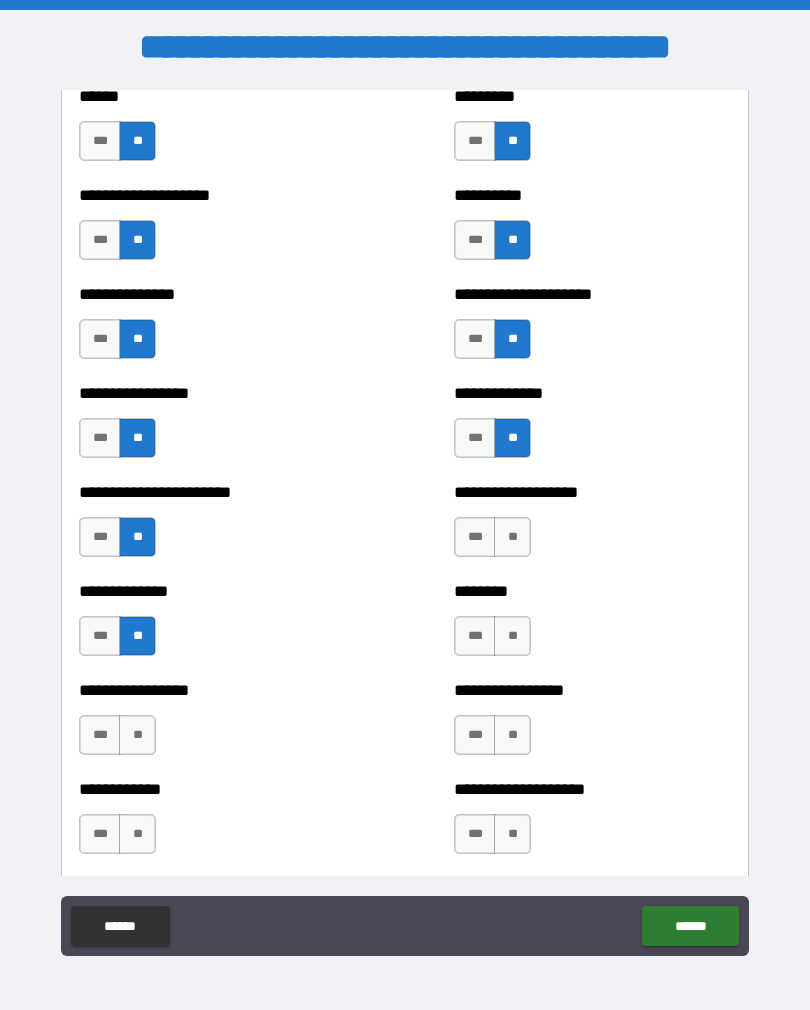 click on "**" at bounding box center [512, 537] 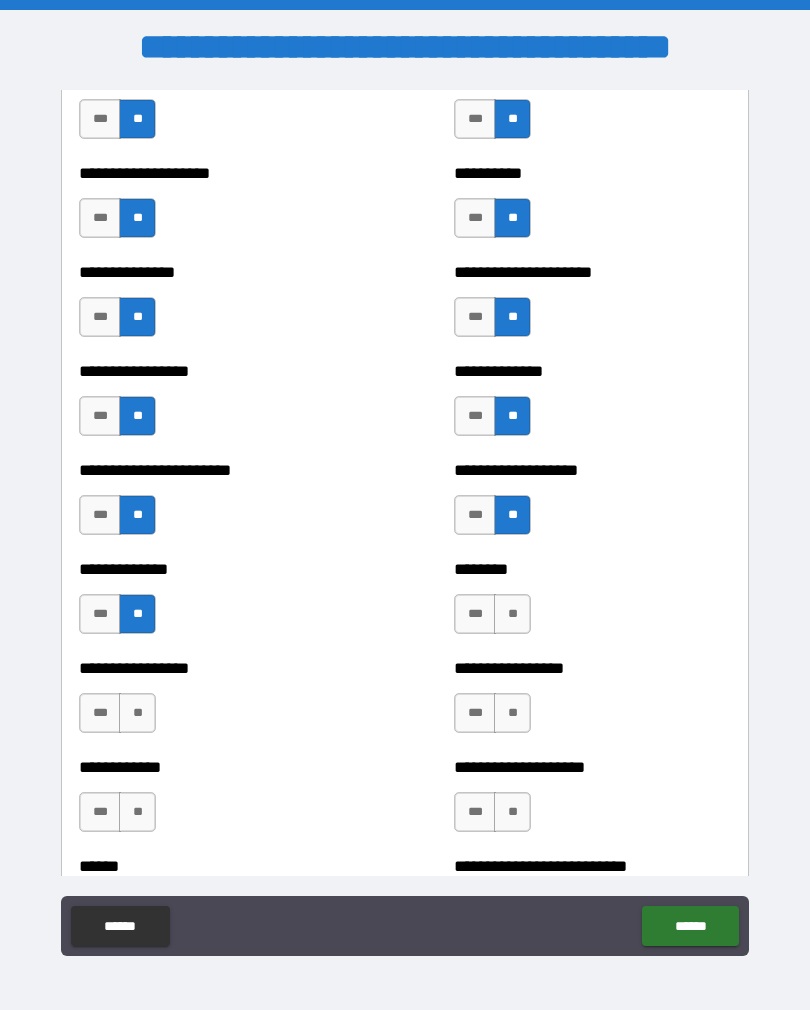 scroll, scrollTop: 3423, scrollLeft: 0, axis: vertical 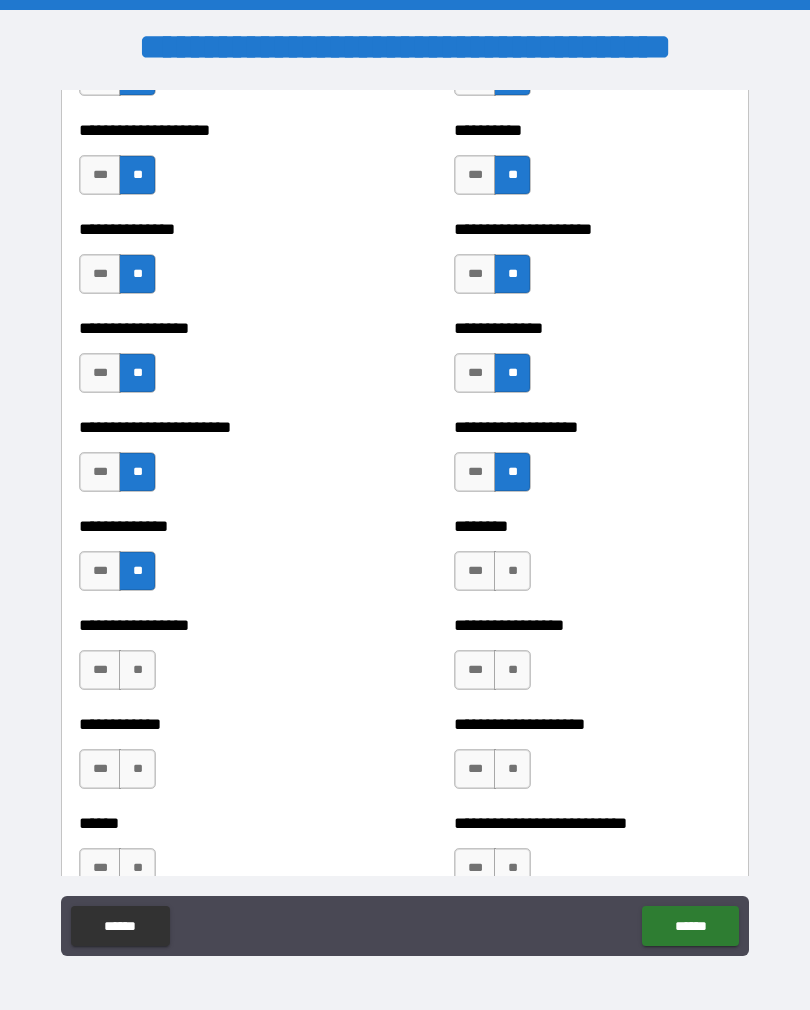 click on "***" at bounding box center [100, 571] 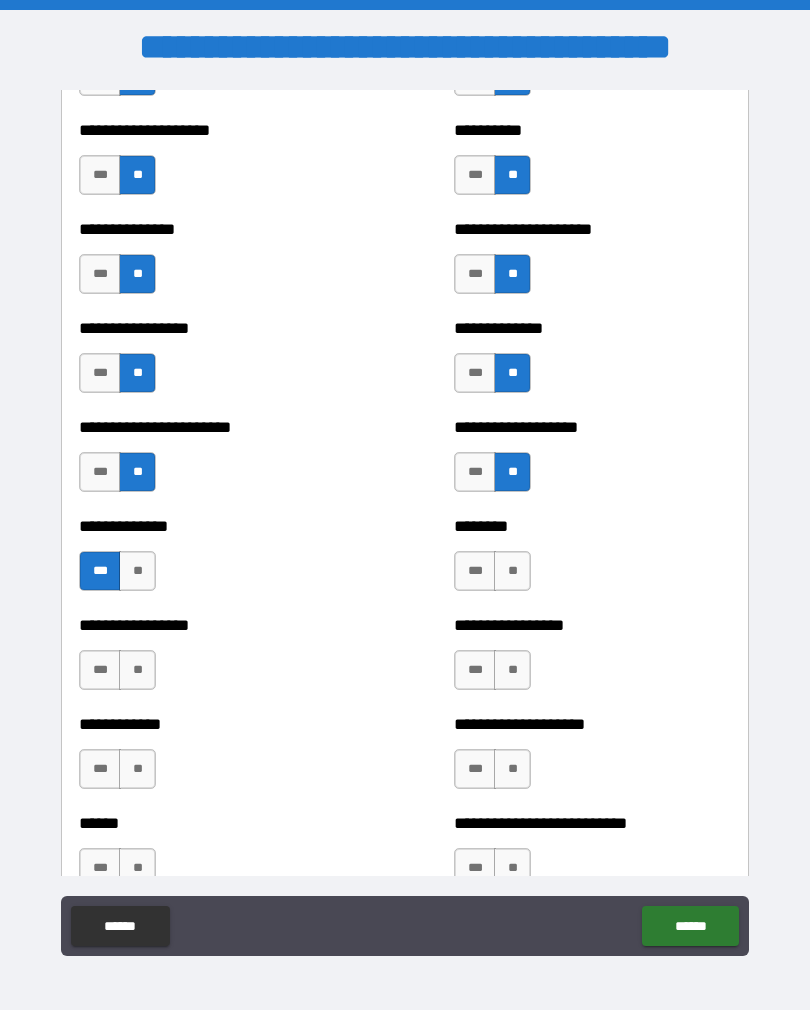 click on "**" at bounding box center (137, 670) 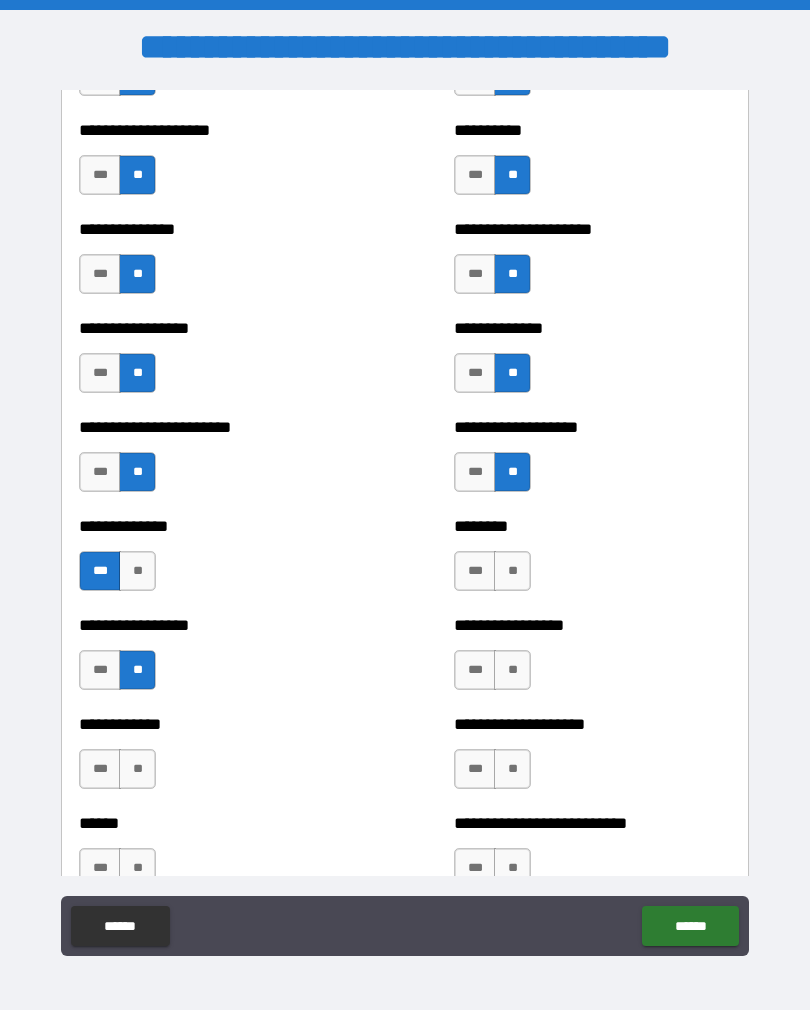 click on "**" at bounding box center (137, 769) 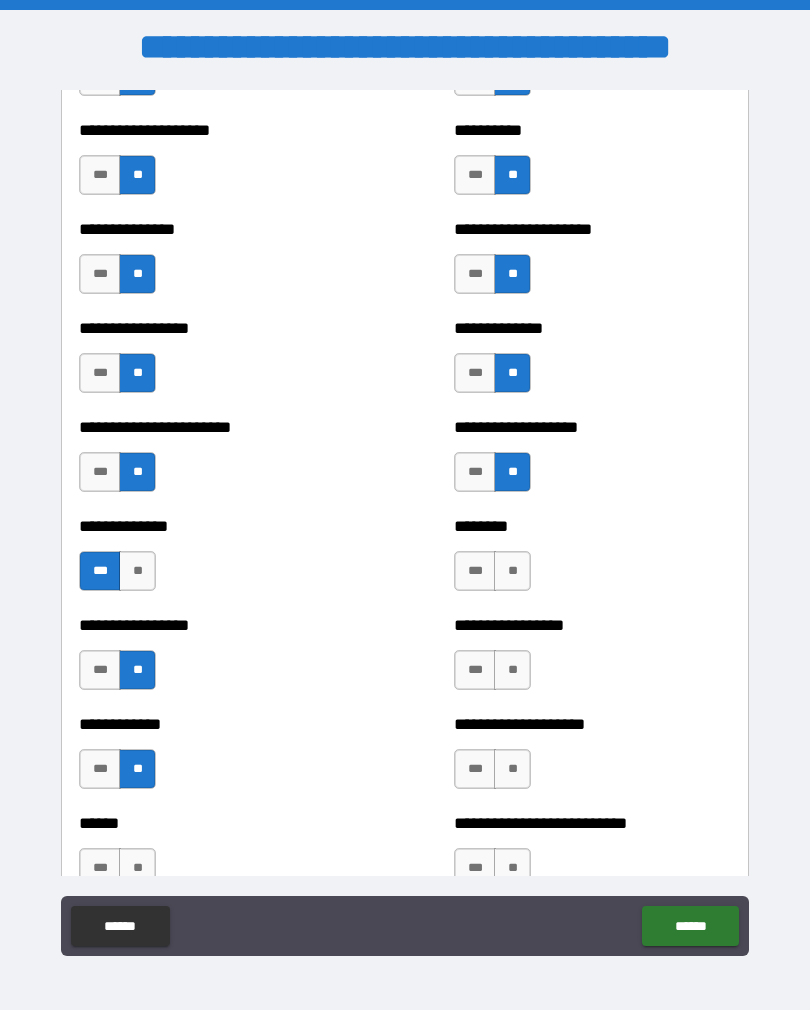 scroll, scrollTop: 3561, scrollLeft: 0, axis: vertical 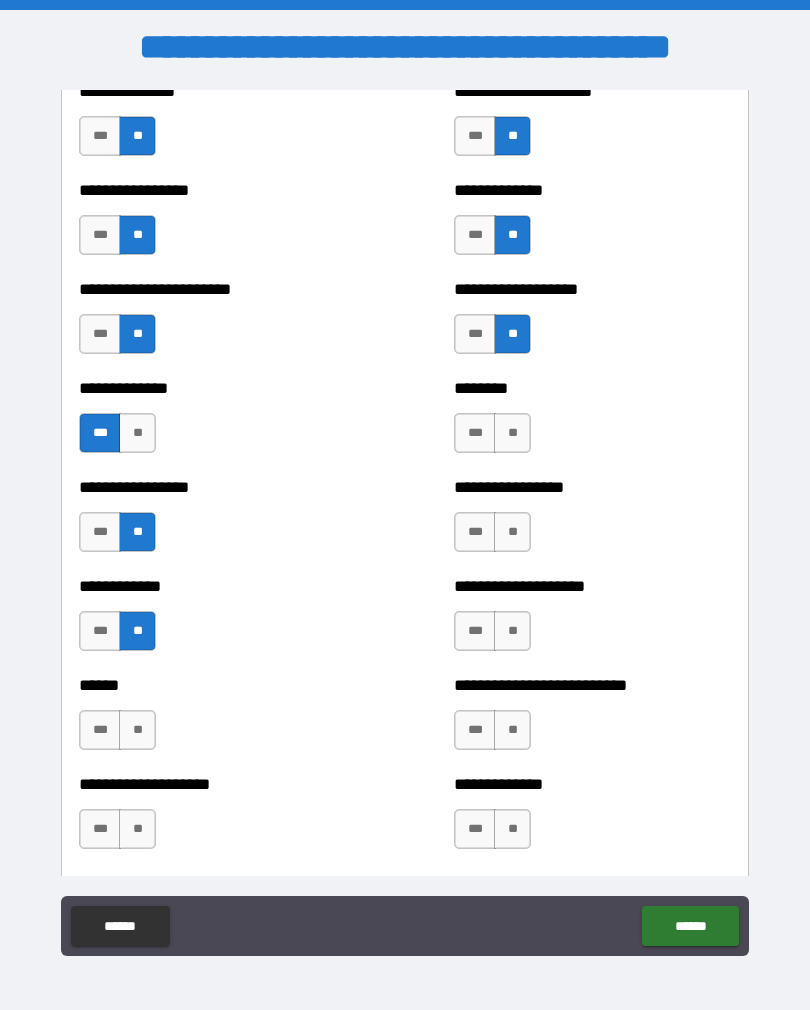 click on "**" at bounding box center [137, 730] 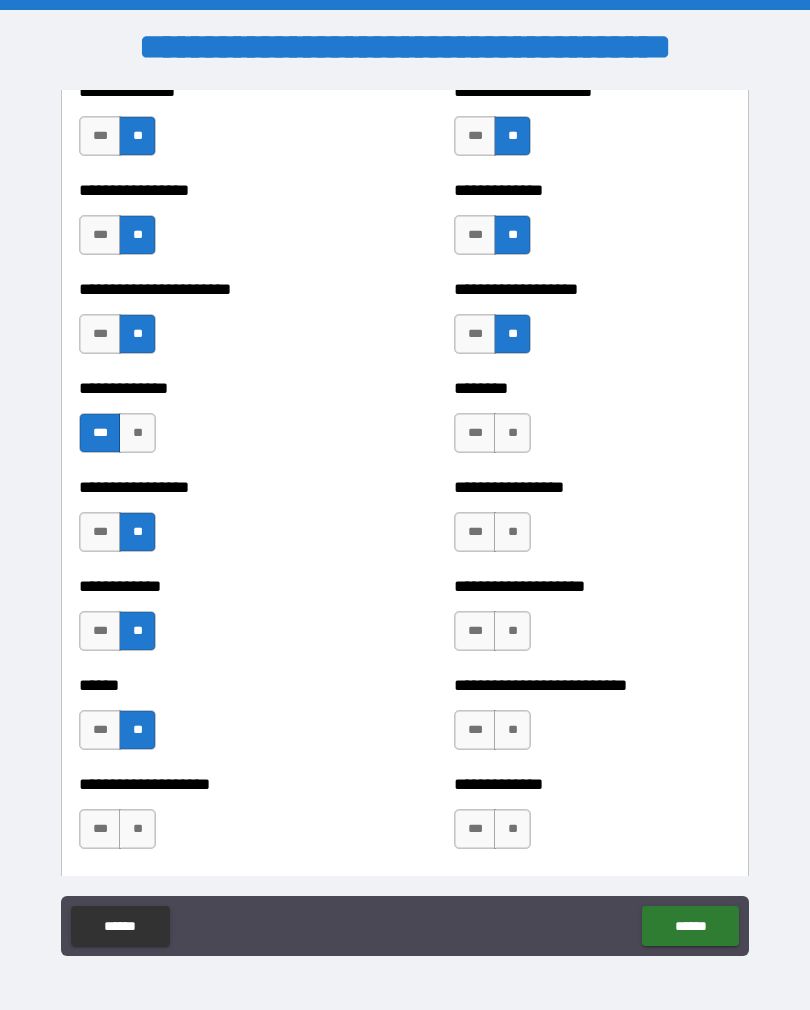 click on "**" at bounding box center (137, 829) 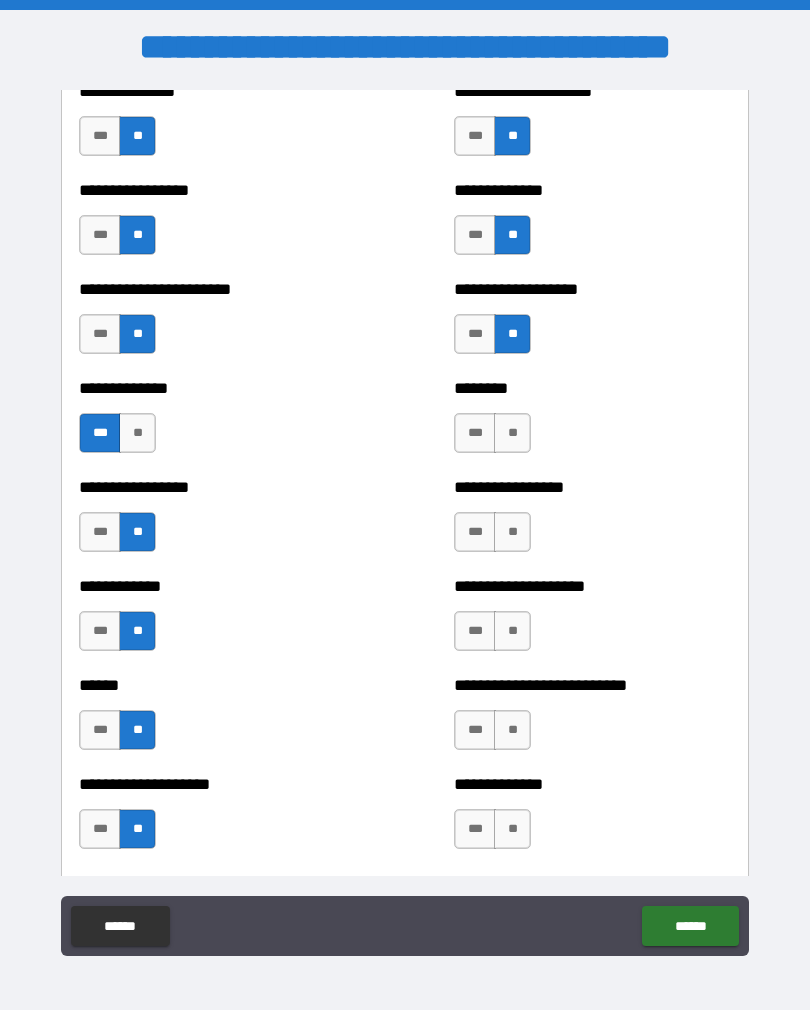 click on "**" at bounding box center [512, 829] 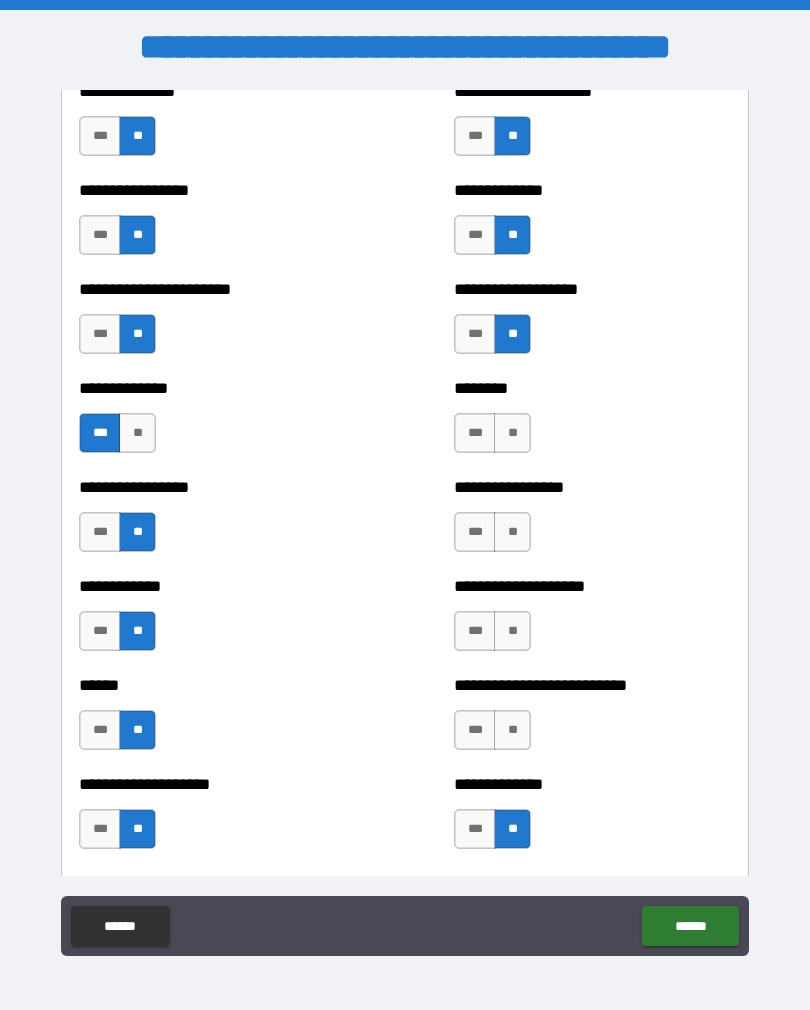 click on "**" at bounding box center (512, 730) 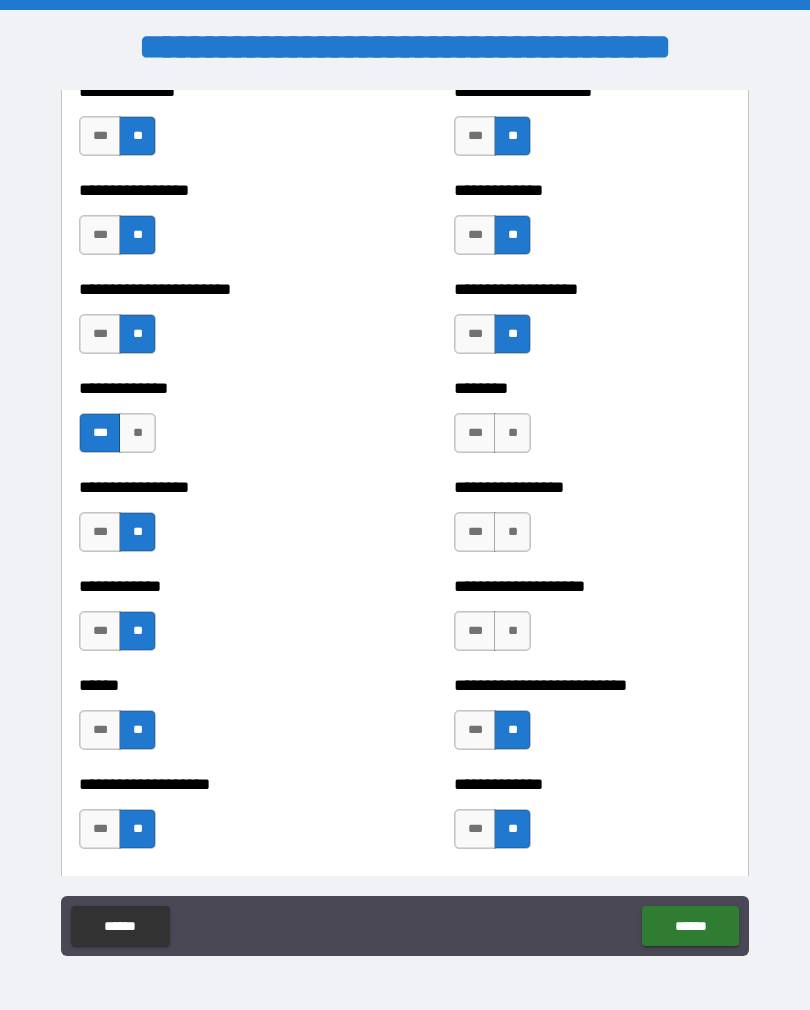 click on "**" at bounding box center (512, 631) 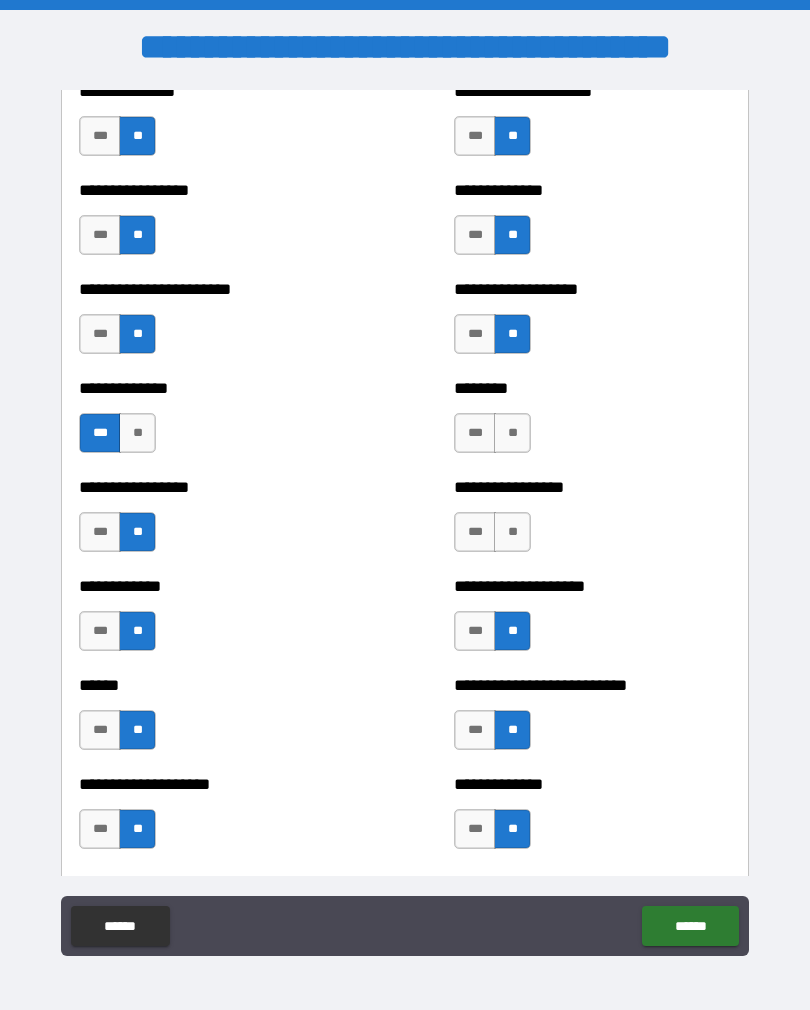 click on "**" at bounding box center (512, 532) 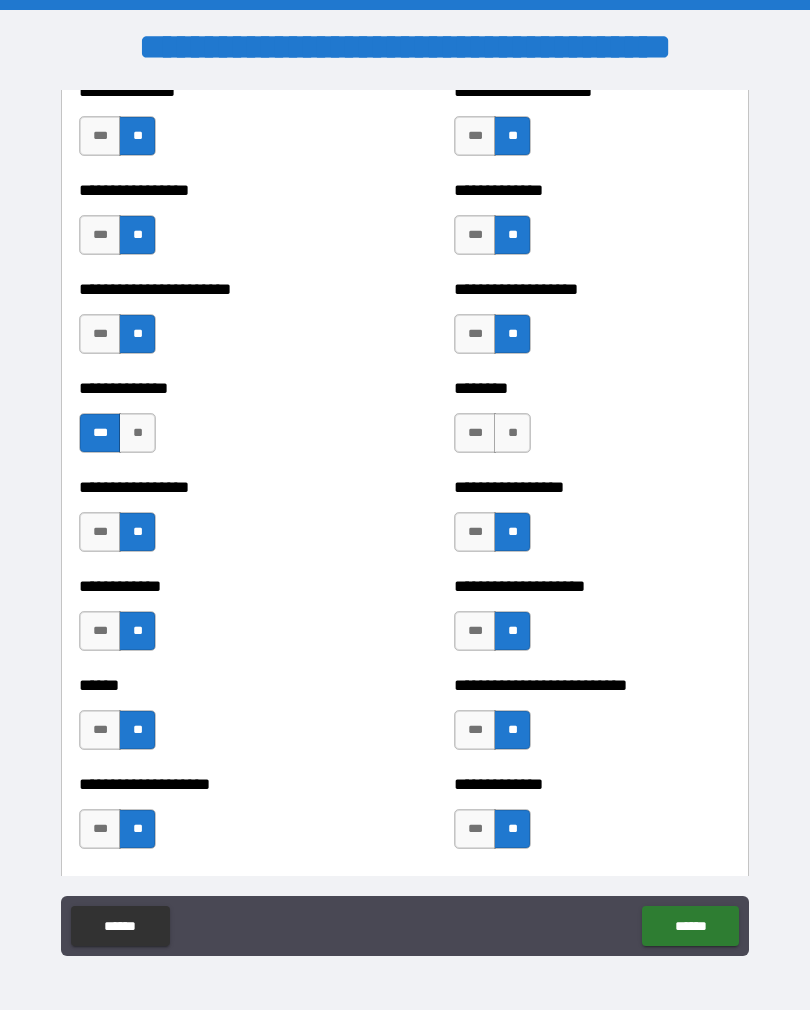 click on "**" at bounding box center [512, 433] 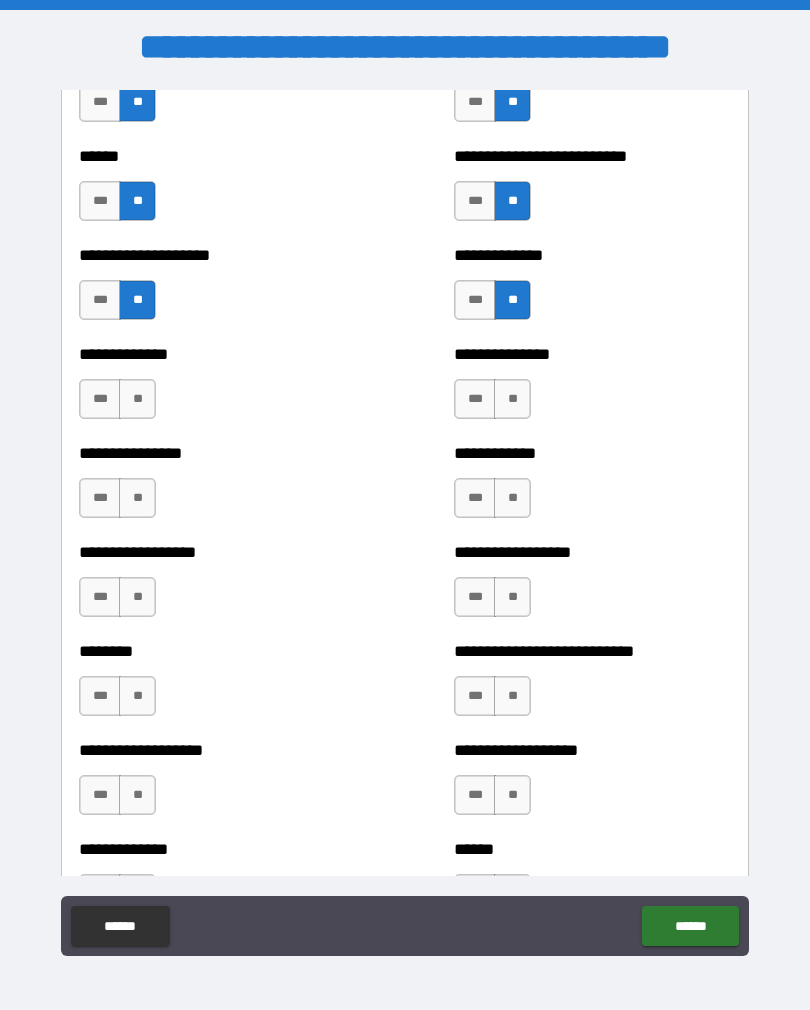 scroll, scrollTop: 4110, scrollLeft: 0, axis: vertical 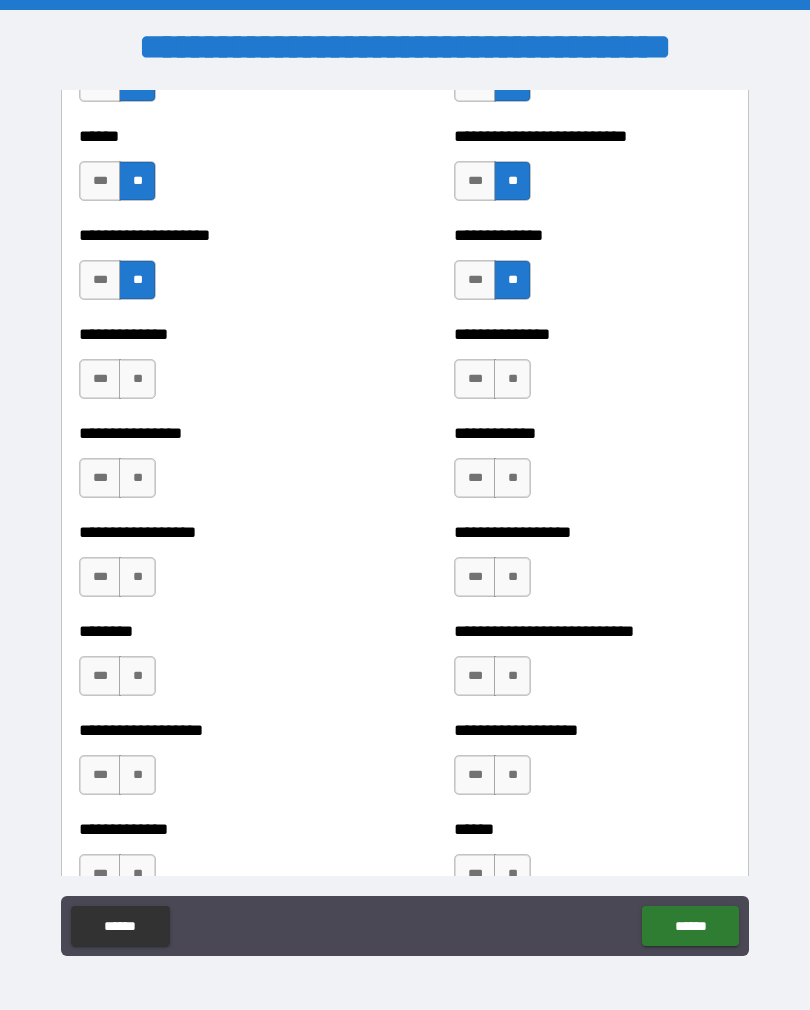 click on "**" at bounding box center [137, 379] 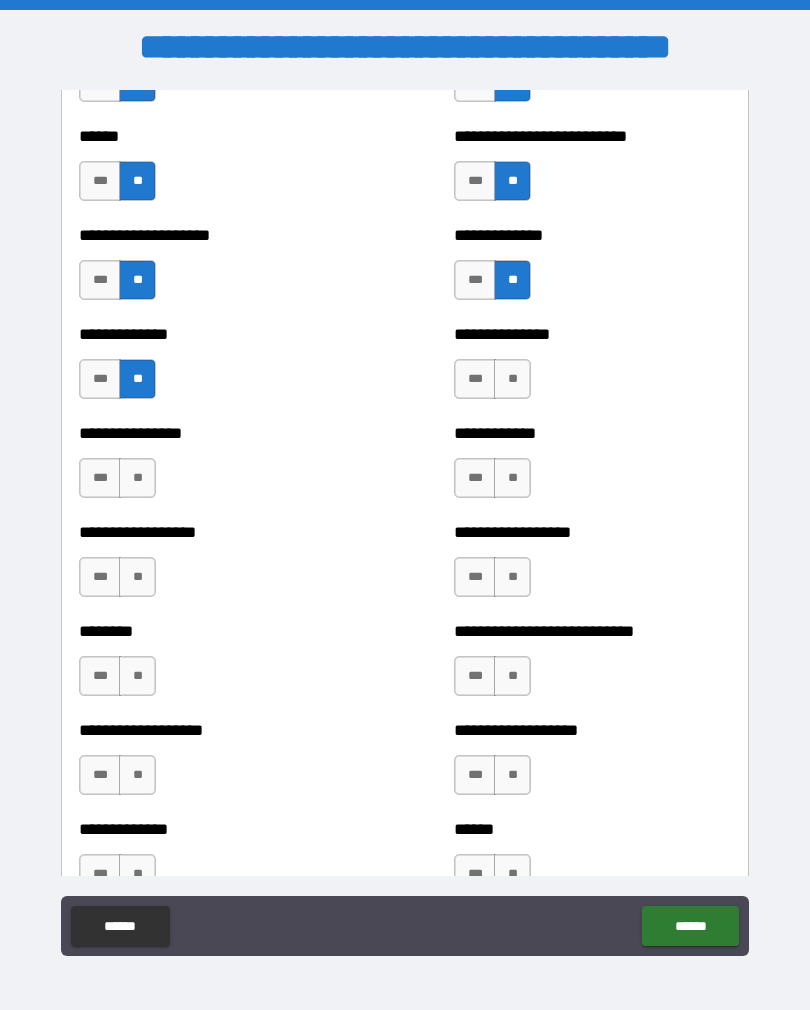 click on "**" at bounding box center [137, 478] 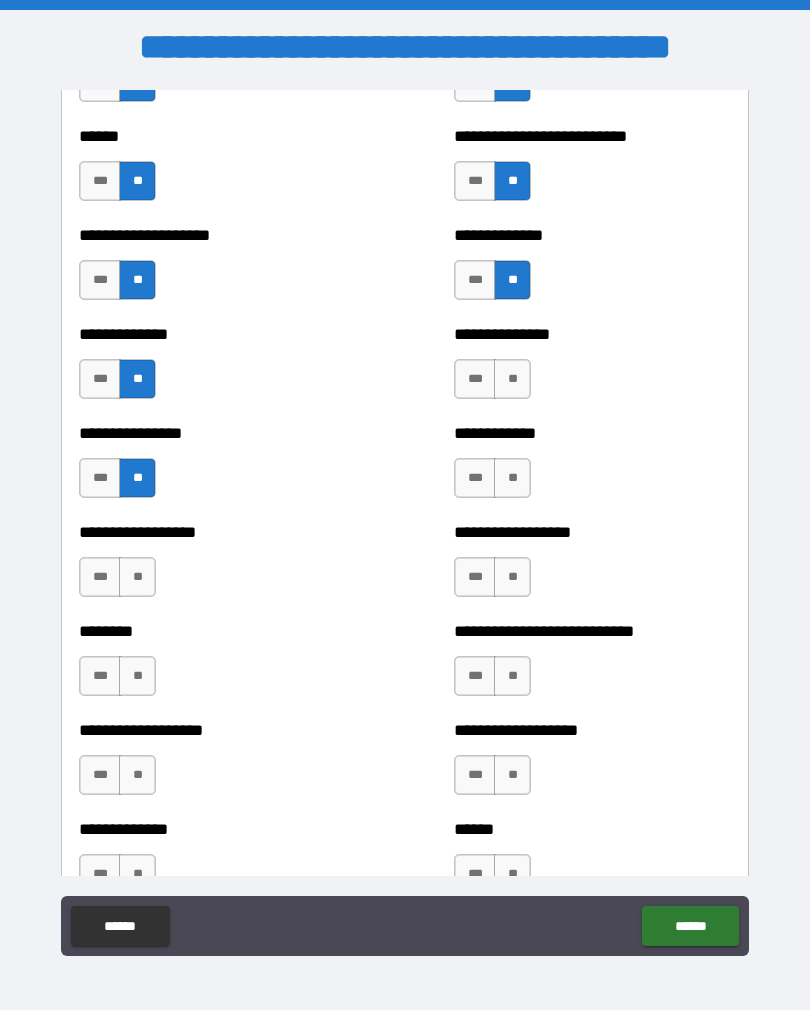click on "**" at bounding box center [137, 577] 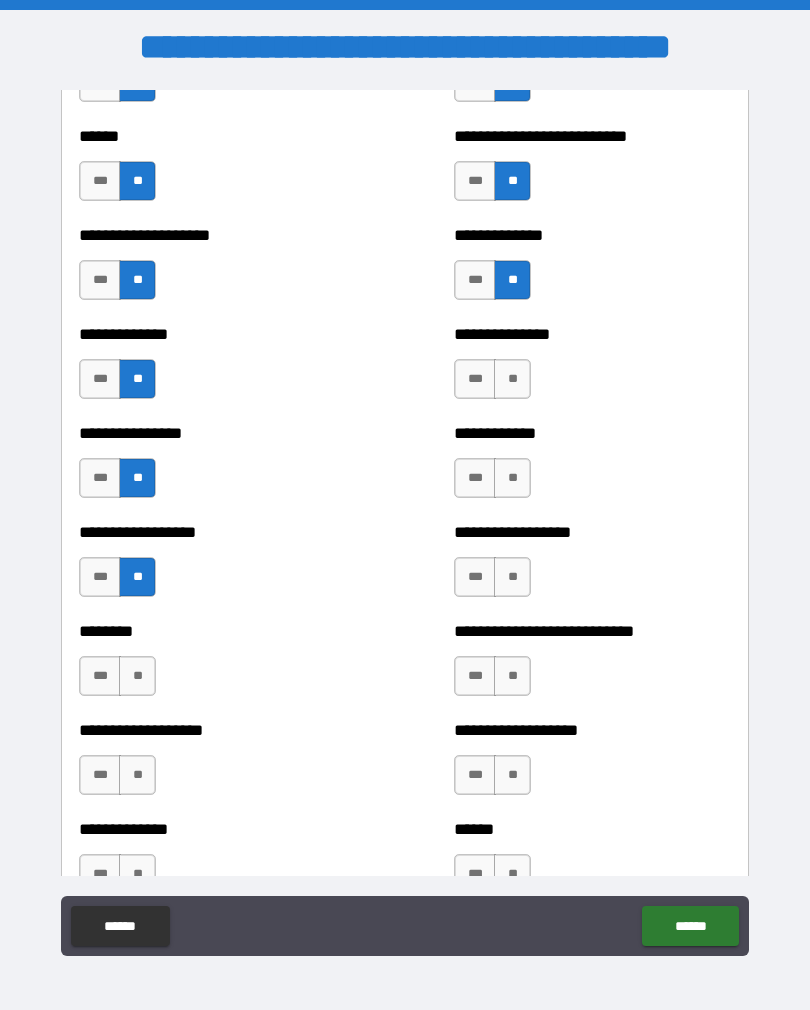 click on "**" at bounding box center [137, 676] 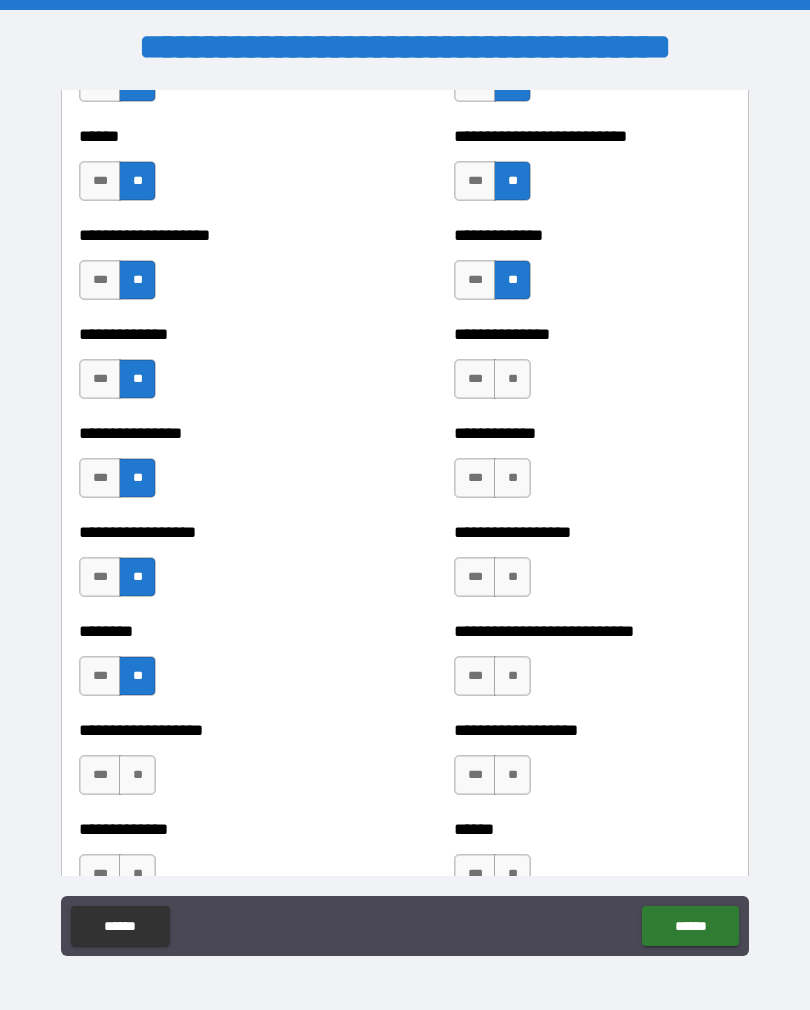 click on "**" at bounding box center [137, 775] 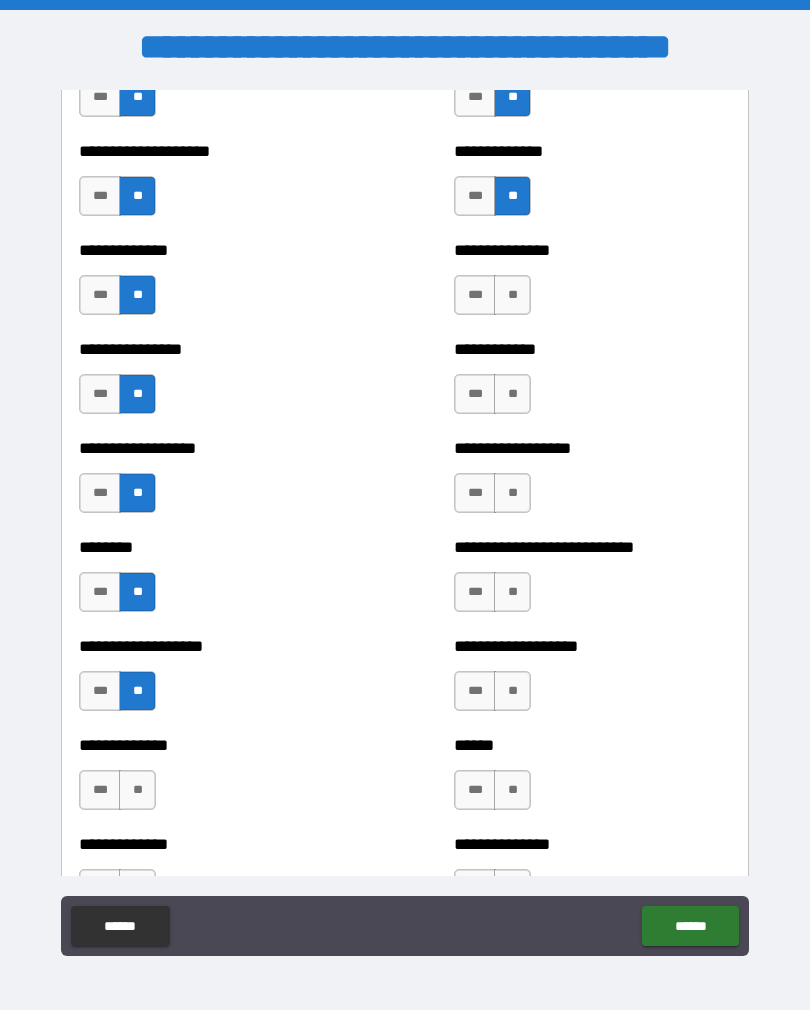 scroll, scrollTop: 4192, scrollLeft: 0, axis: vertical 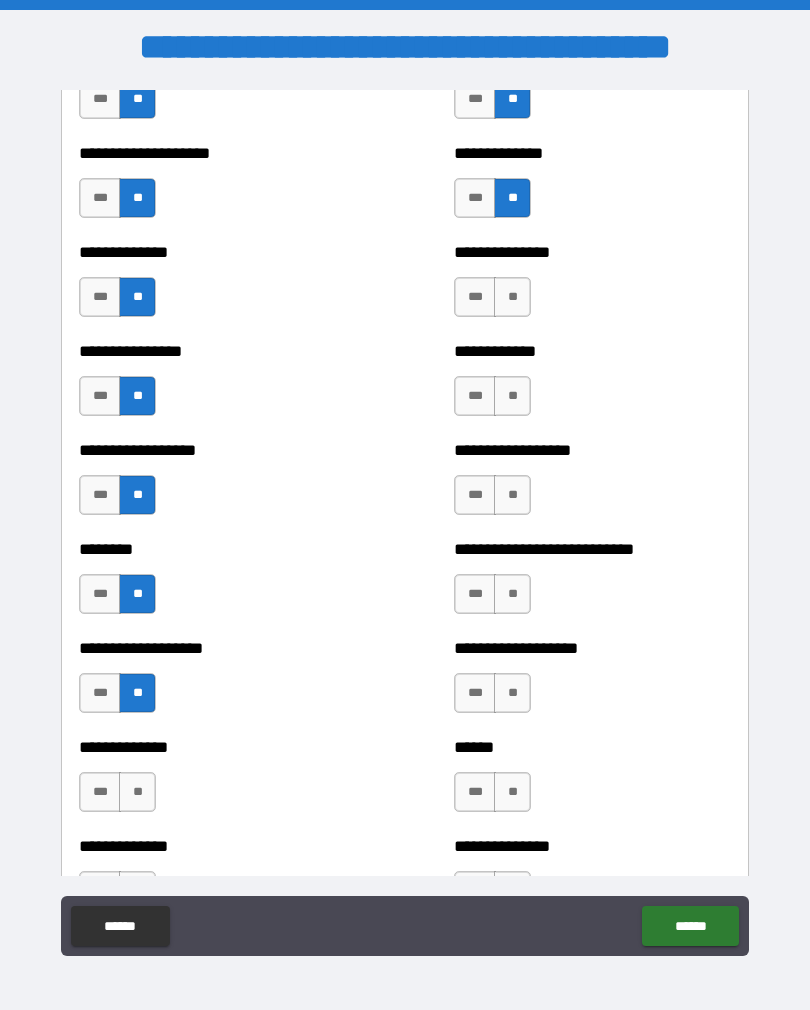 click on "**" at bounding box center (137, 792) 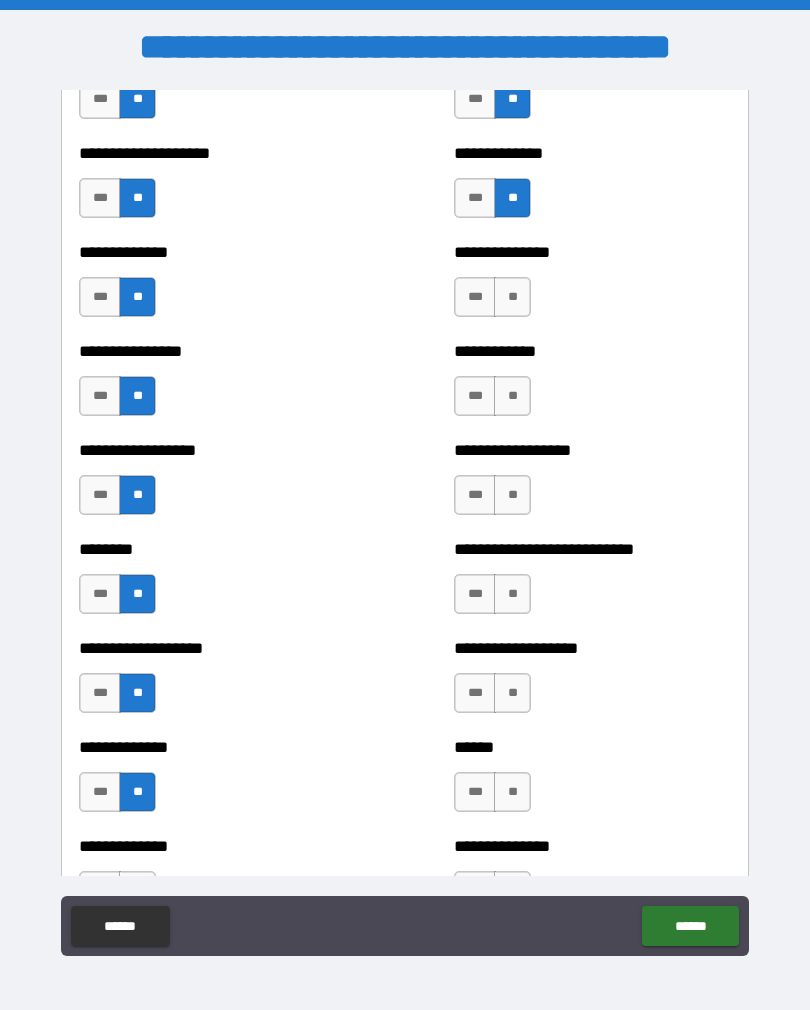 click on "**" at bounding box center (512, 792) 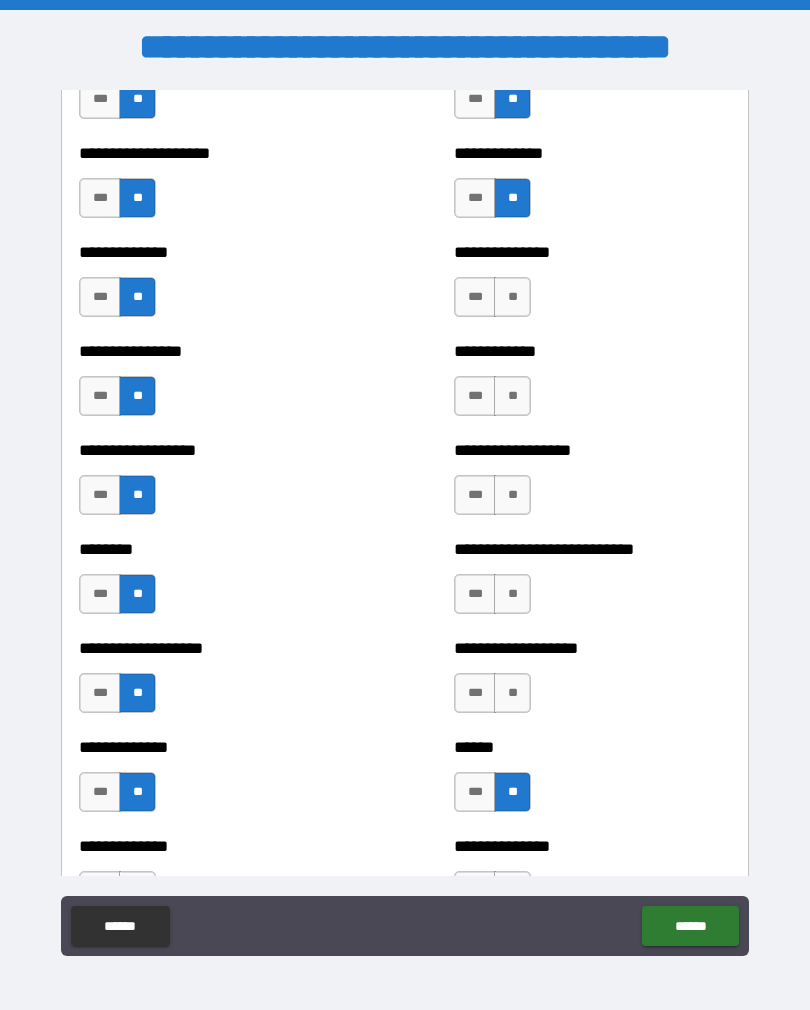 click on "**" at bounding box center [512, 693] 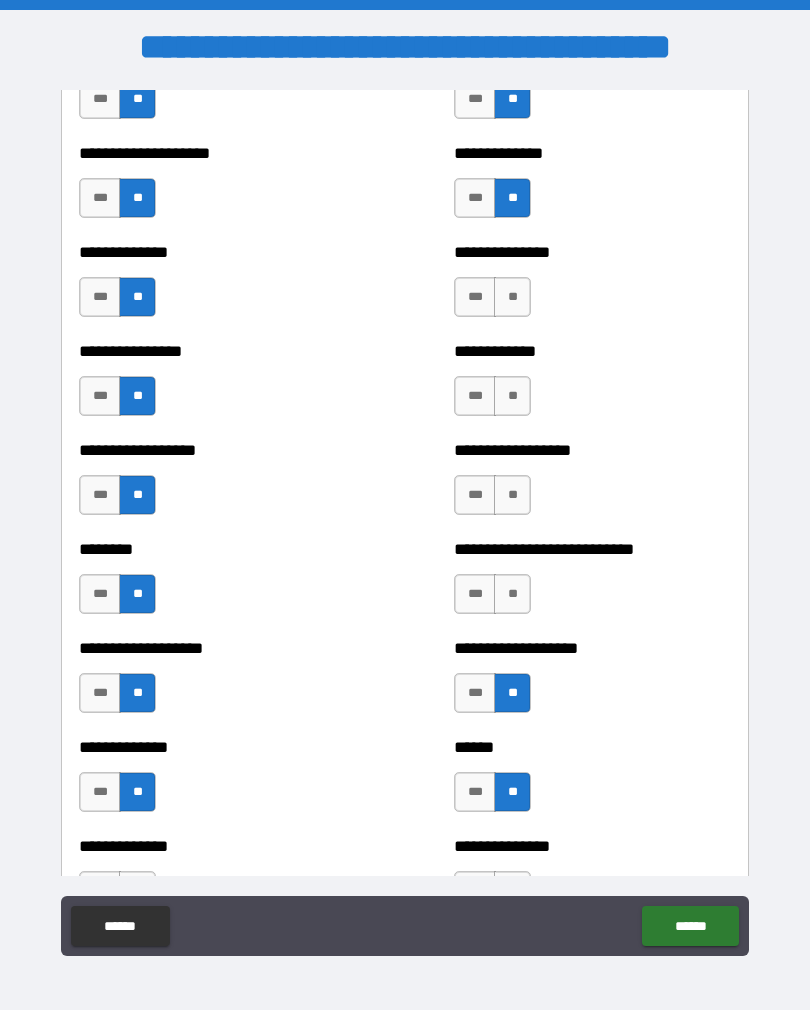 click on "**" at bounding box center [512, 594] 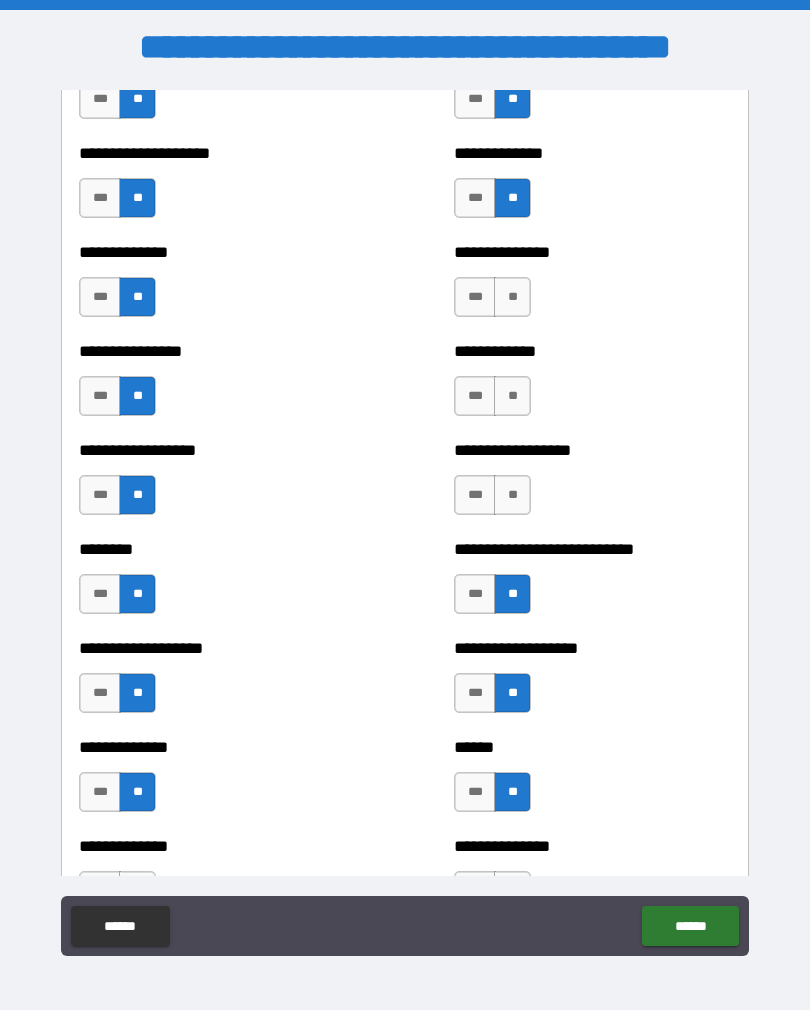 click on "**" at bounding box center [512, 495] 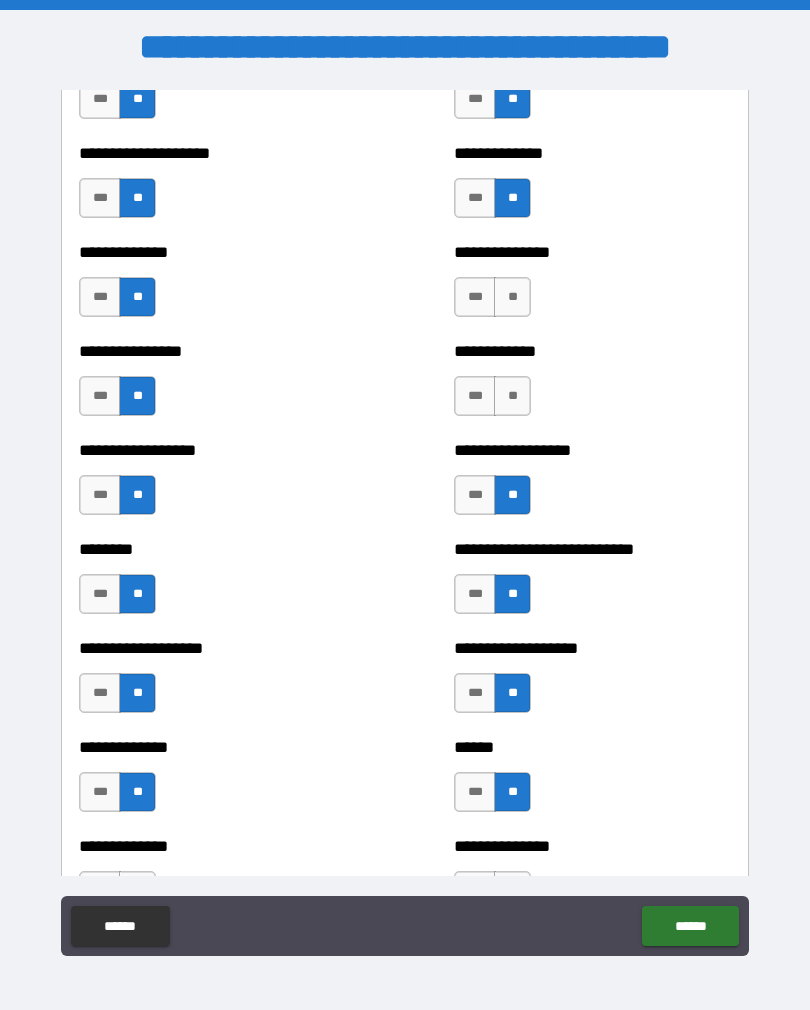 click on "**" at bounding box center (512, 396) 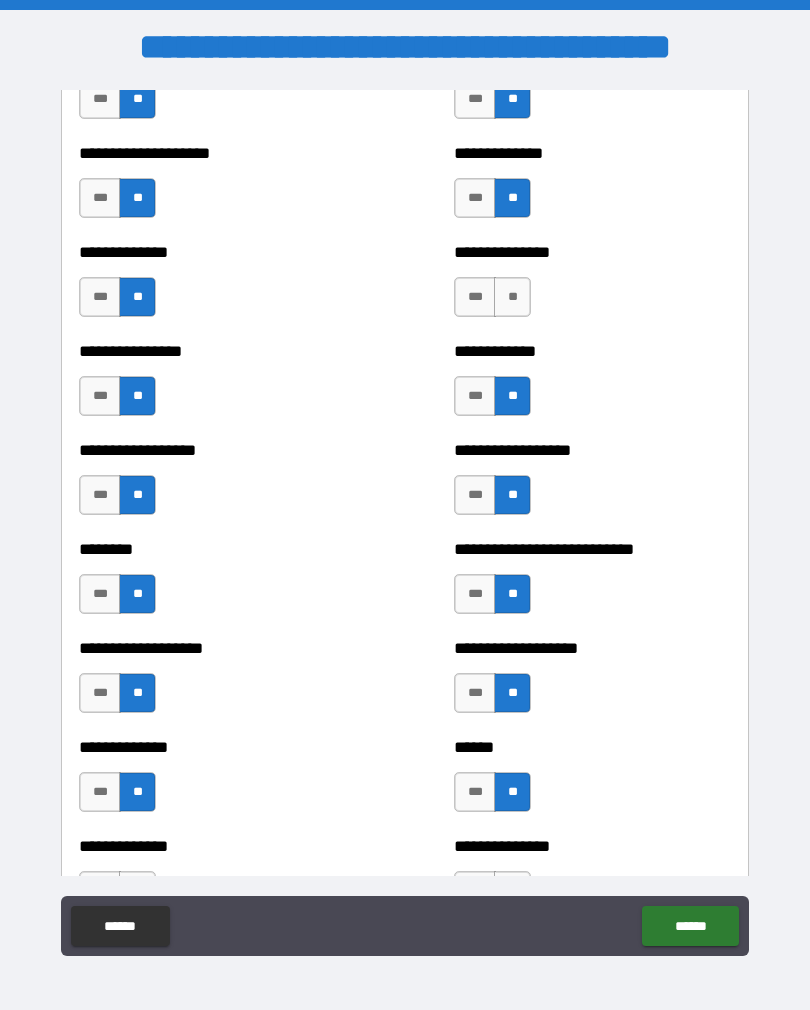 click on "**" at bounding box center (512, 297) 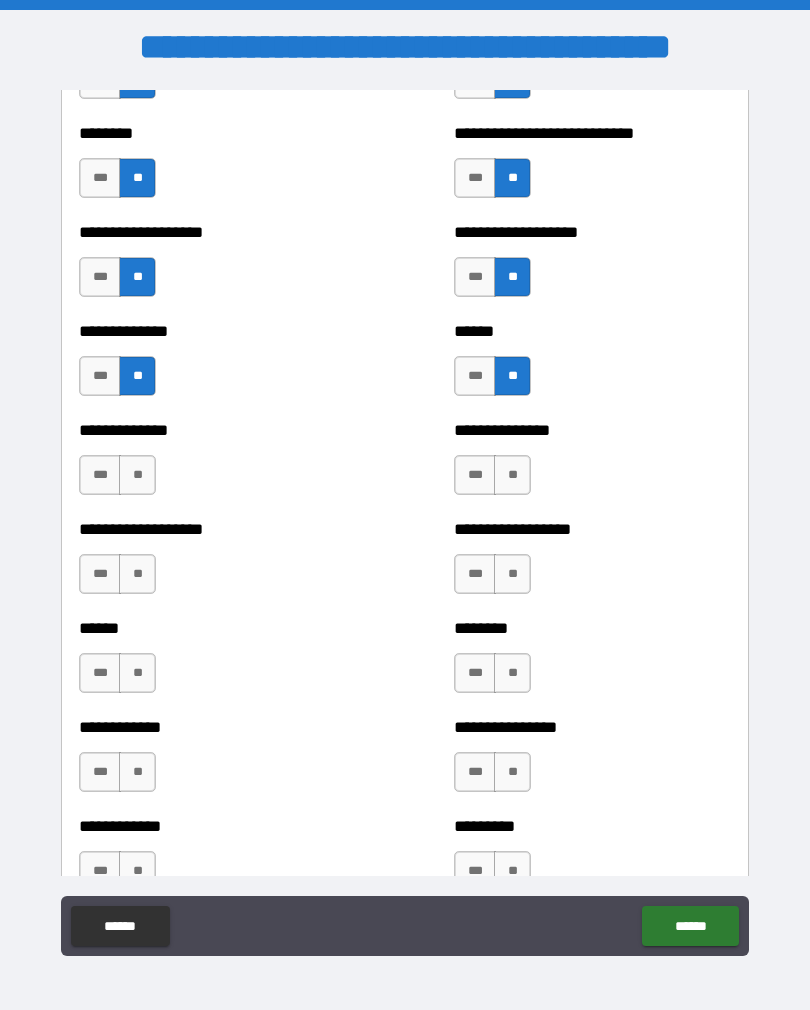 scroll, scrollTop: 4613, scrollLeft: 0, axis: vertical 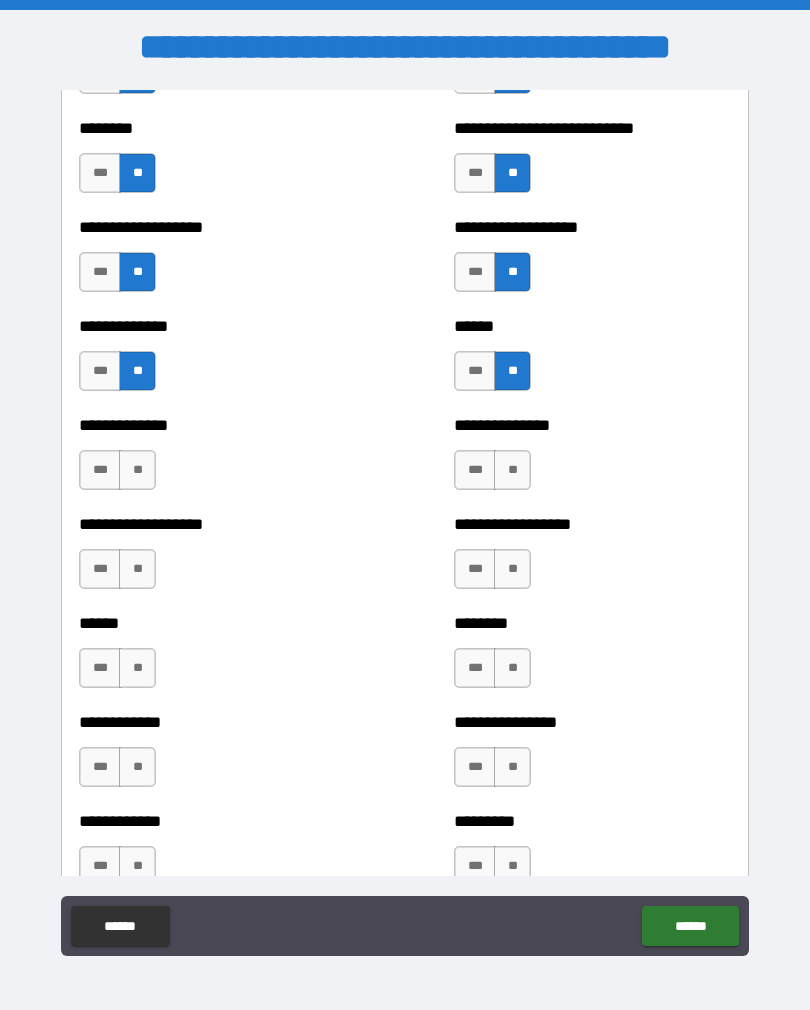 click on "**" at bounding box center [137, 470] 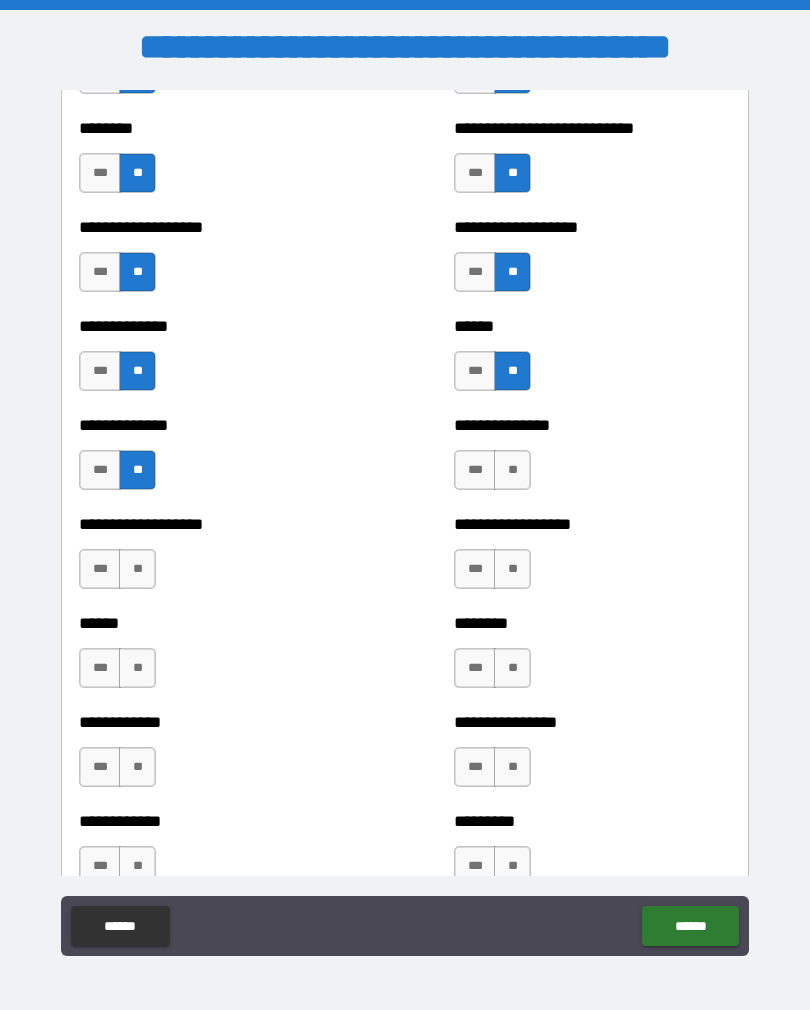 click on "**" at bounding box center [512, 470] 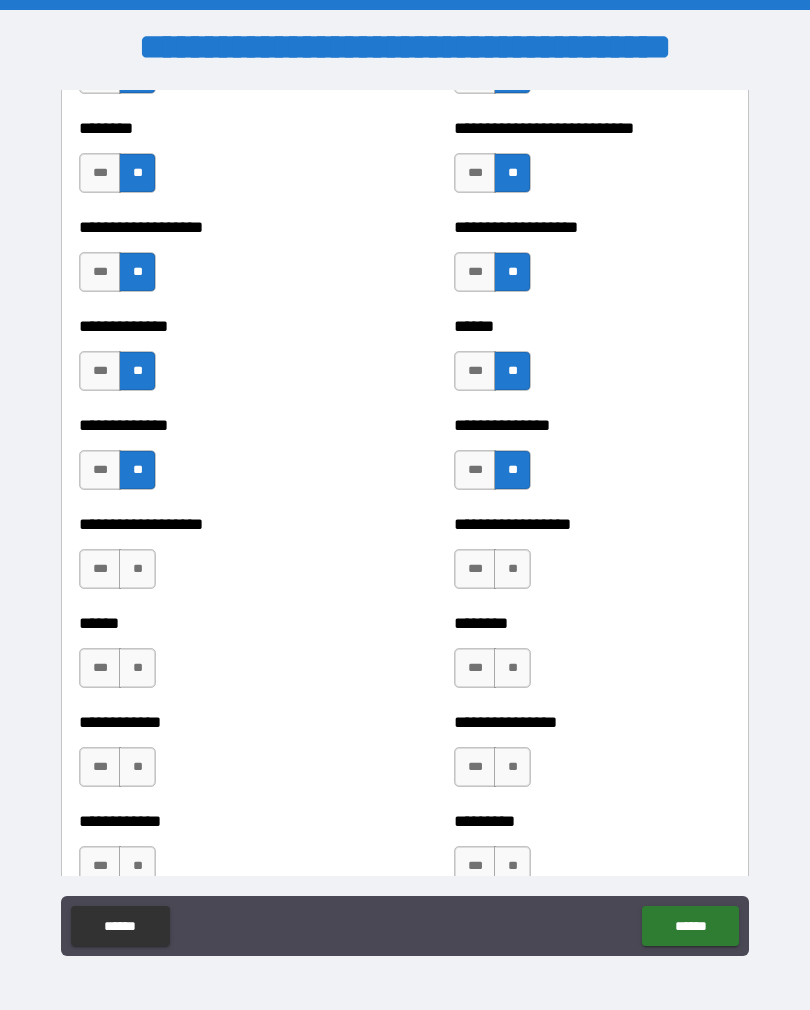 click on "**" at bounding box center [137, 569] 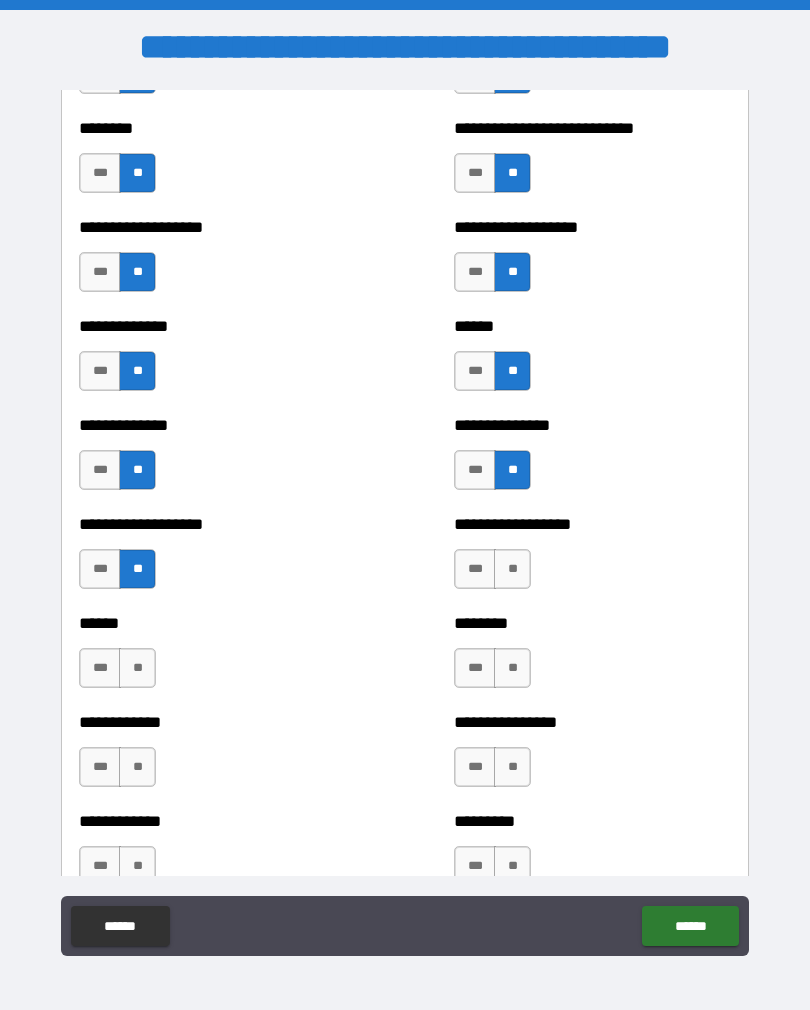 click on "**" at bounding box center [512, 569] 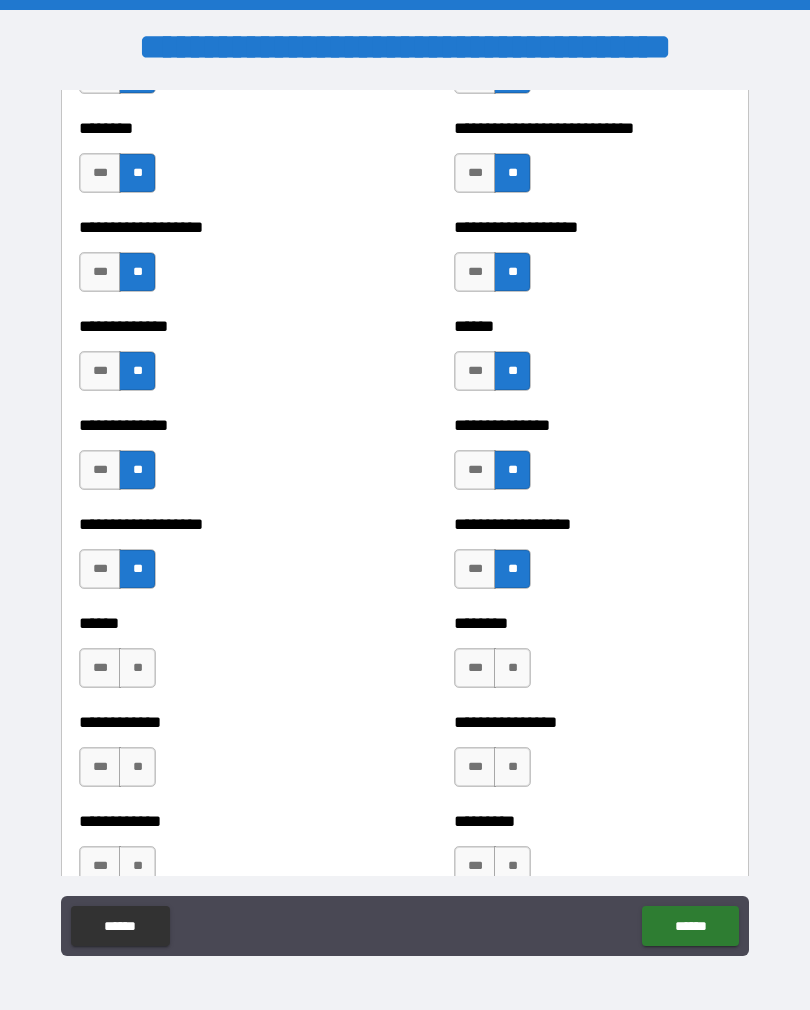 click on "**" at bounding box center (137, 668) 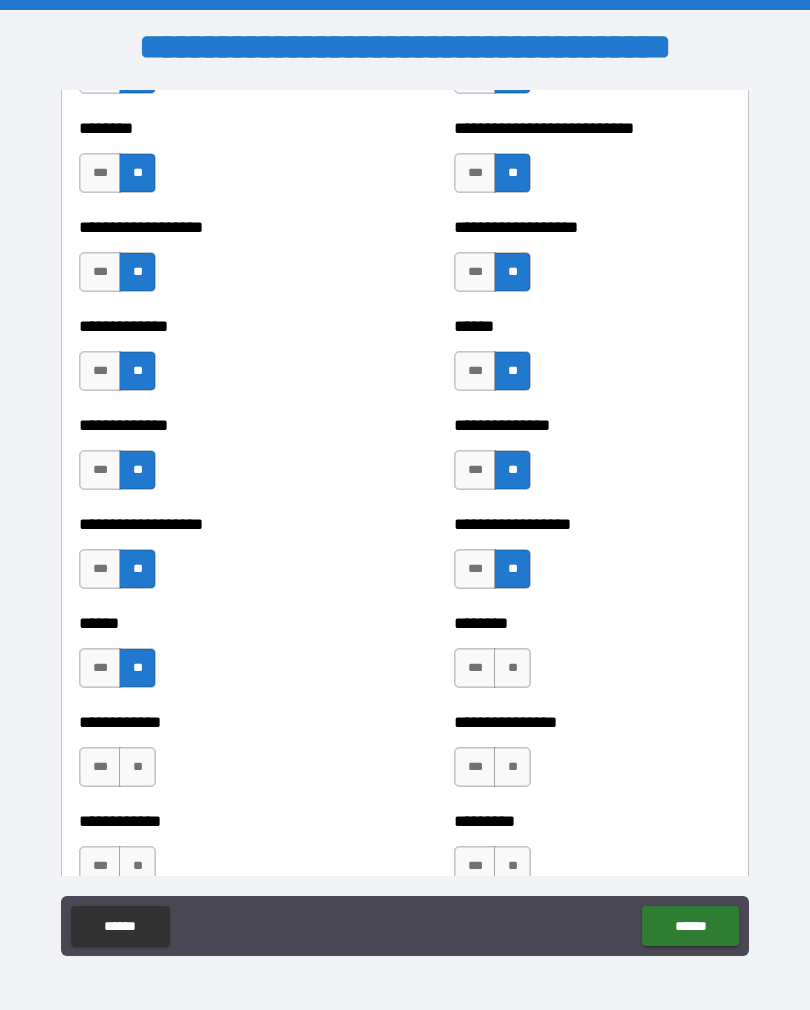 click on "**" at bounding box center [512, 668] 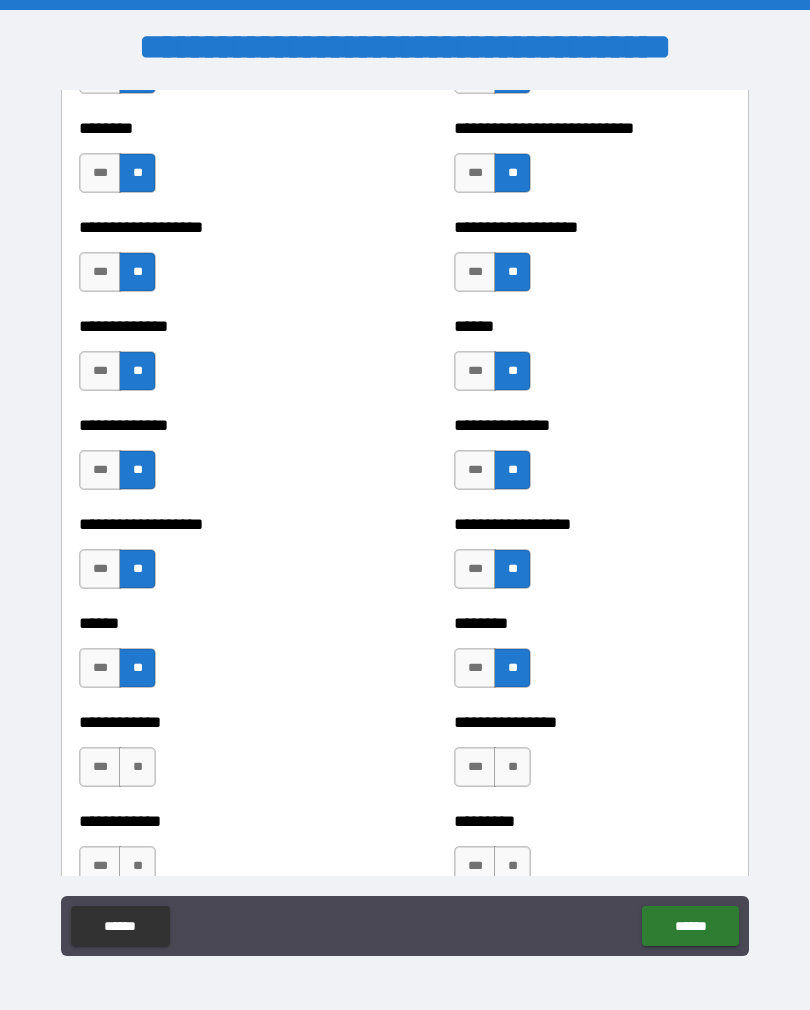 click on "**" at bounding box center (137, 767) 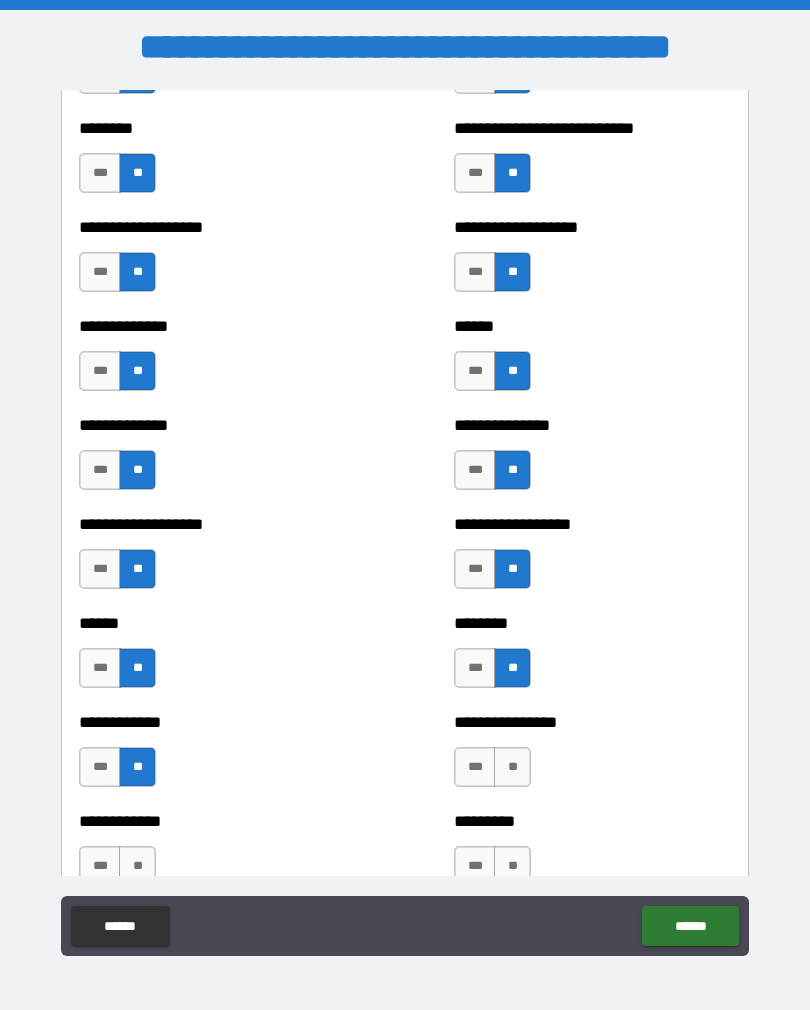 click on "**" at bounding box center [512, 767] 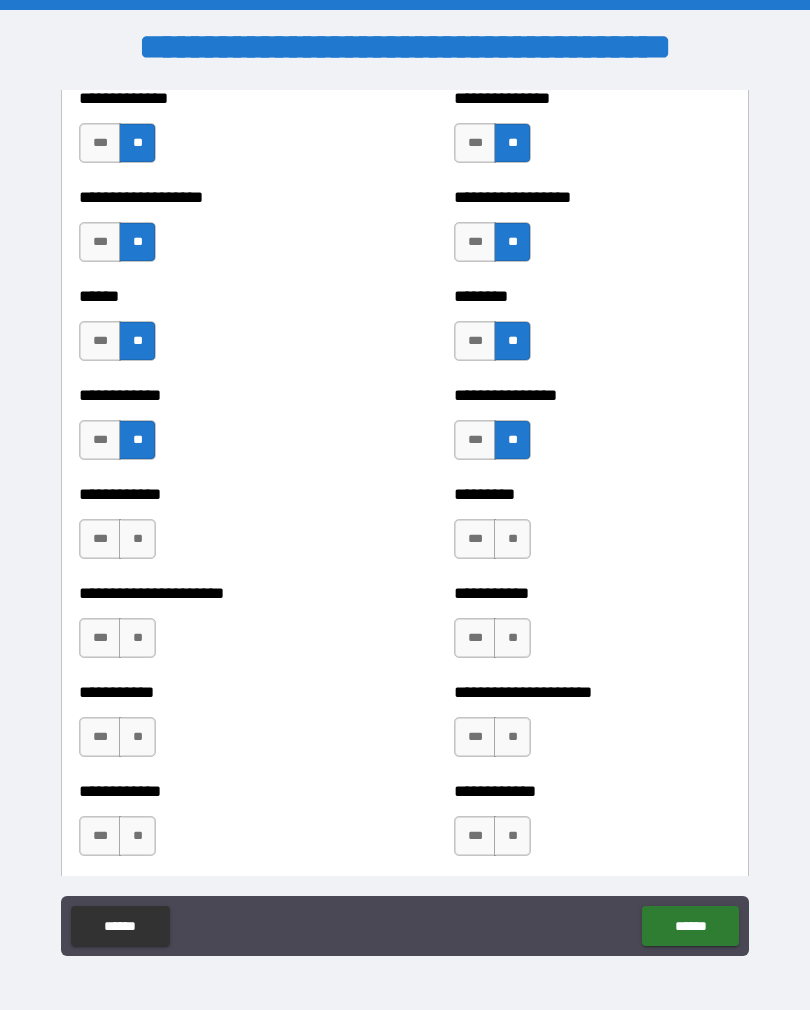 scroll, scrollTop: 4945, scrollLeft: 0, axis: vertical 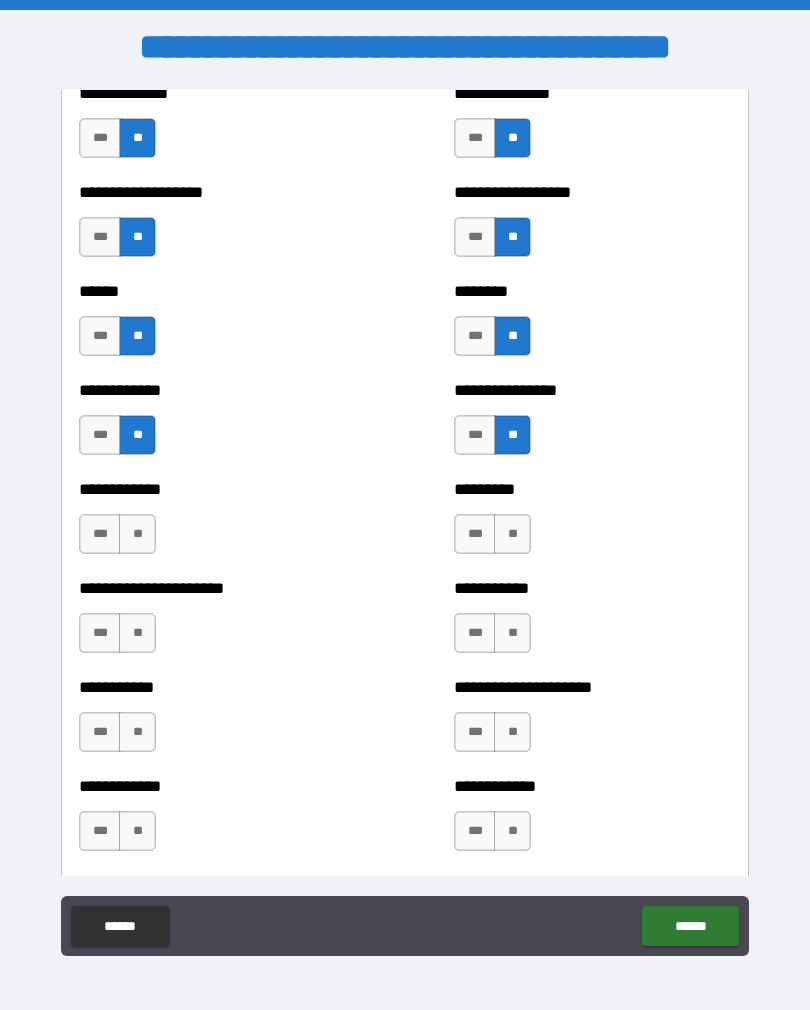 click on "**" at bounding box center (137, 534) 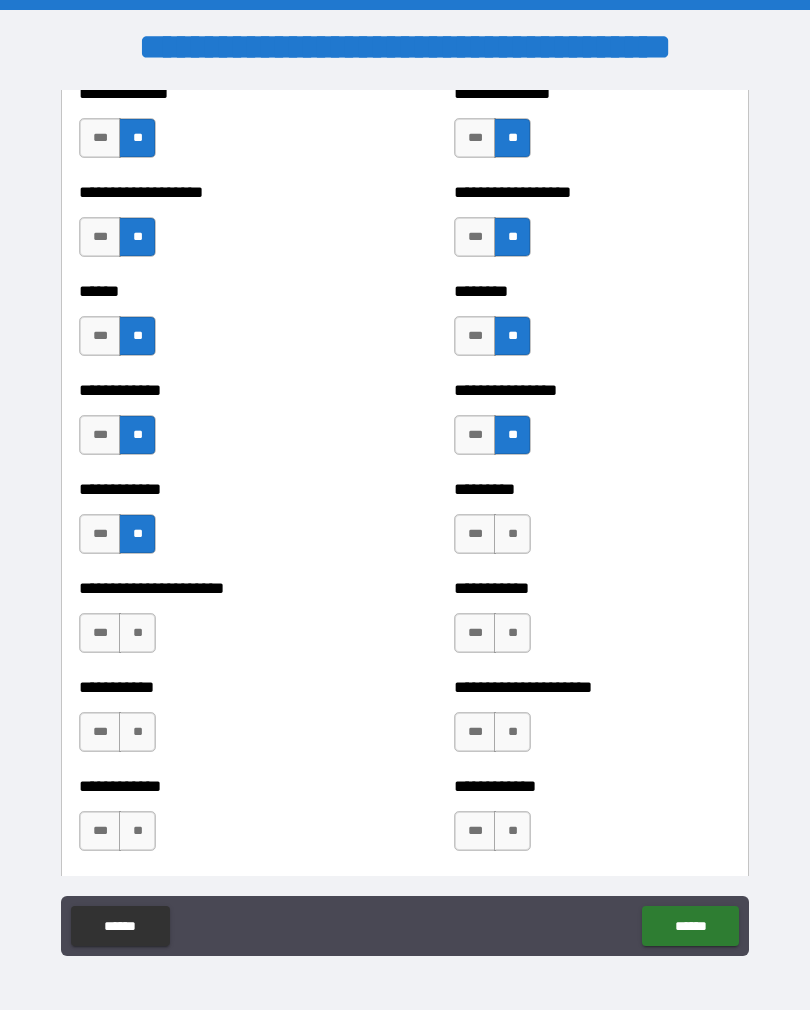 click on "**" at bounding box center (512, 534) 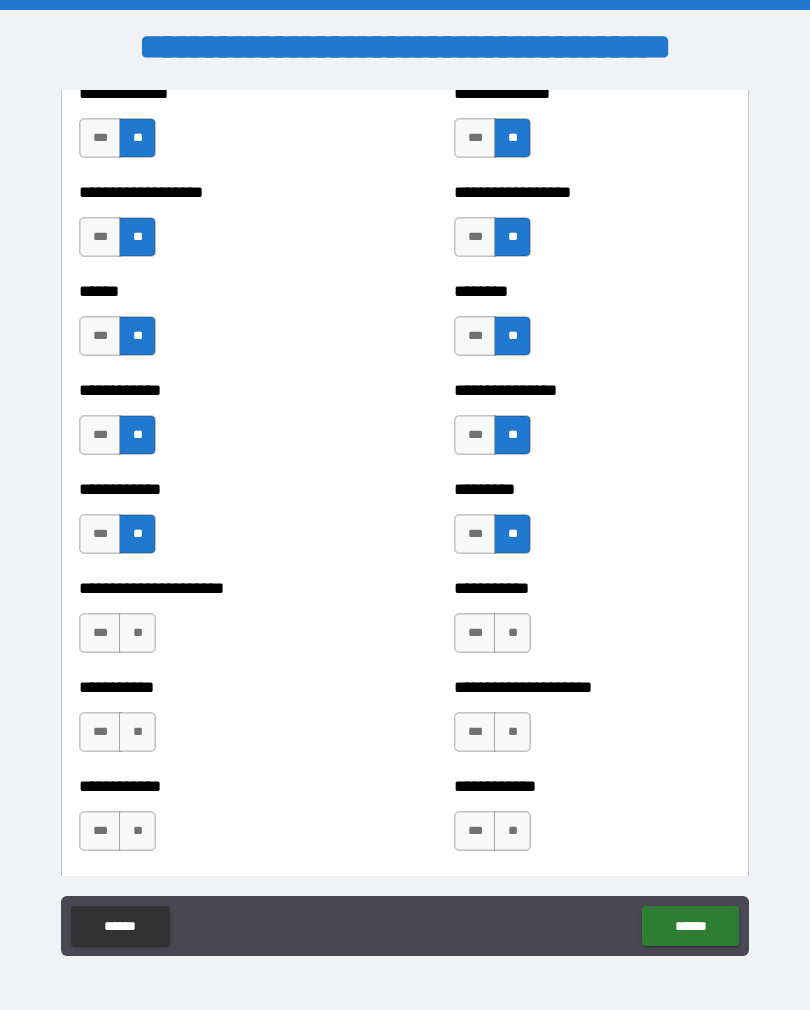 click on "**" at bounding box center (137, 633) 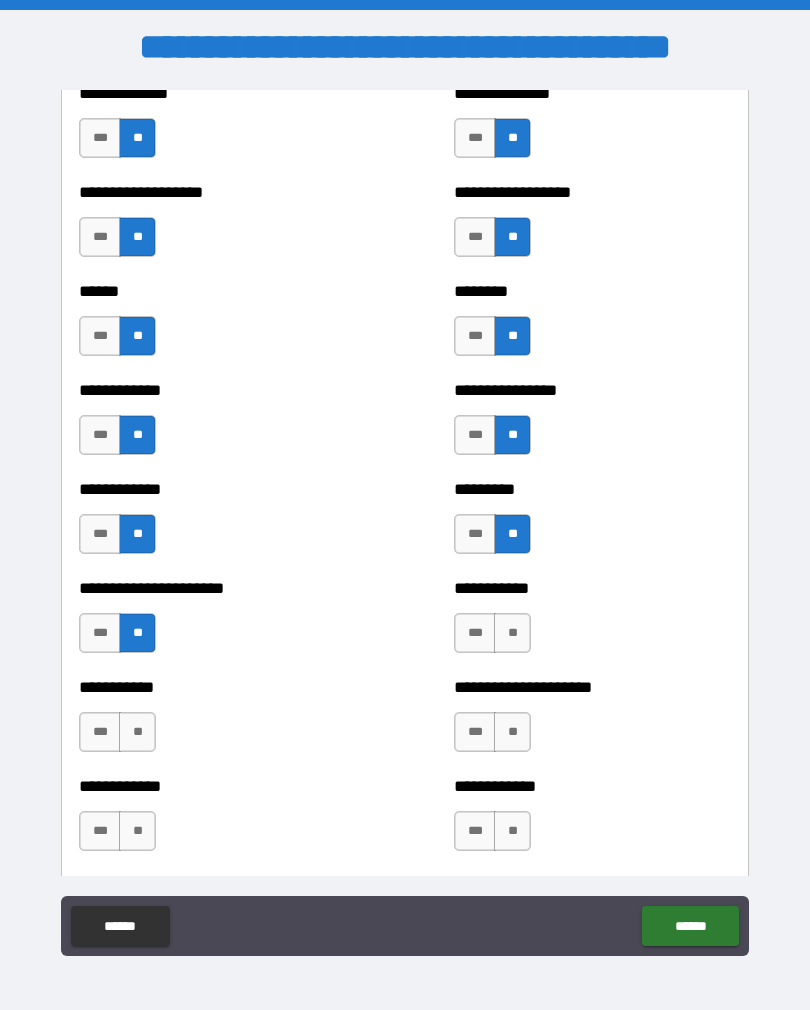 click on "**" at bounding box center [512, 633] 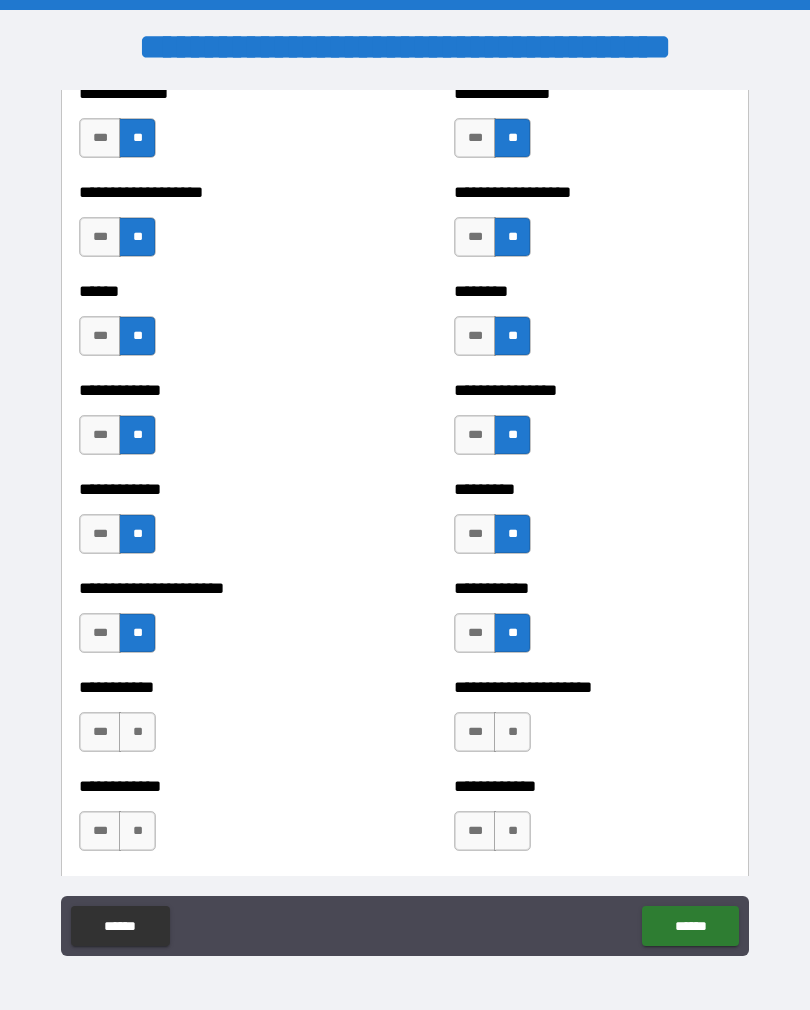 click on "**" at bounding box center [137, 732] 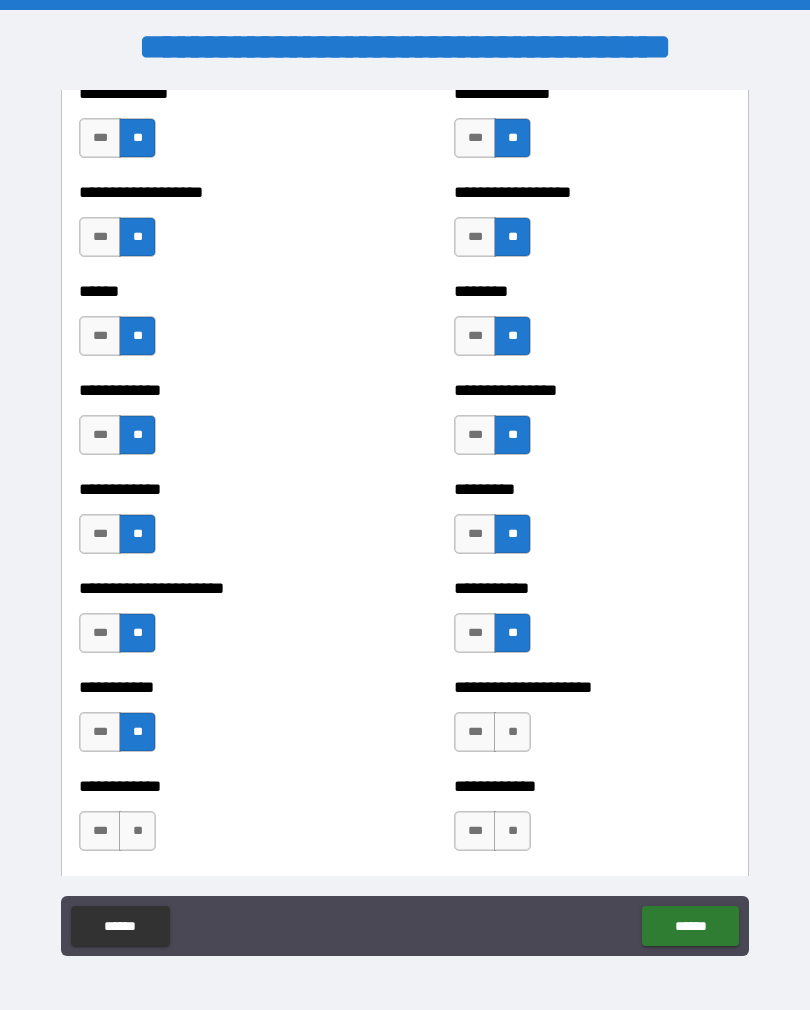 click on "**" at bounding box center [512, 732] 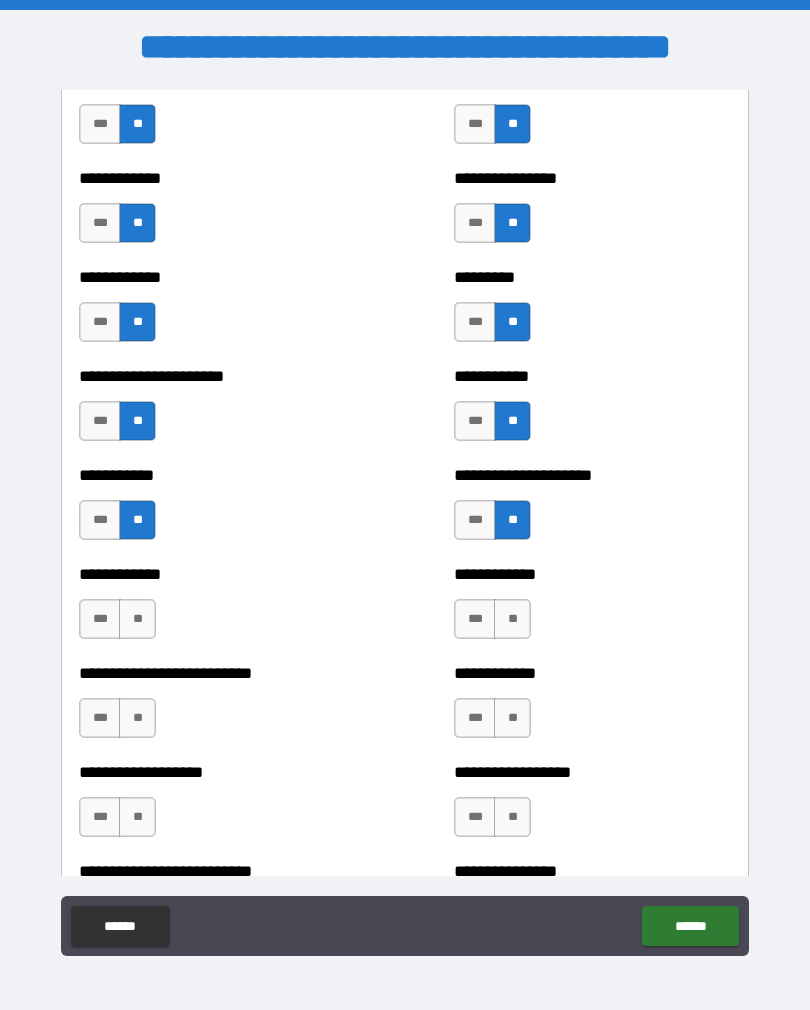 scroll, scrollTop: 5159, scrollLeft: 0, axis: vertical 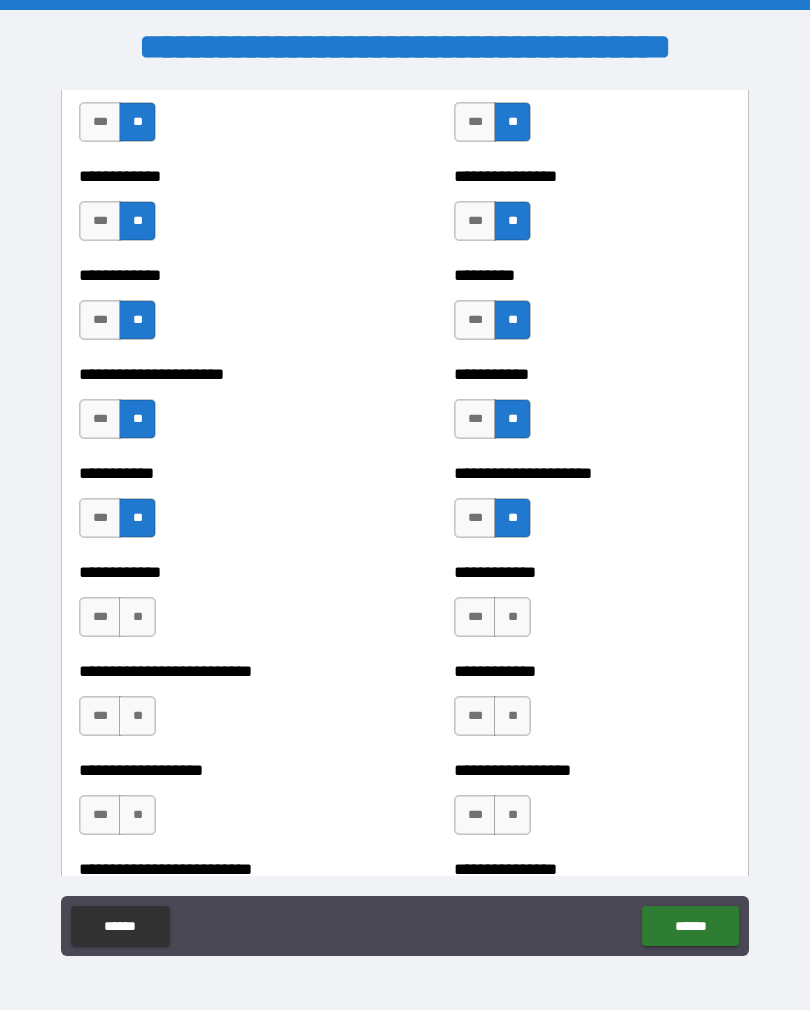 click on "**" at bounding box center (137, 617) 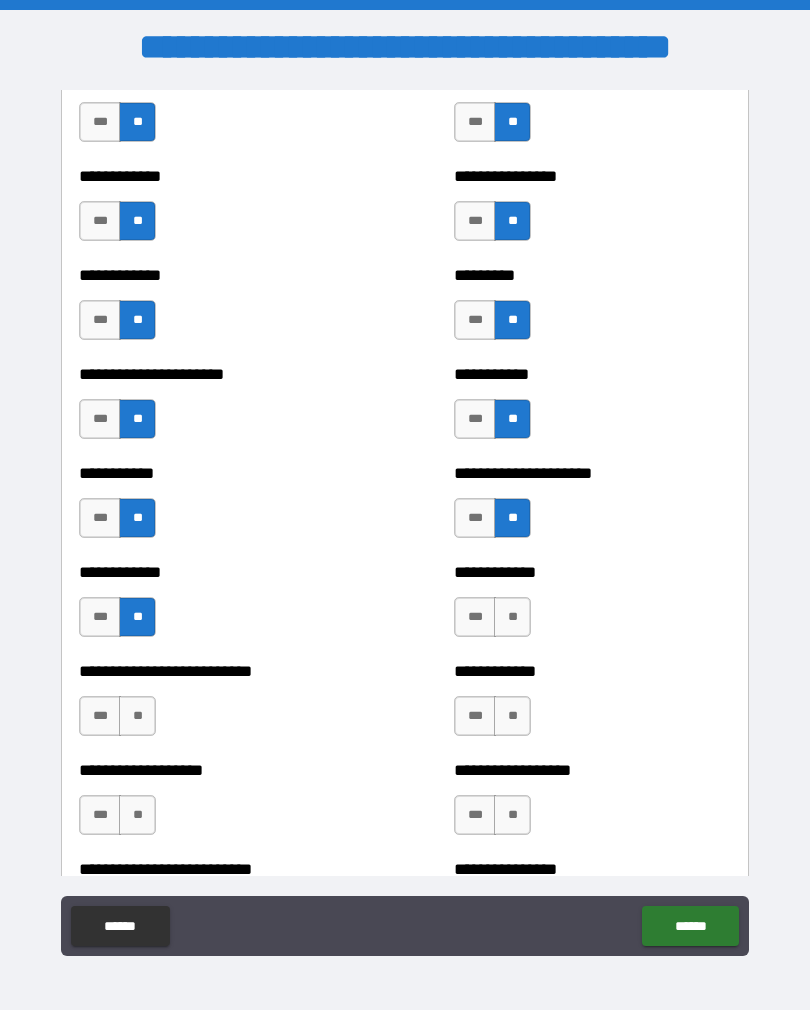 click on "**" at bounding box center [512, 617] 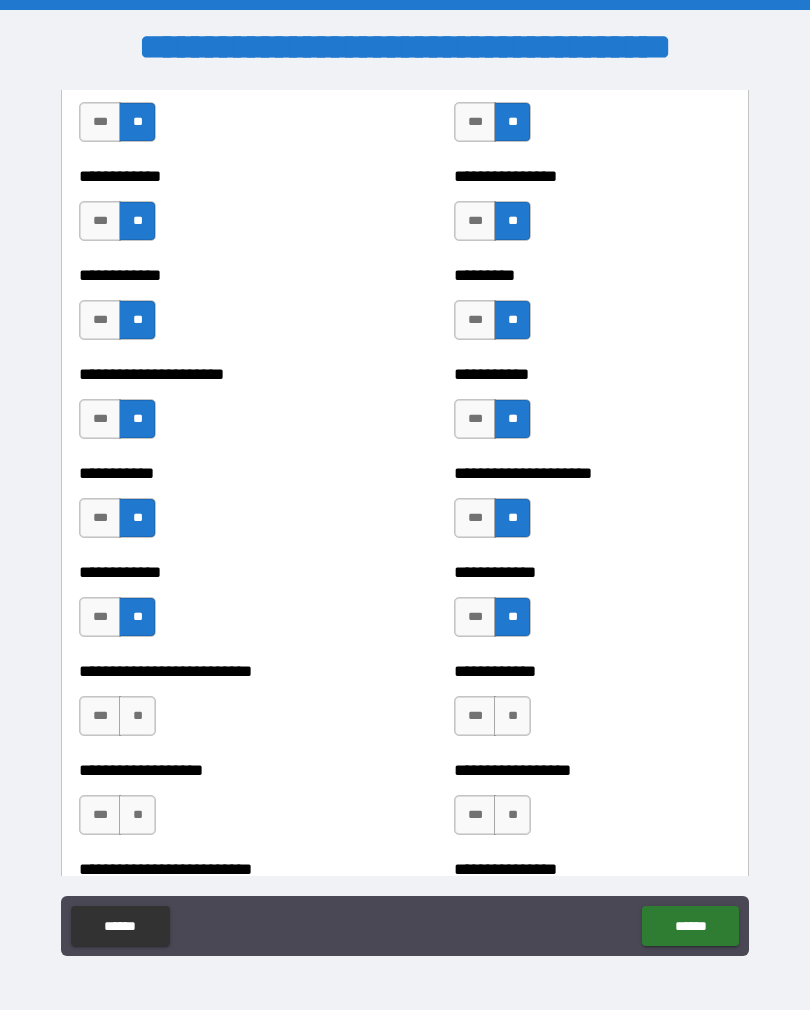 click on "**" at bounding box center [137, 716] 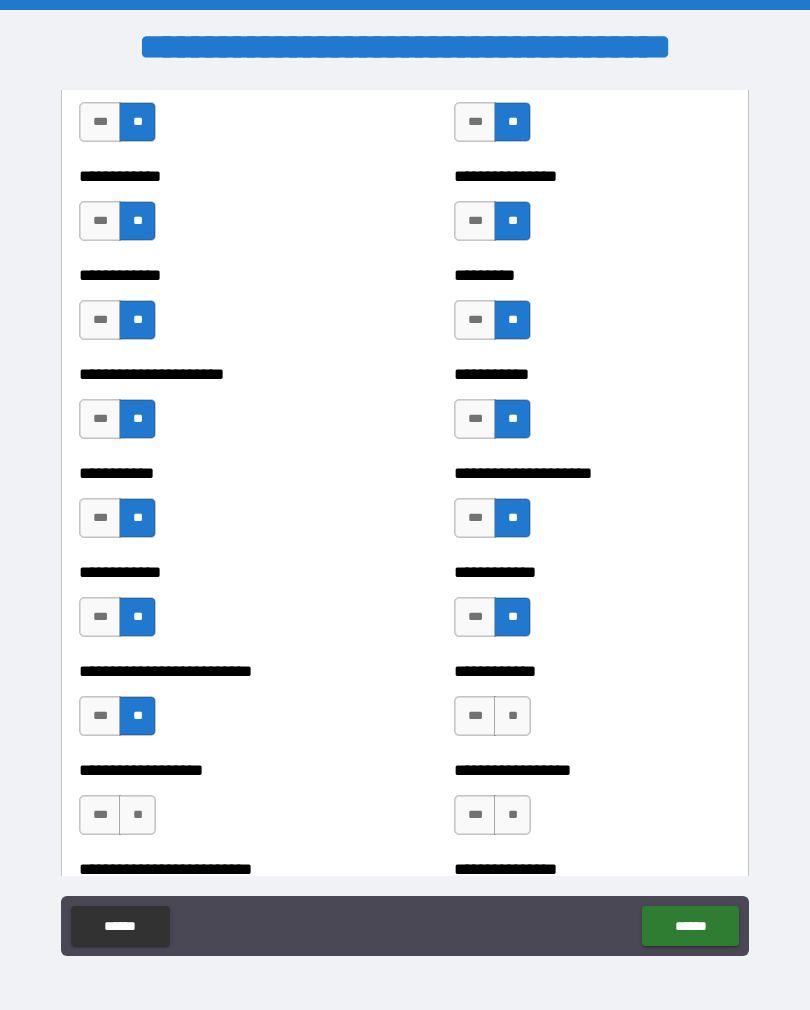 click on "**" at bounding box center (512, 716) 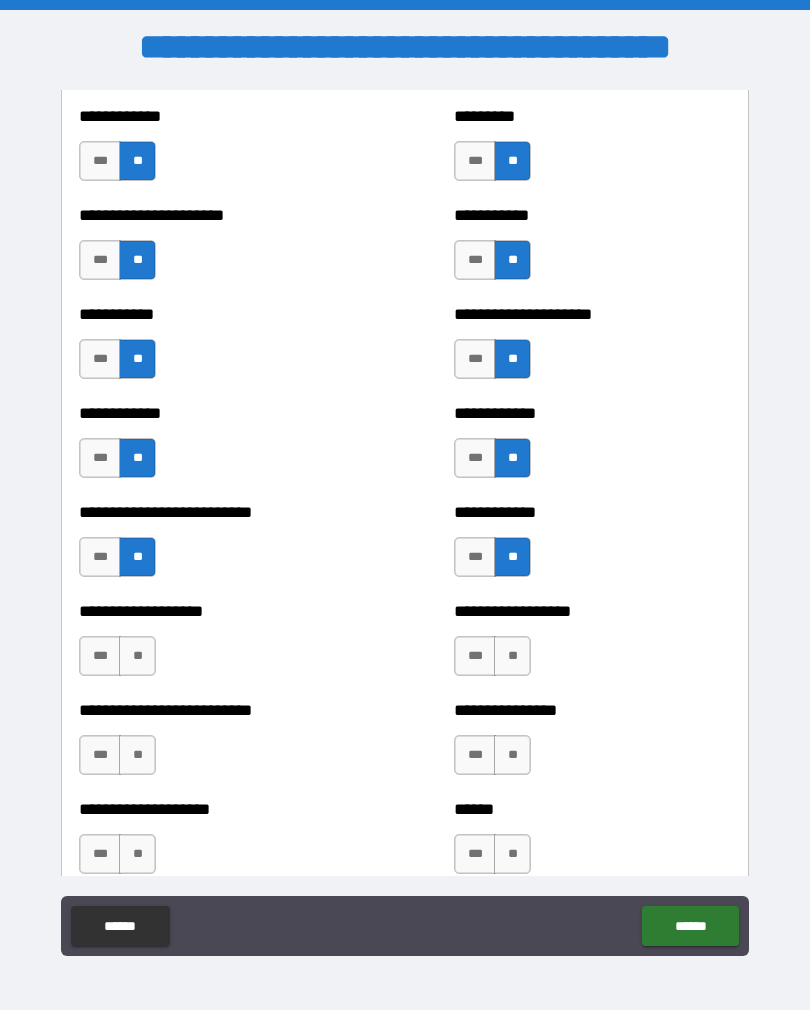 scroll, scrollTop: 5334, scrollLeft: 0, axis: vertical 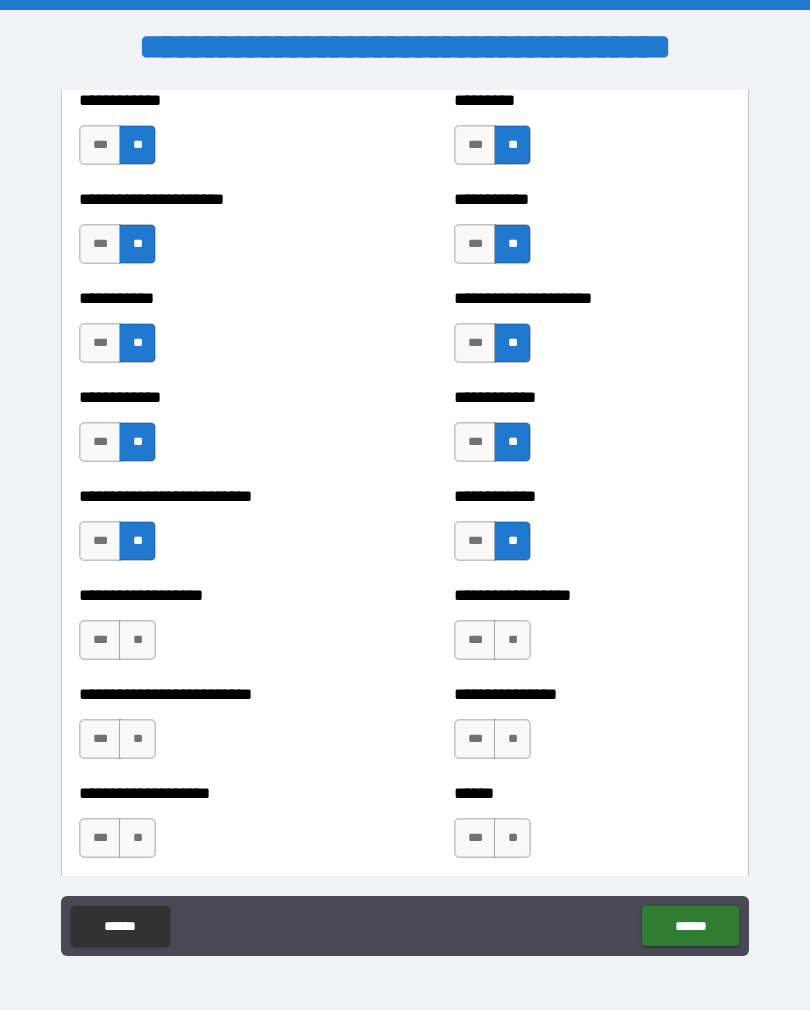 click on "**" at bounding box center (137, 640) 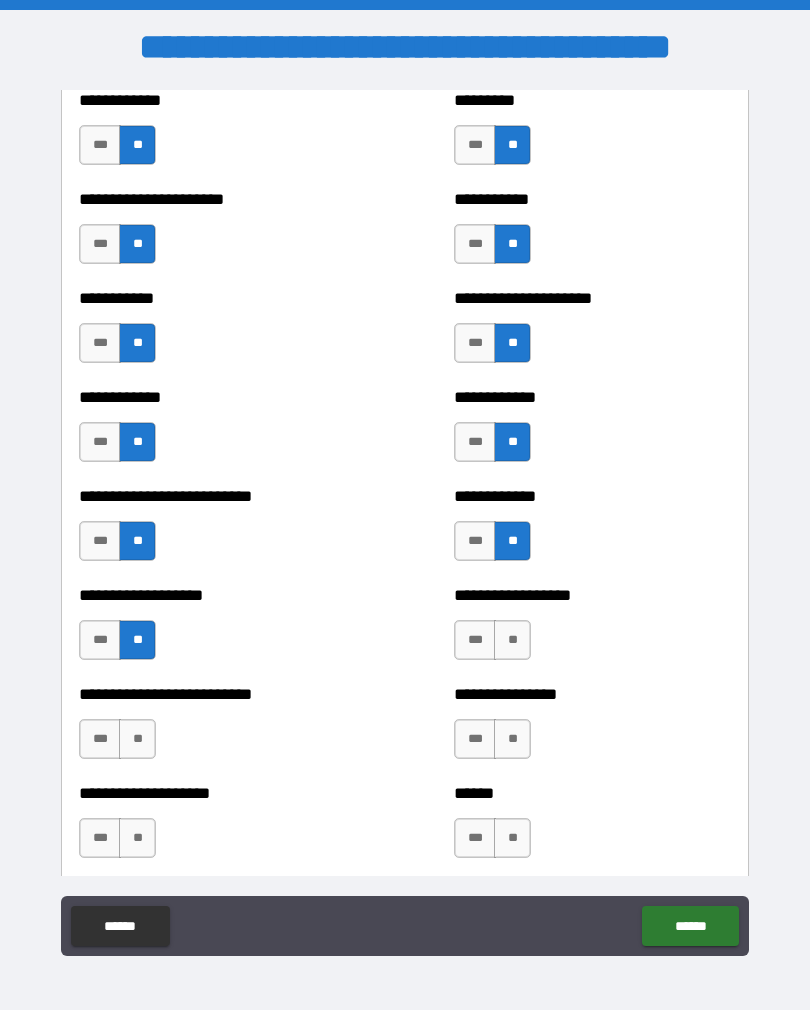 click on "**" at bounding box center (512, 640) 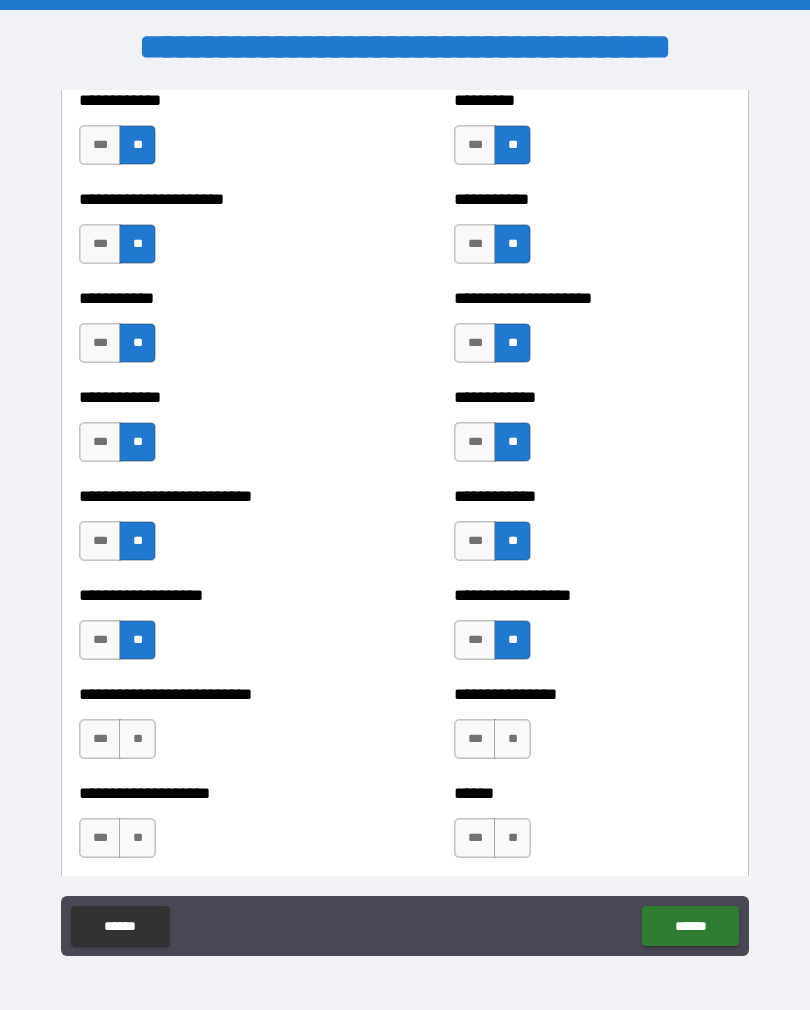 click on "**" at bounding box center (137, 739) 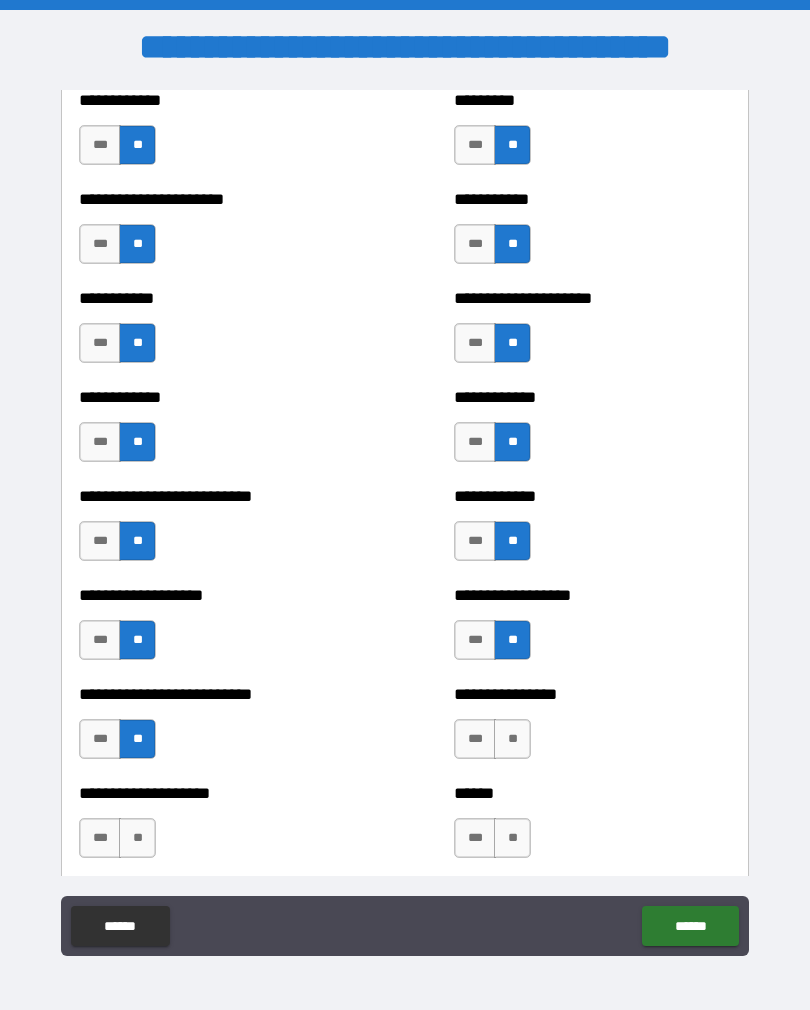 click on "**" at bounding box center (512, 739) 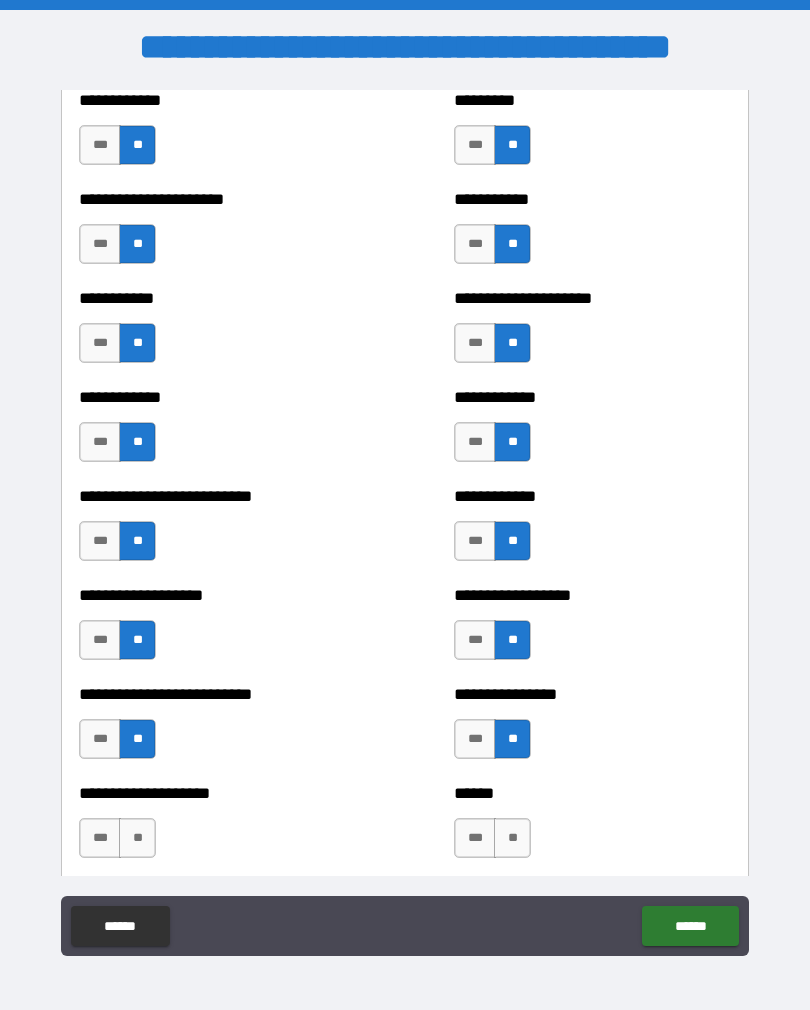 click on "**" at bounding box center (137, 838) 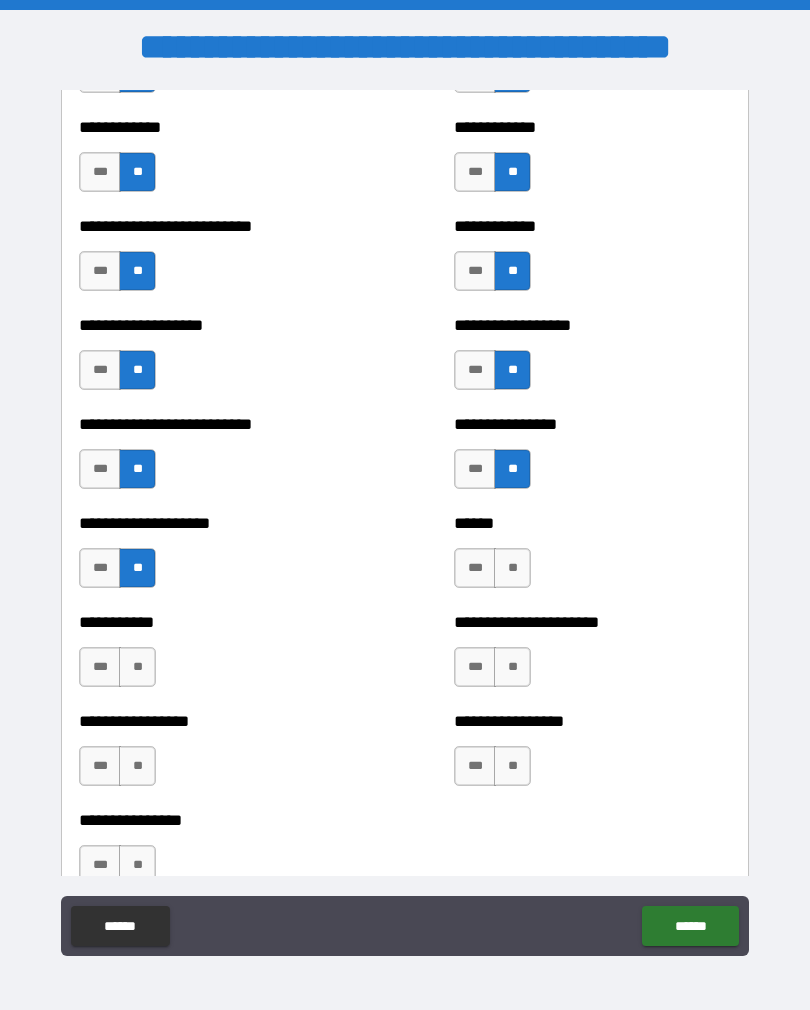 scroll, scrollTop: 5610, scrollLeft: 0, axis: vertical 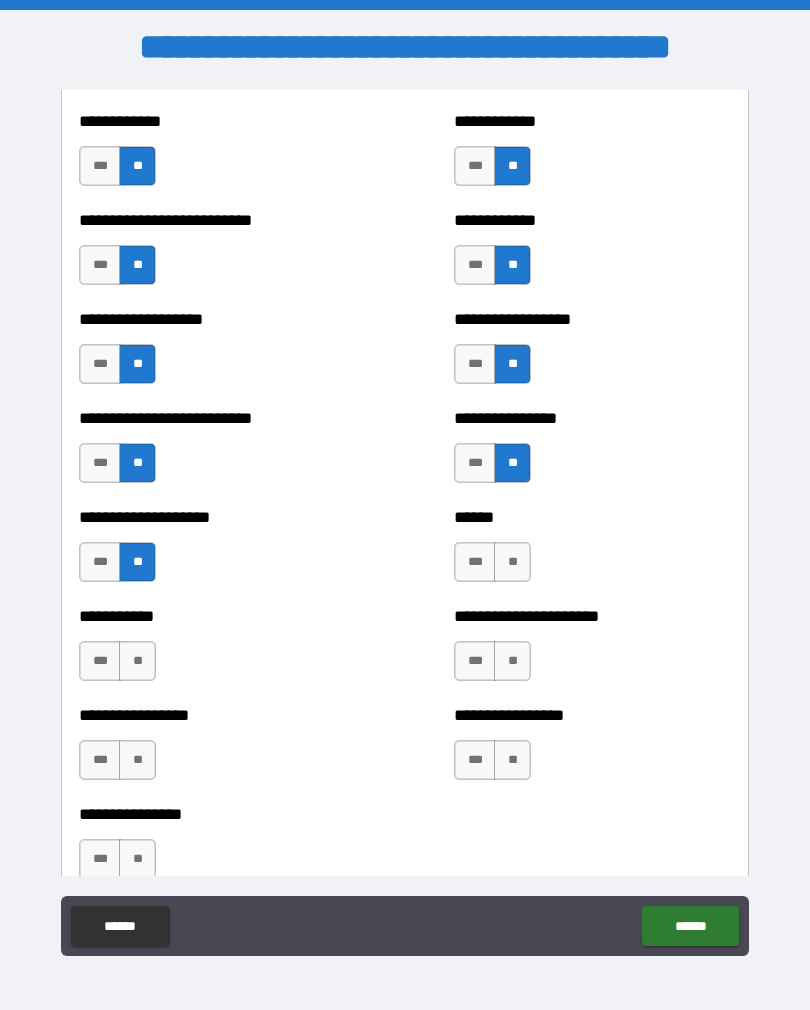 click on "**" at bounding box center (512, 562) 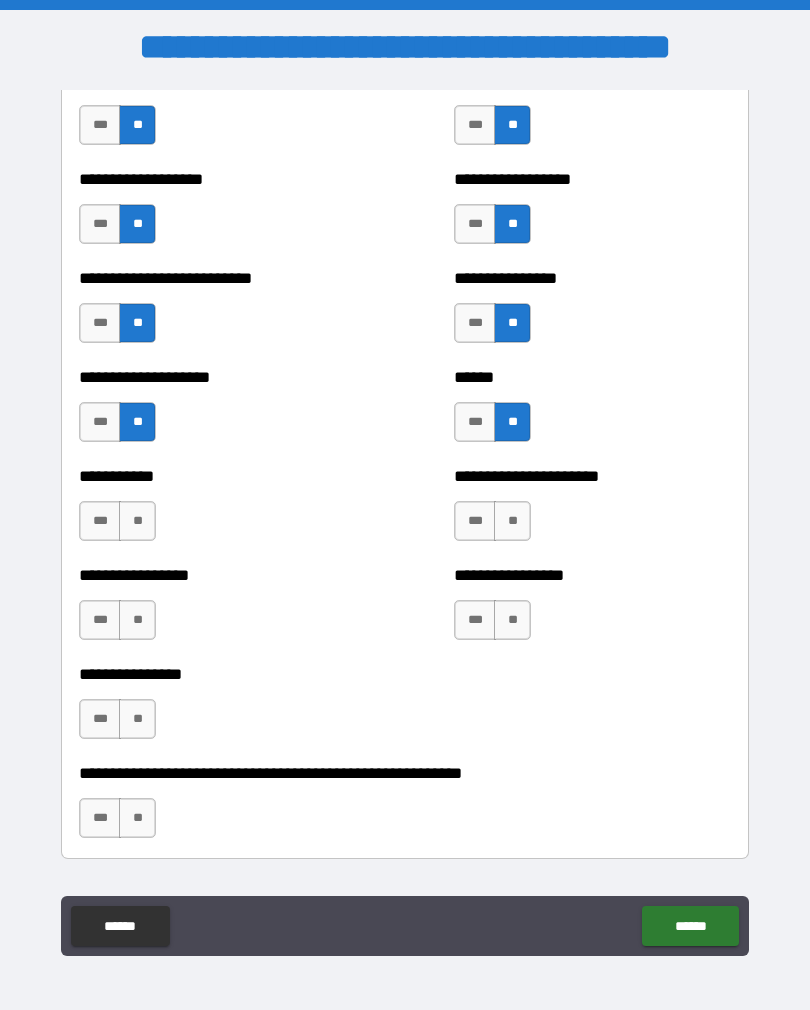 scroll, scrollTop: 5774, scrollLeft: 0, axis: vertical 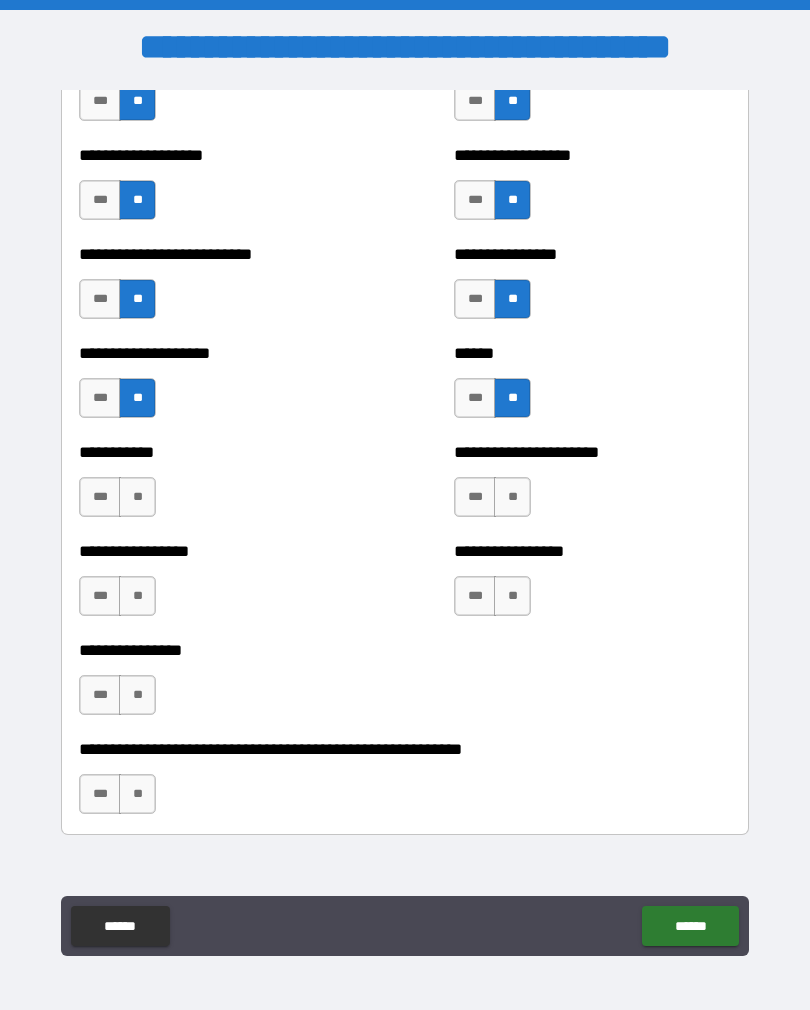 click on "**" at bounding box center [137, 497] 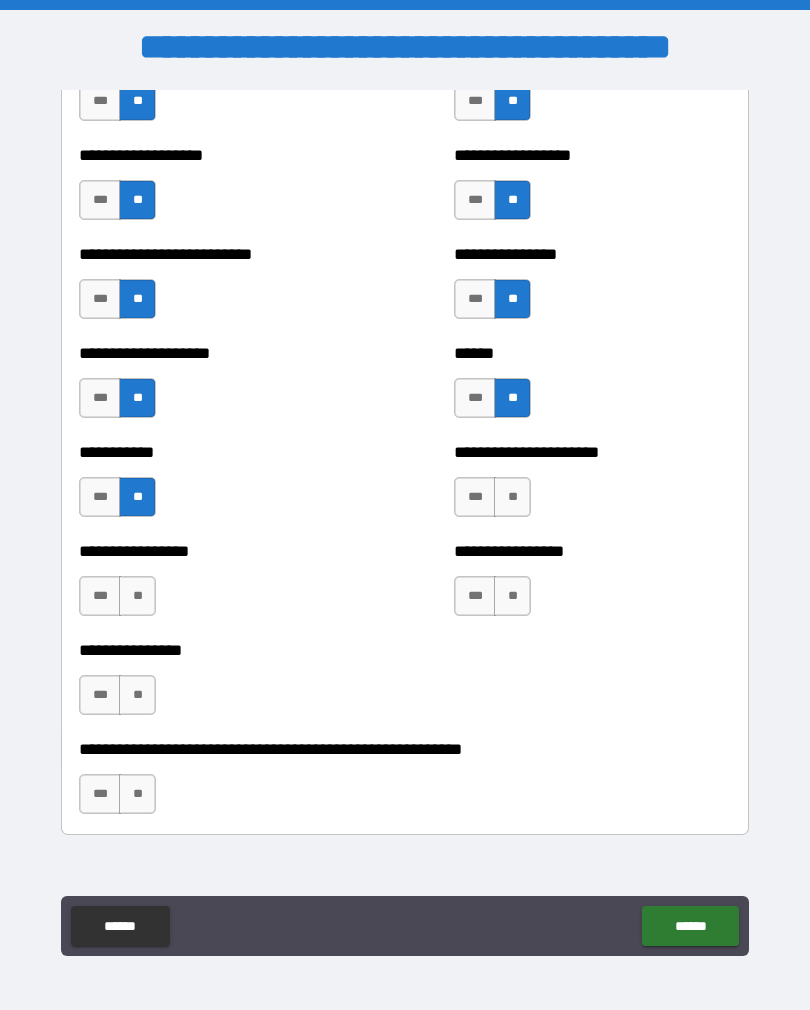 click on "**" at bounding box center [137, 596] 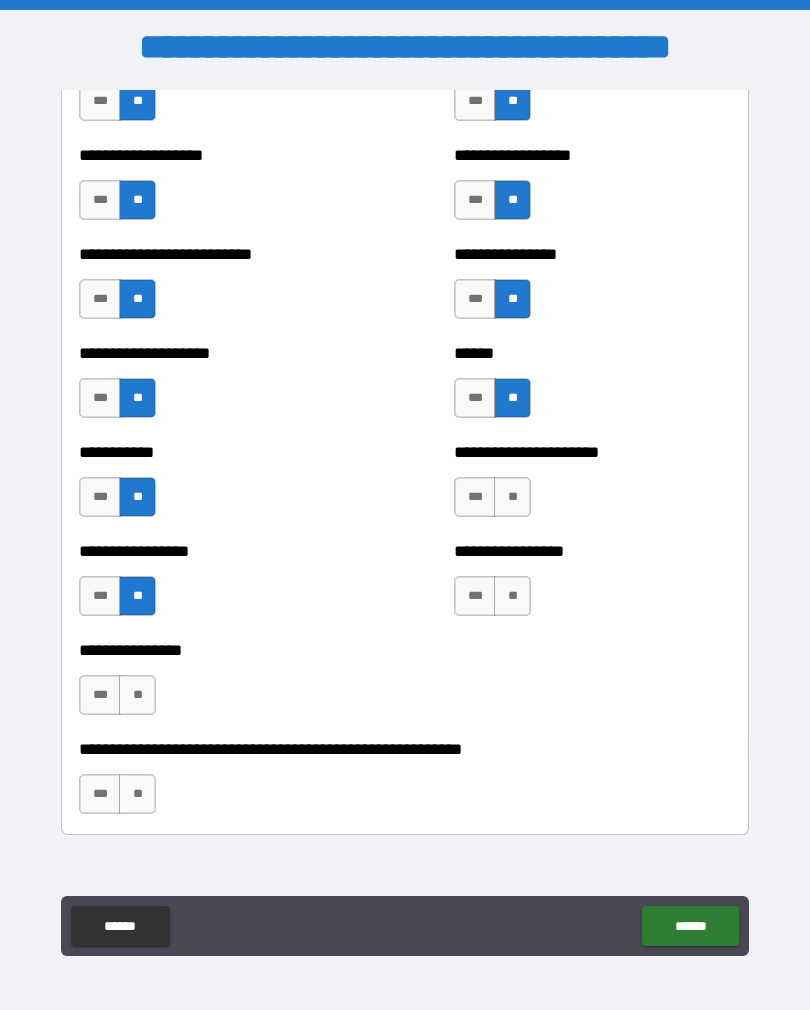 click on "**" at bounding box center [137, 695] 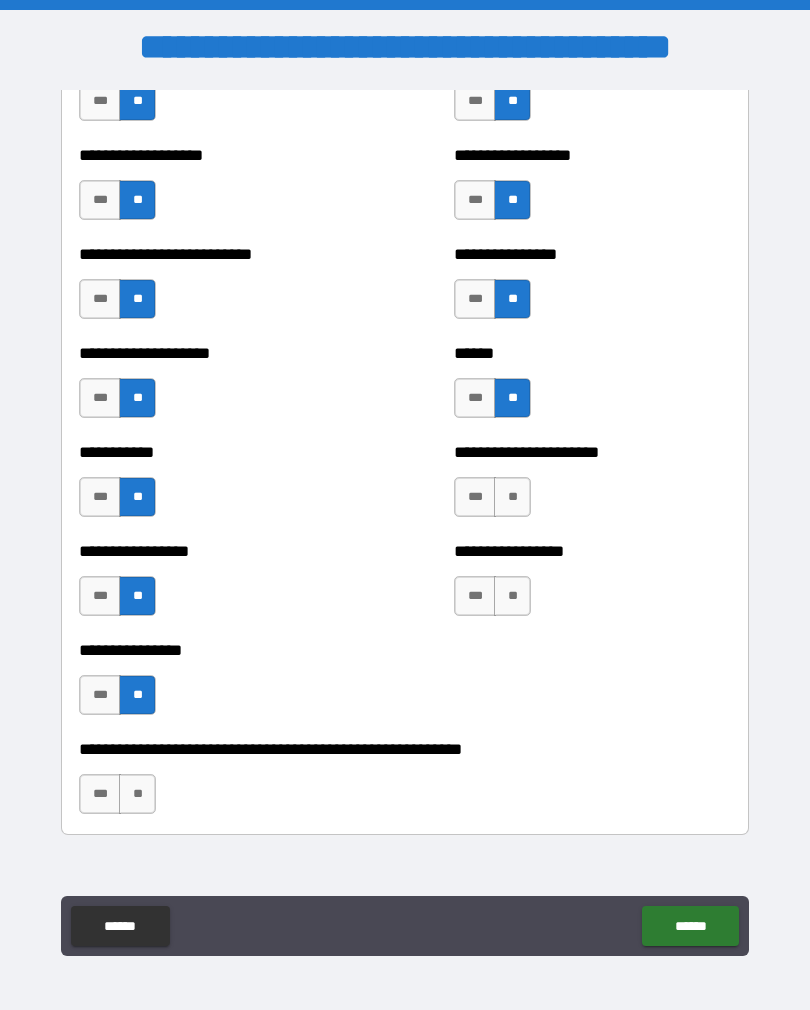 click on "**" at bounding box center [137, 794] 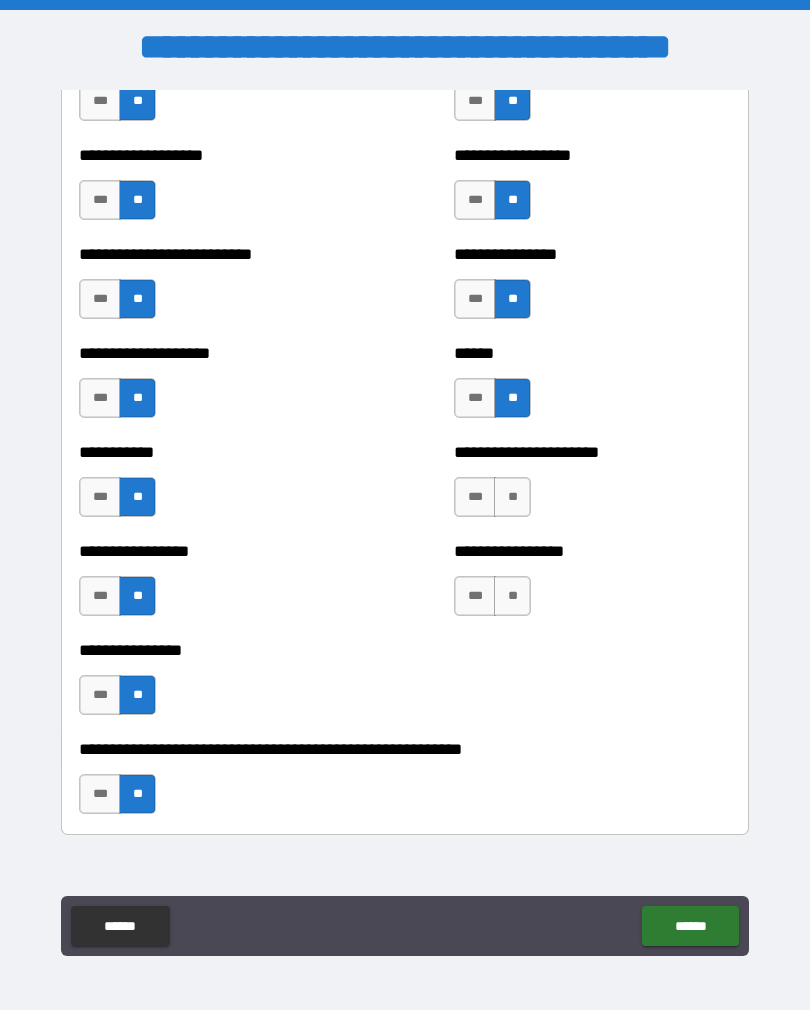 click on "**" at bounding box center (512, 596) 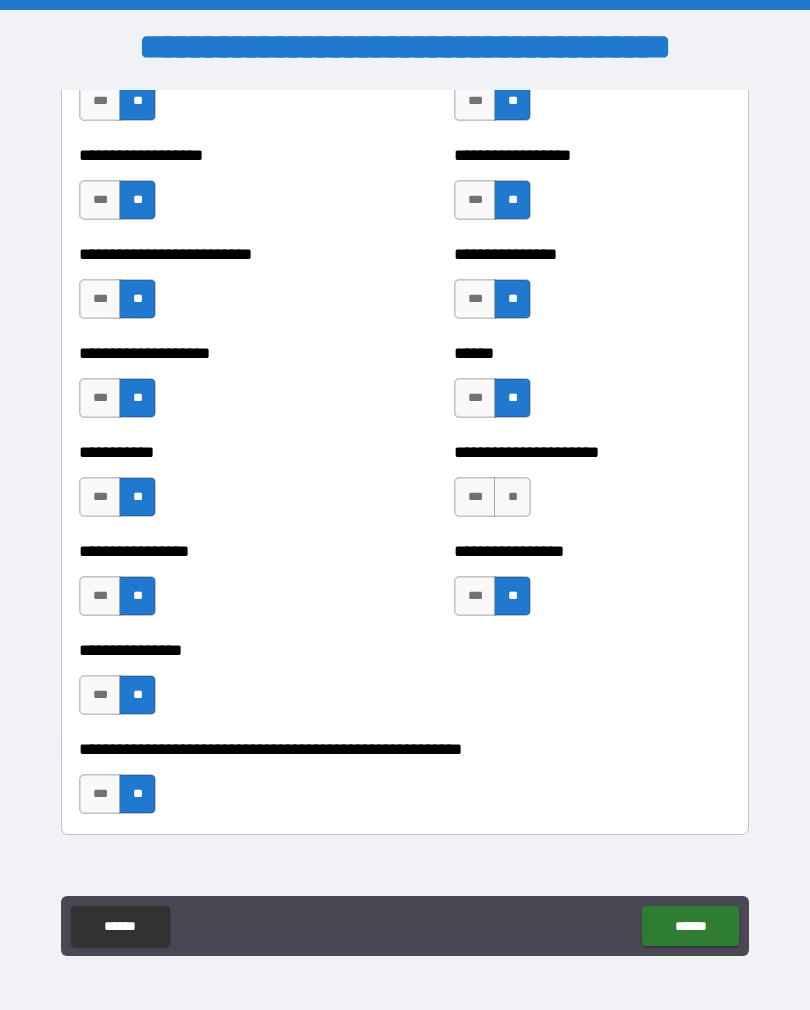 click on "**" at bounding box center [512, 497] 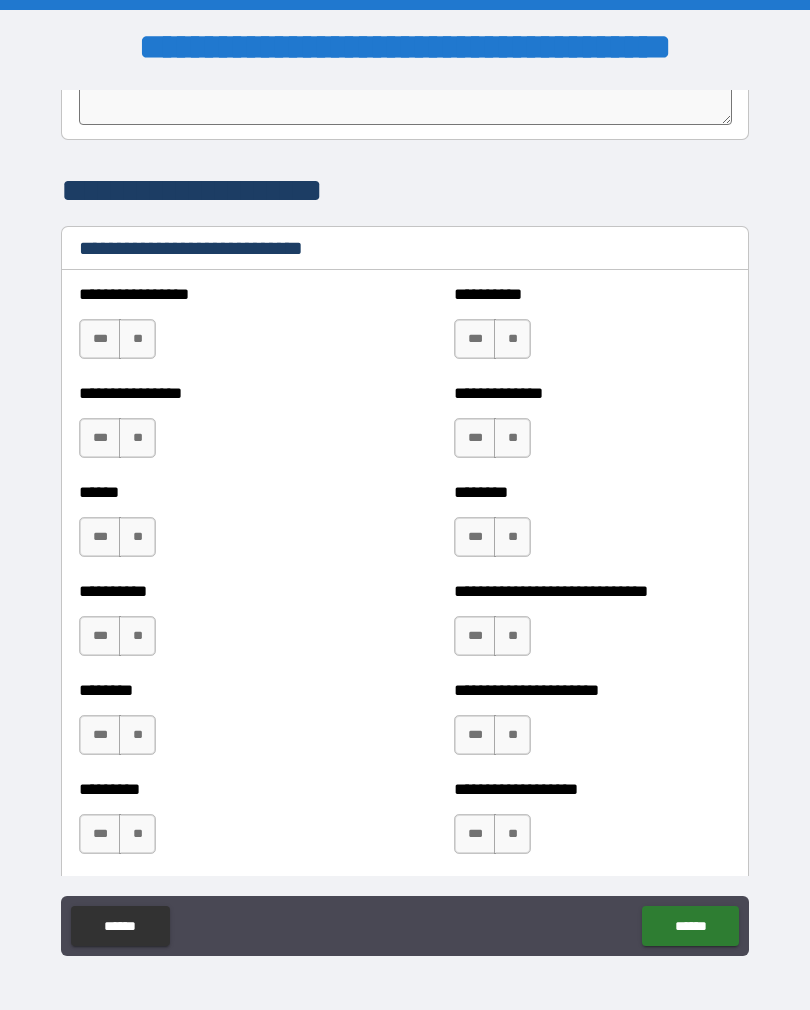 scroll, scrollTop: 6655, scrollLeft: 0, axis: vertical 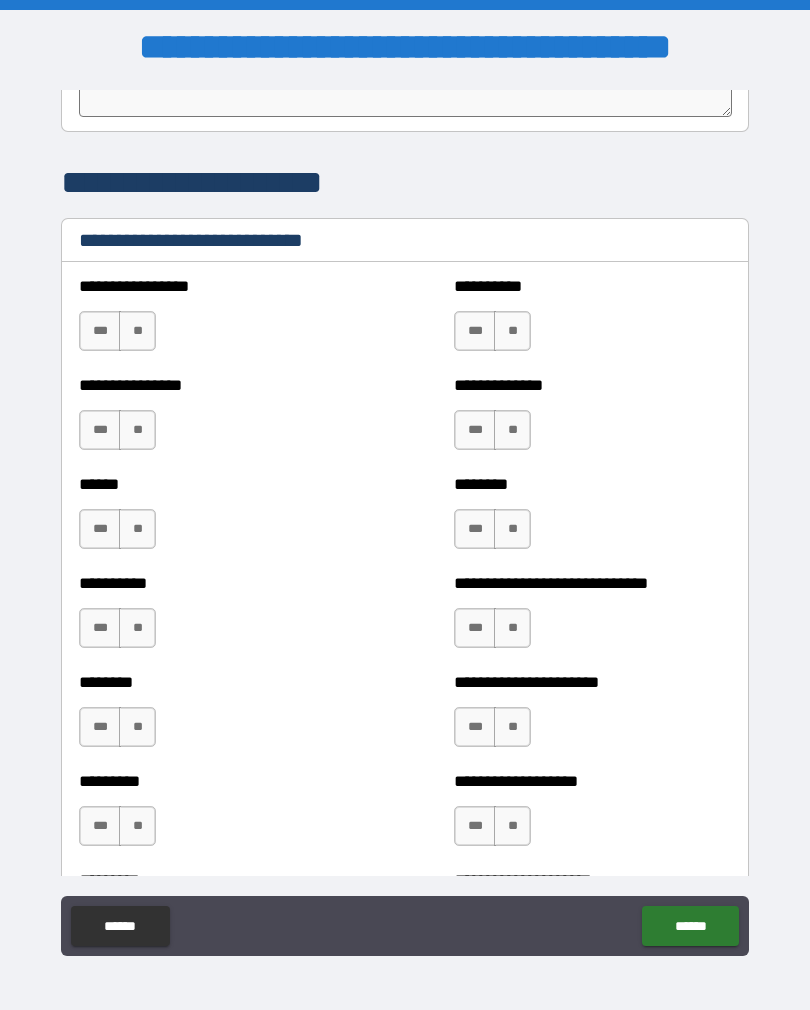 click on "***" at bounding box center [100, 430] 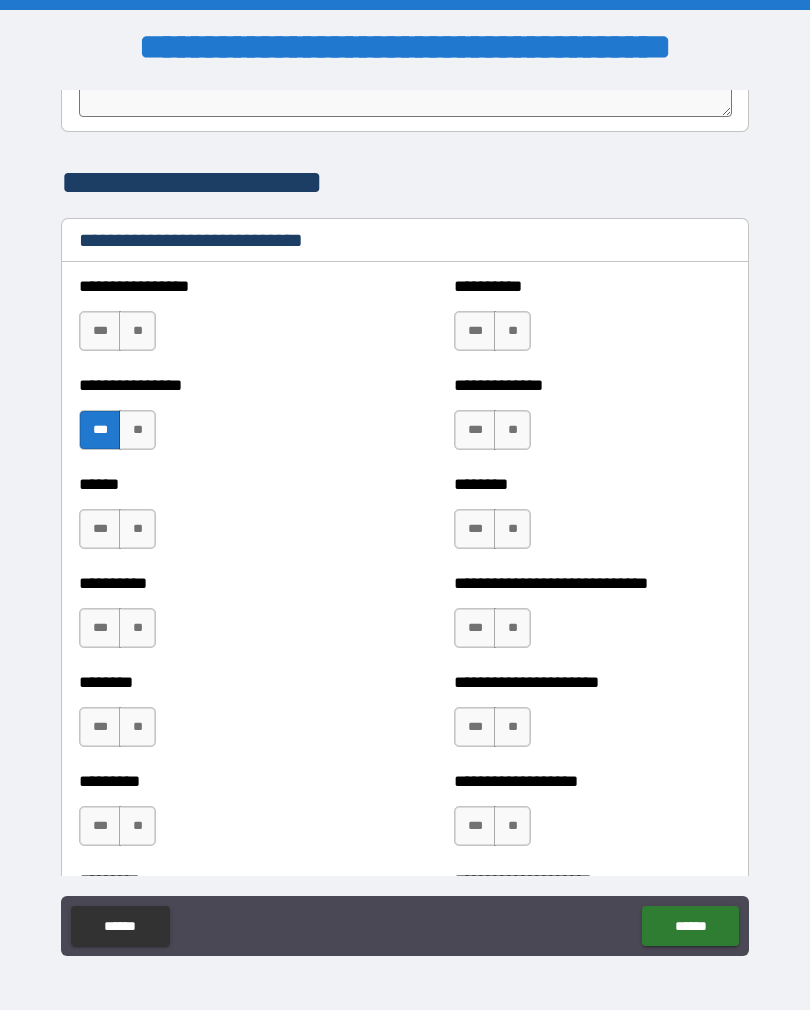 click on "***" at bounding box center [100, 529] 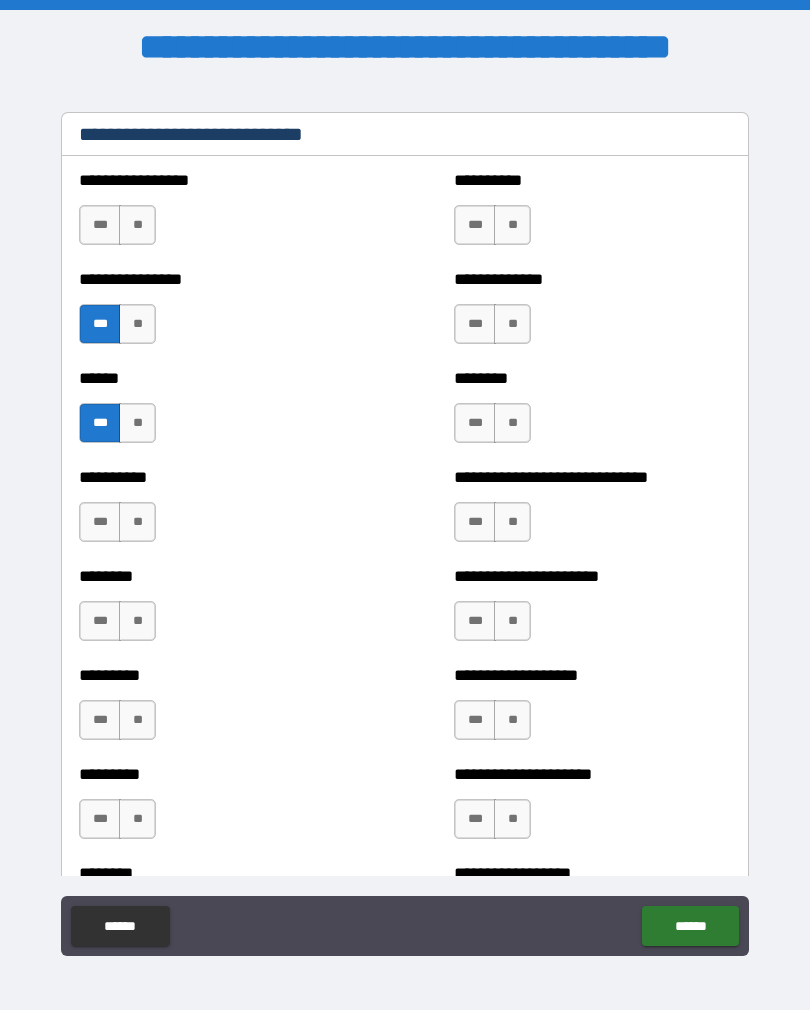 scroll, scrollTop: 6749, scrollLeft: 0, axis: vertical 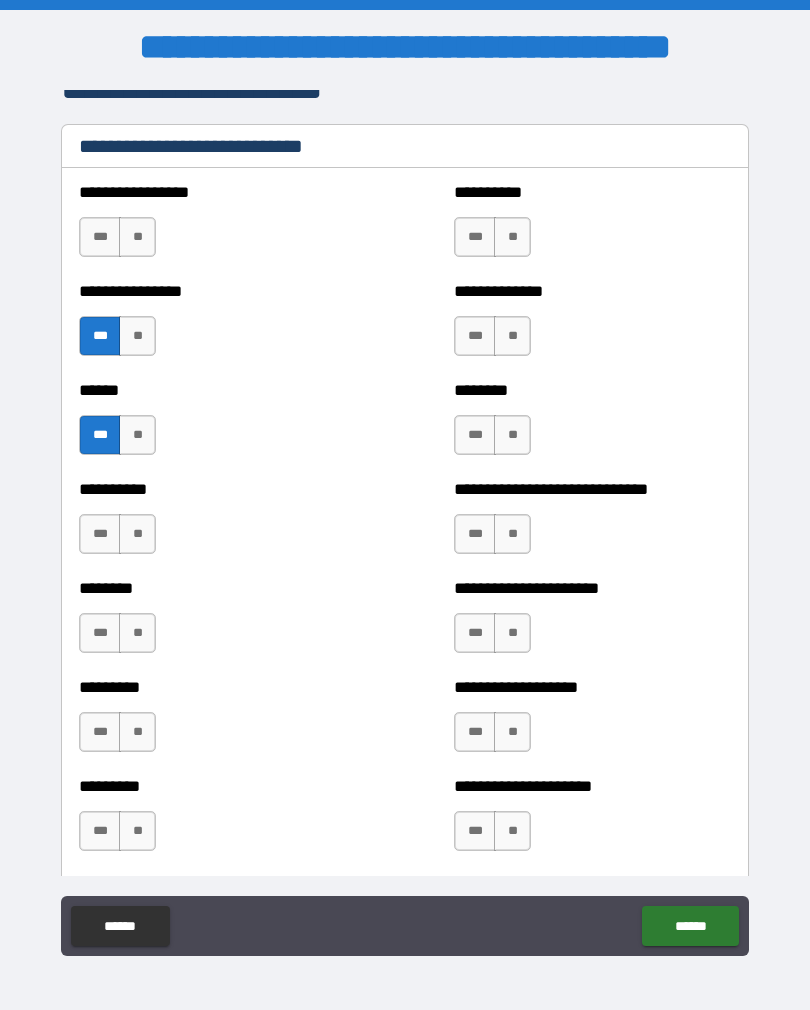click on "***" at bounding box center (475, 336) 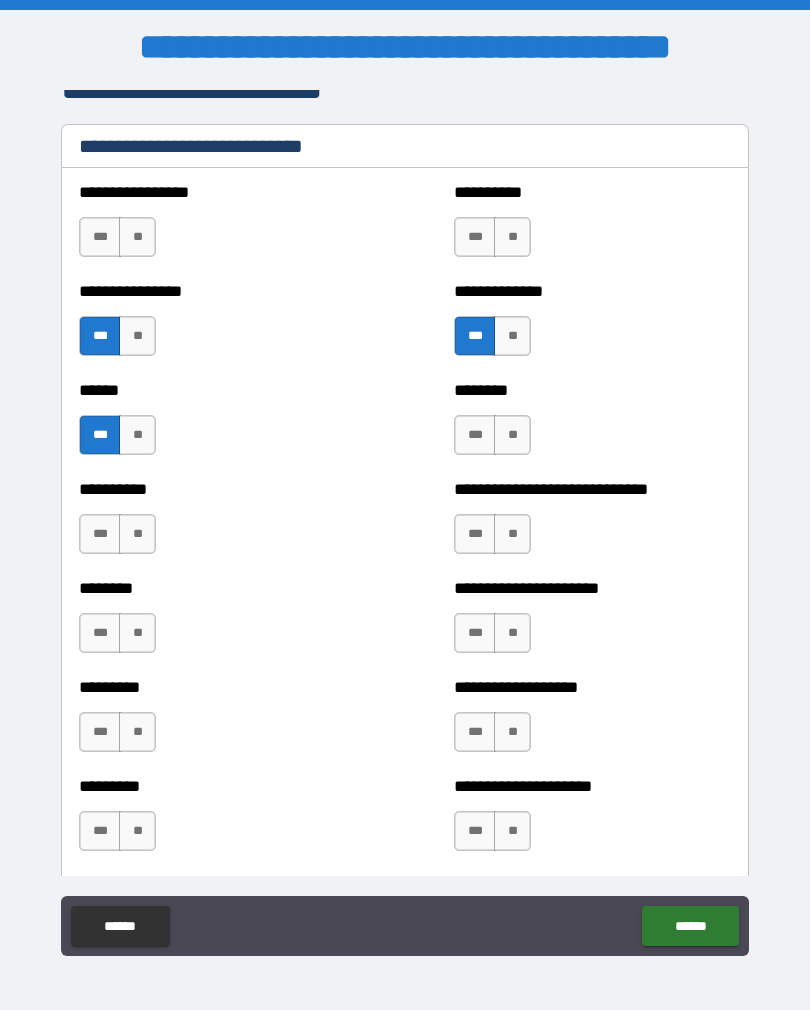 click on "**" at bounding box center (512, 435) 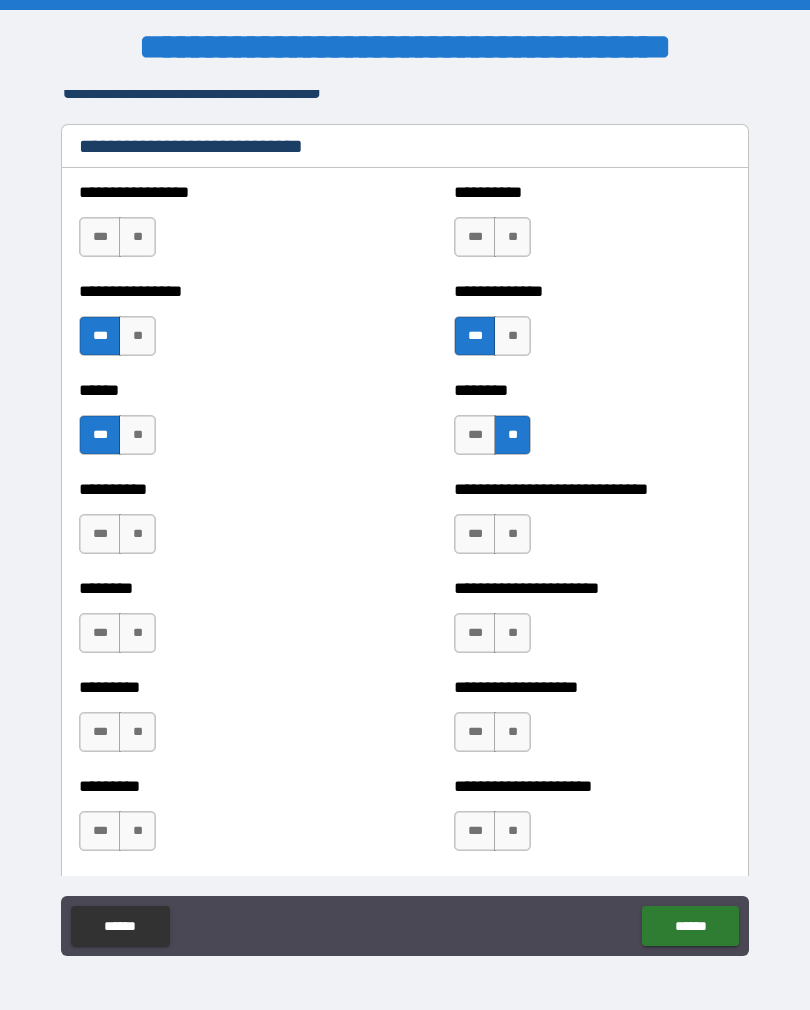 click on "**" at bounding box center [512, 237] 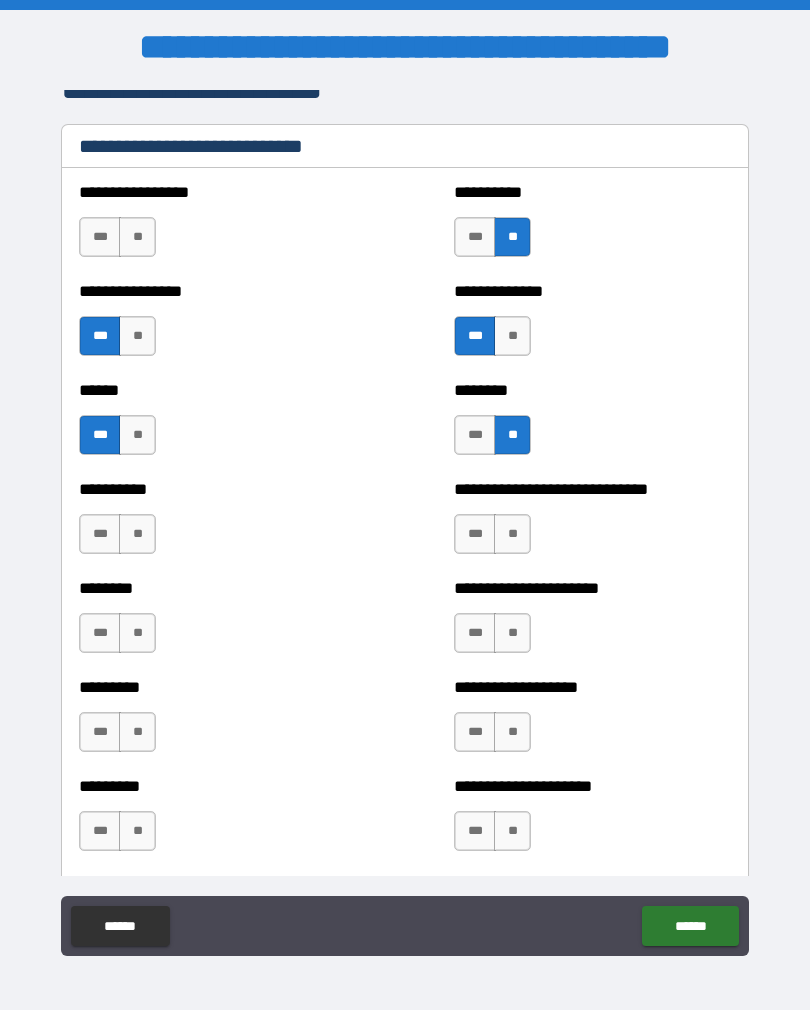 click on "**" at bounding box center (137, 237) 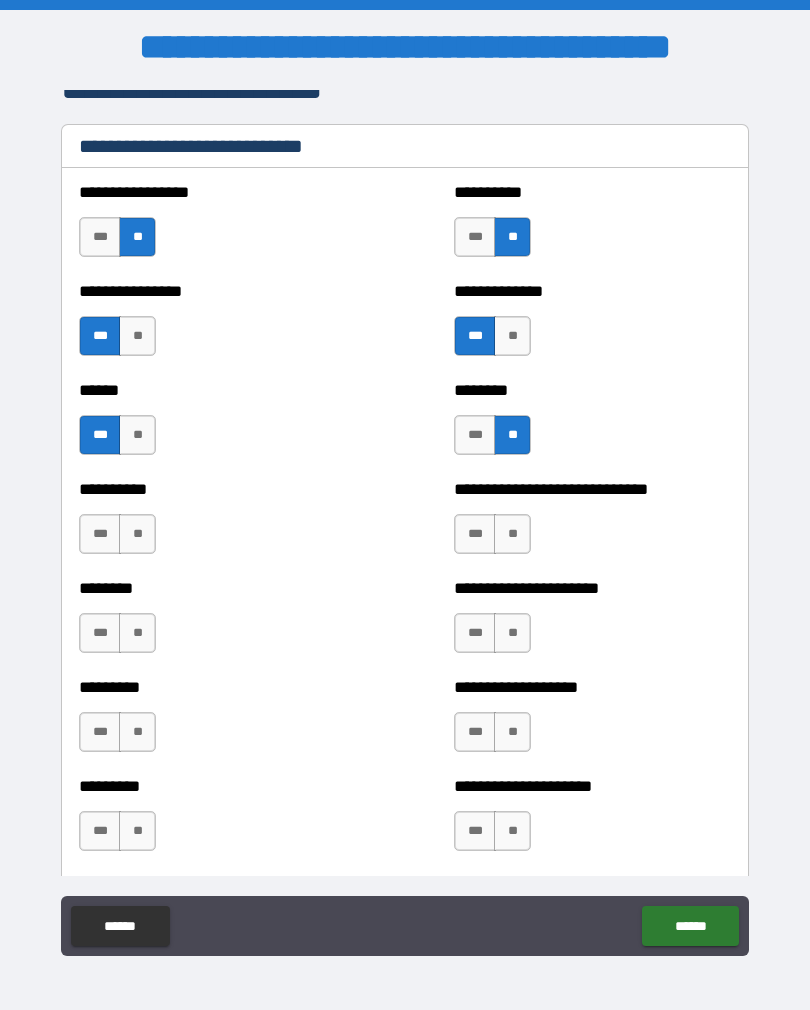 click on "**" at bounding box center [512, 534] 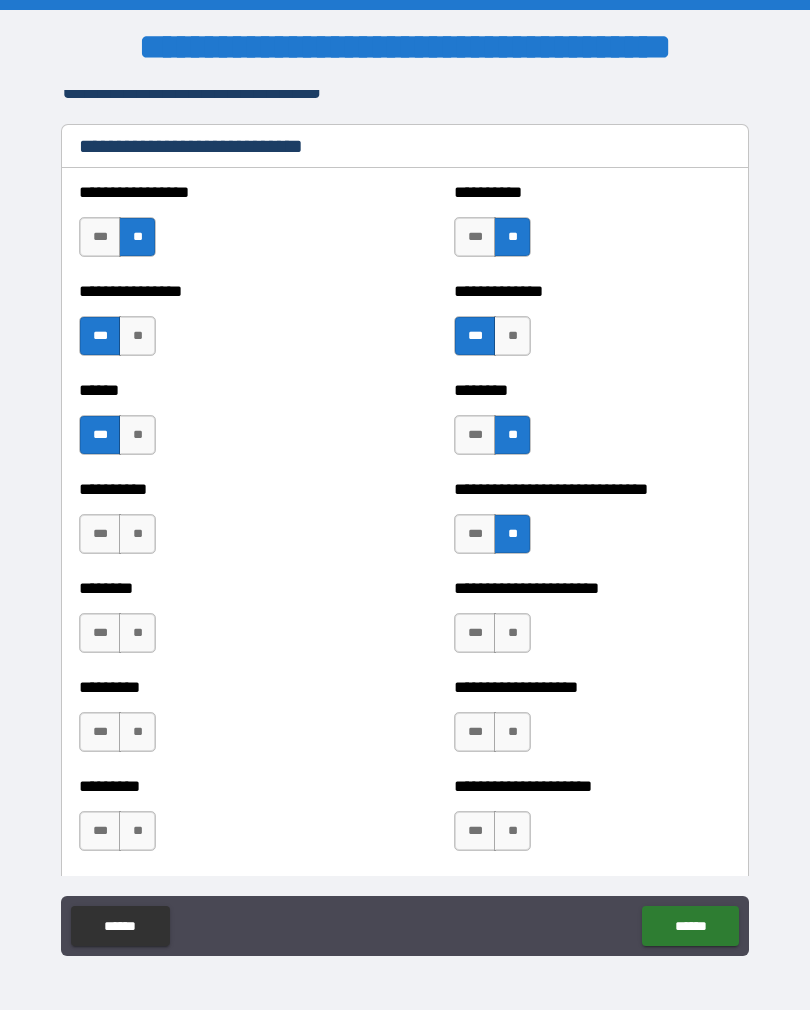 click on "**" at bounding box center (512, 633) 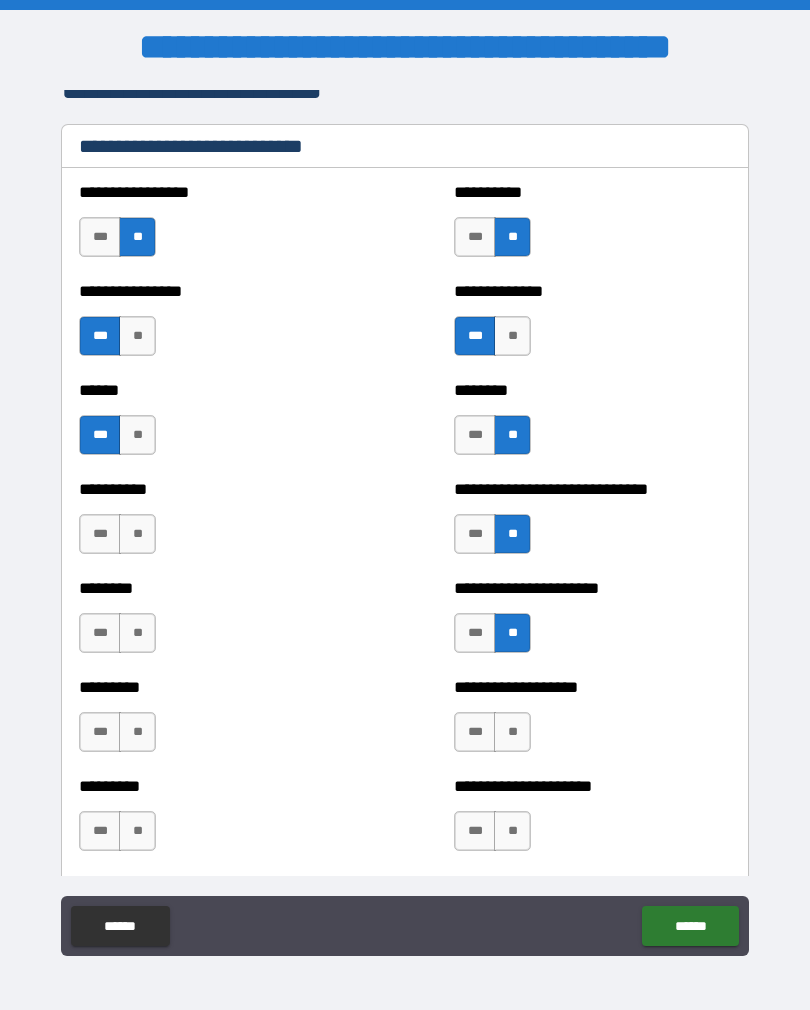 click on "**" at bounding box center (137, 633) 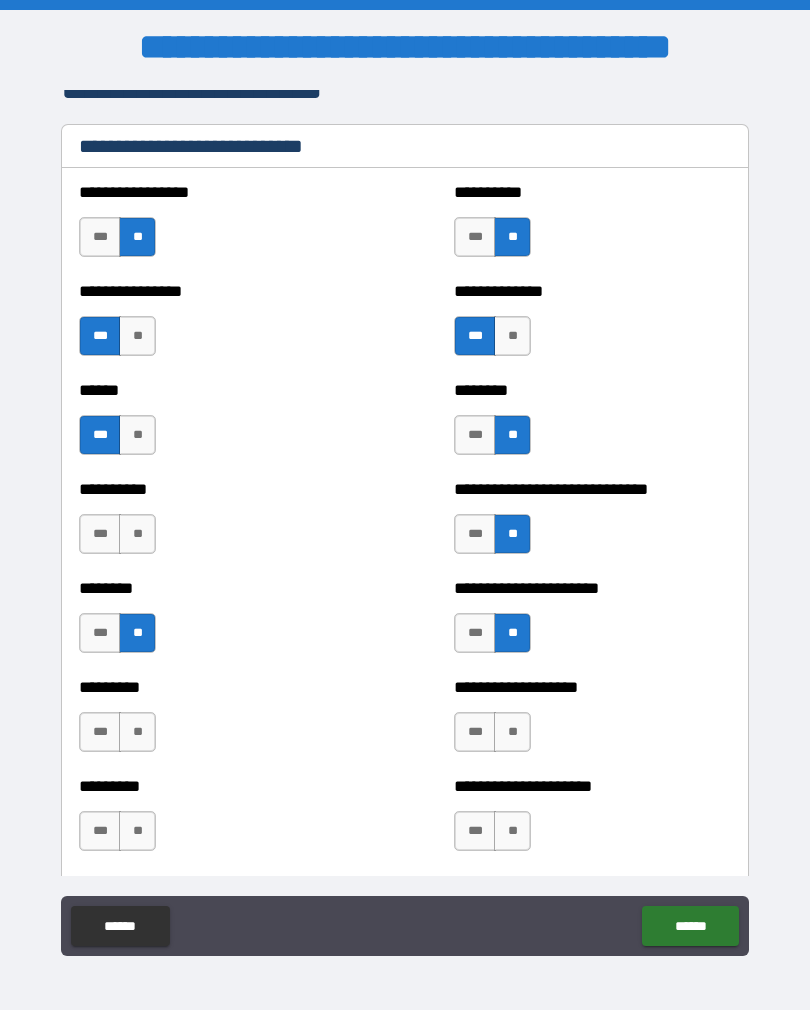 click on "**" at bounding box center (137, 534) 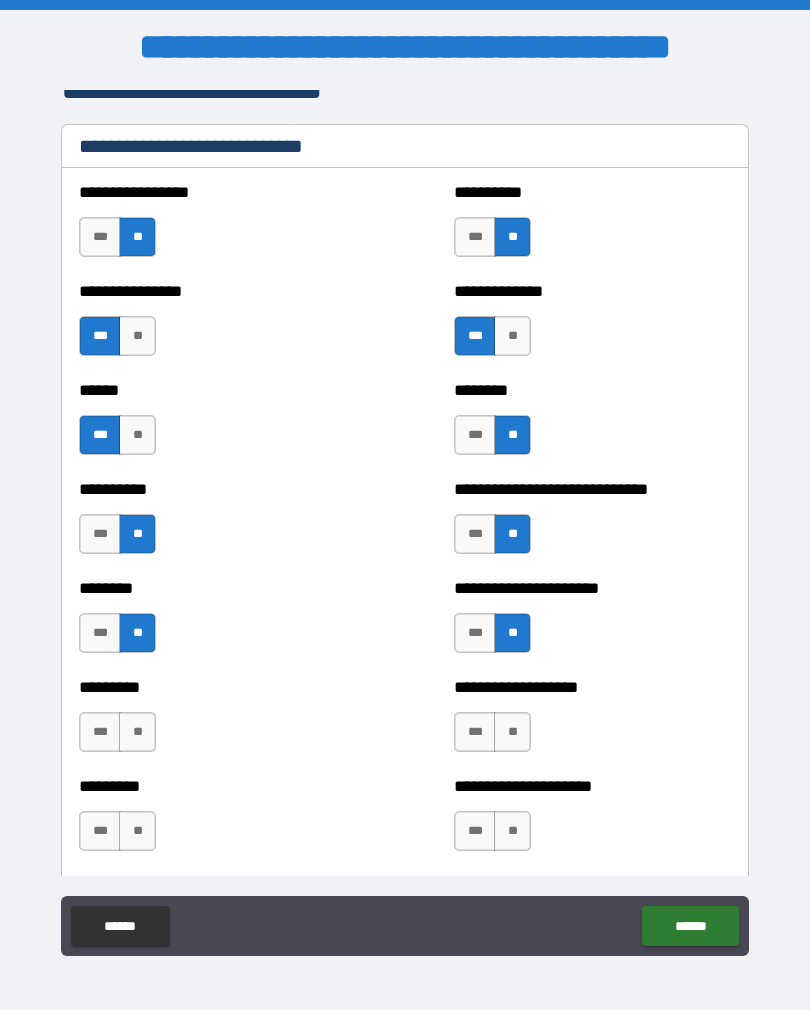 click on "**" at bounding box center (137, 732) 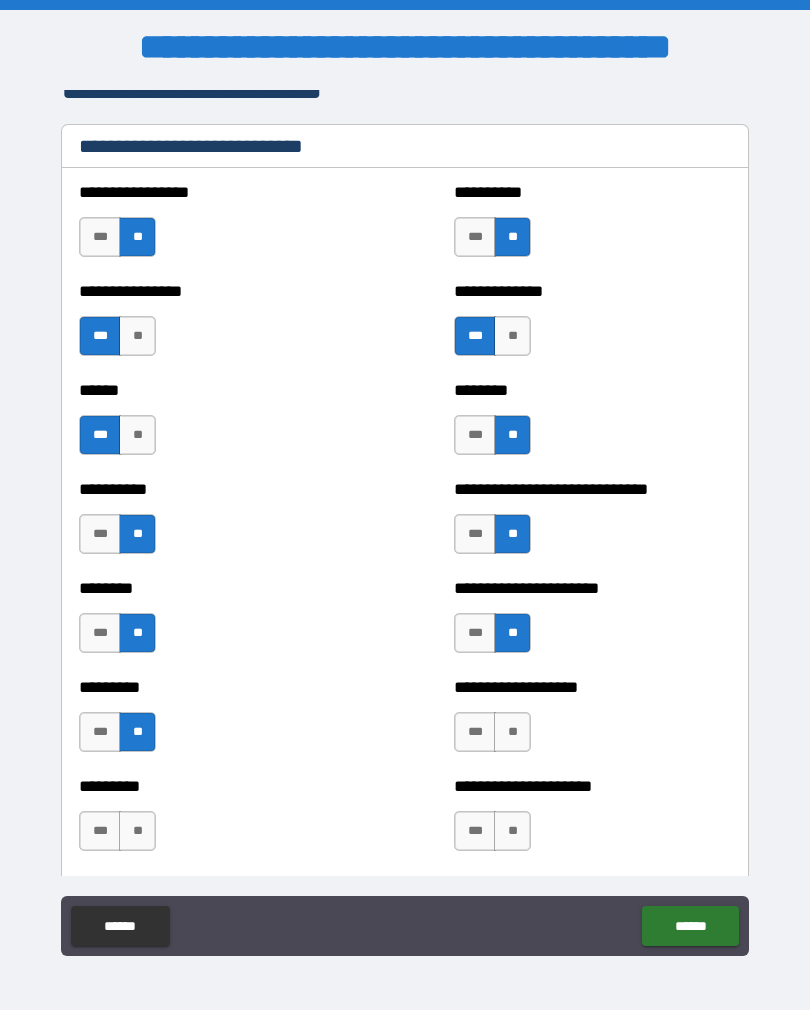 click on "**" at bounding box center (512, 732) 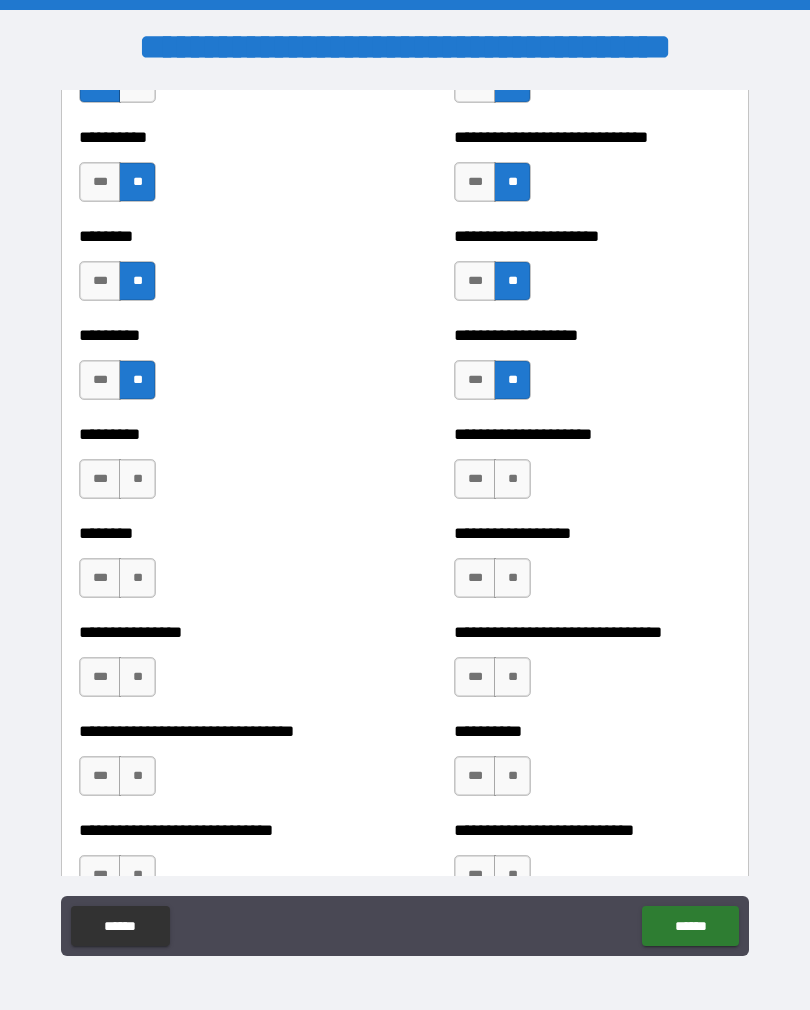 scroll, scrollTop: 7113, scrollLeft: 0, axis: vertical 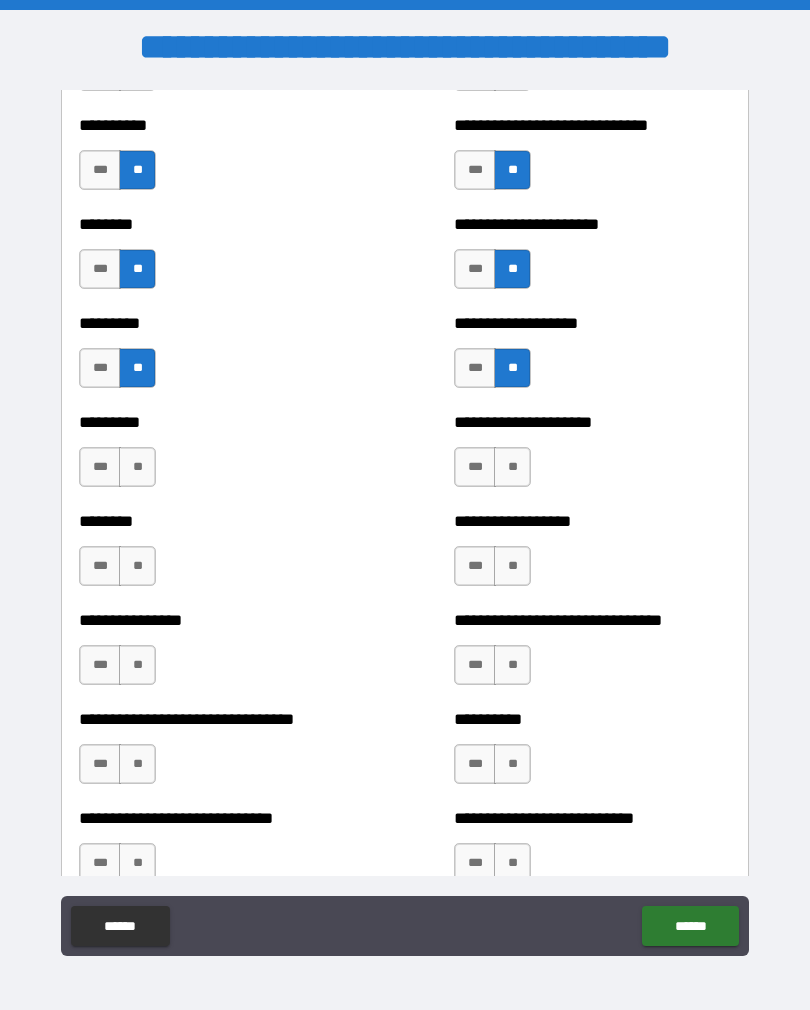 click on "**" at bounding box center [137, 467] 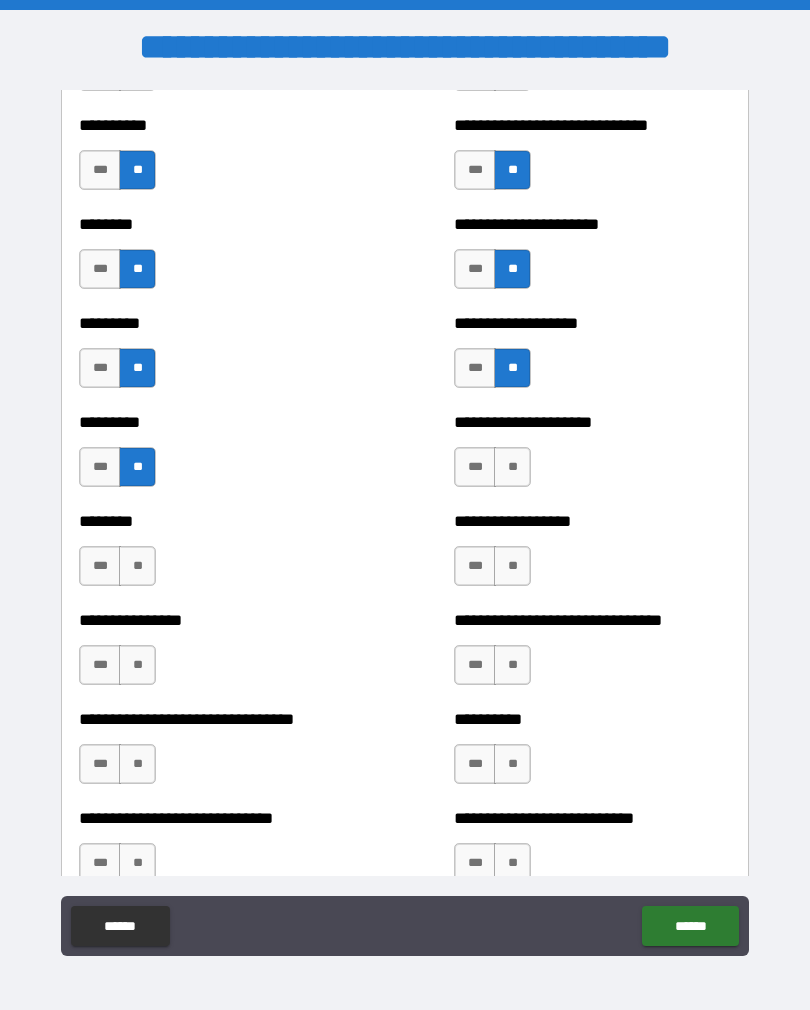 click on "**" at bounding box center [137, 566] 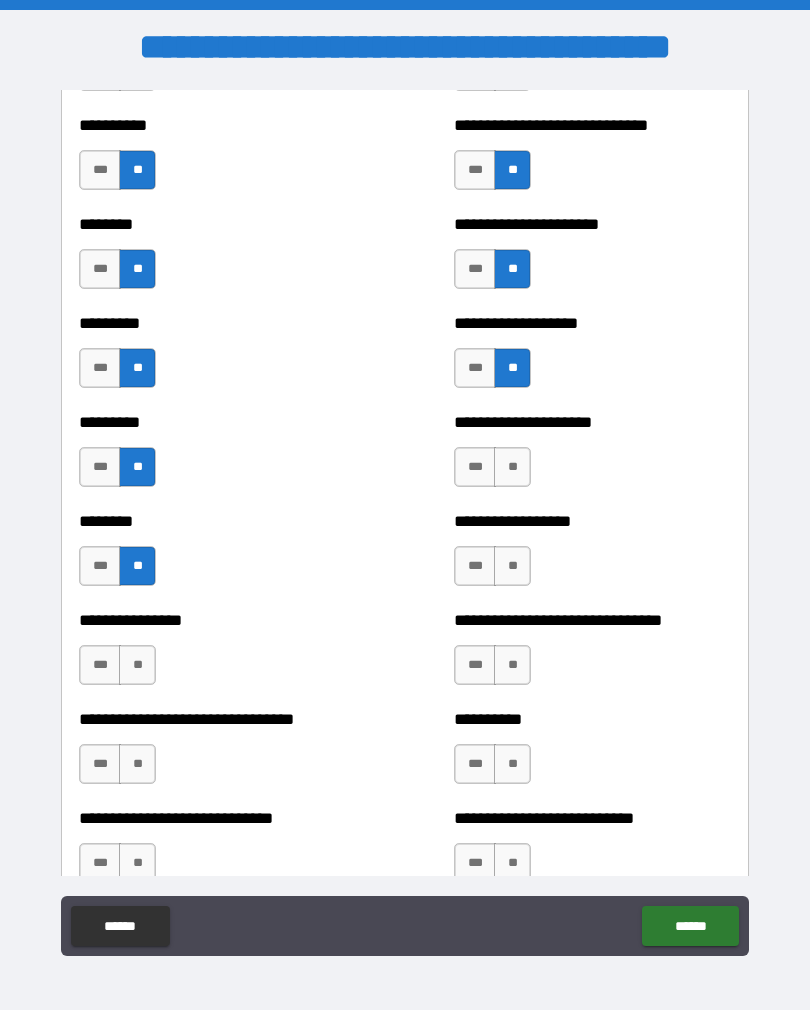 click on "**" at bounding box center [137, 665] 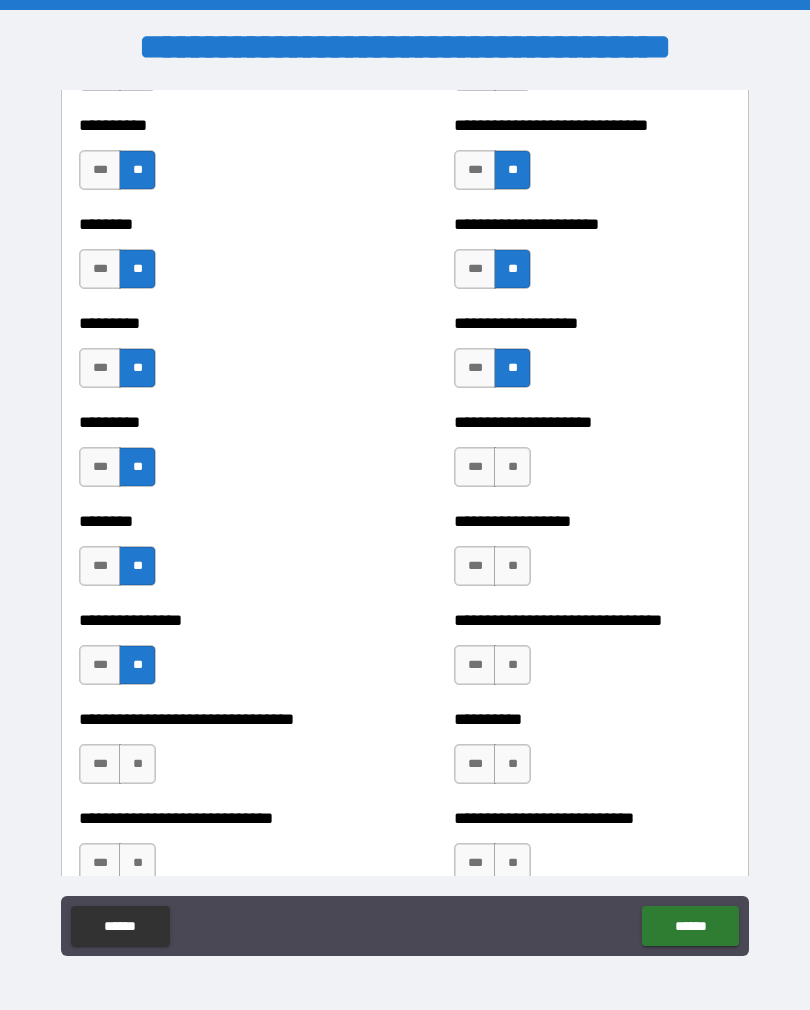 click on "**" at bounding box center (137, 764) 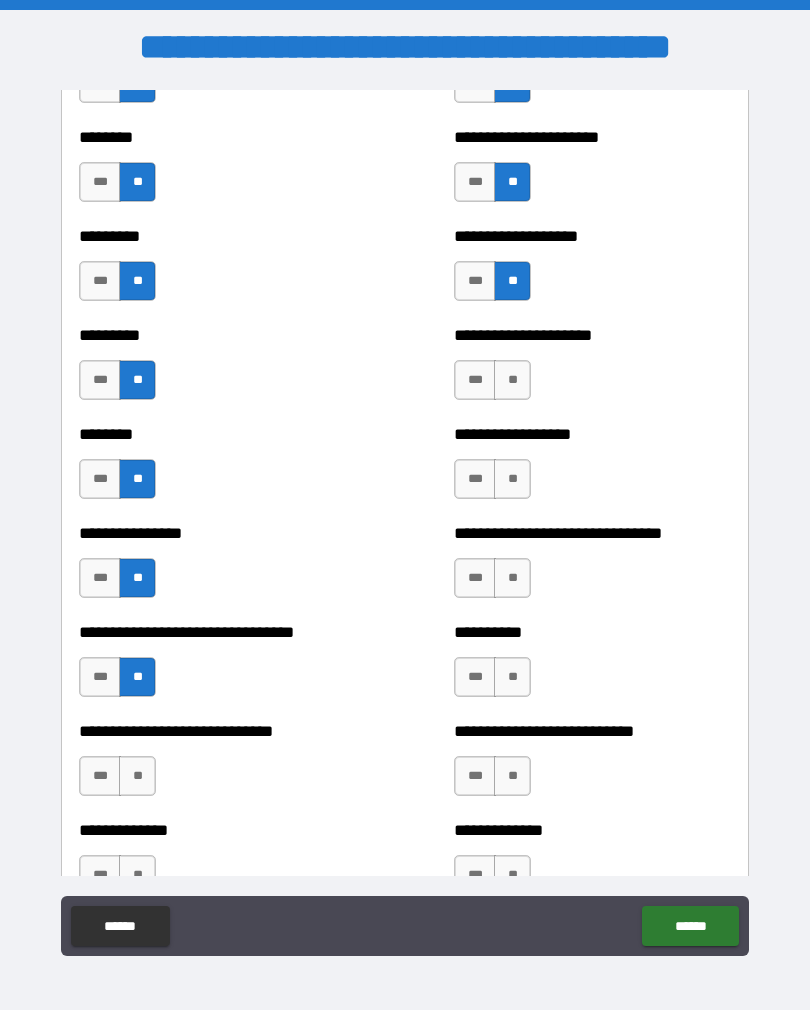 scroll, scrollTop: 7229, scrollLeft: 0, axis: vertical 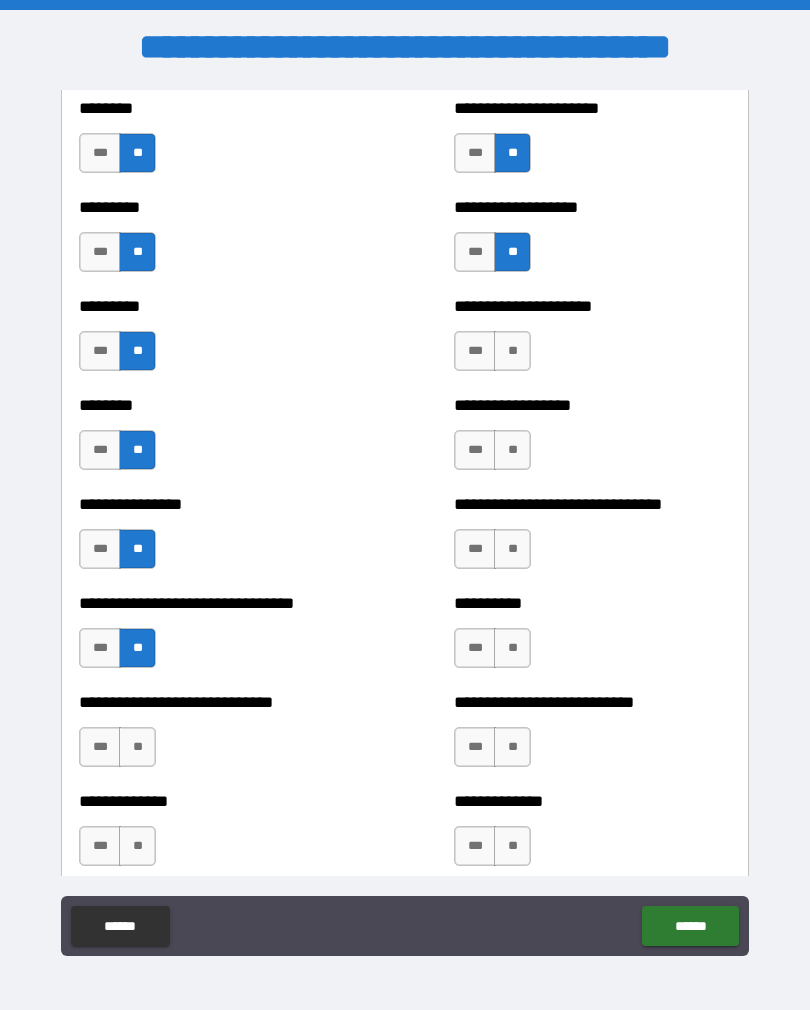 click on "**" at bounding box center (137, 747) 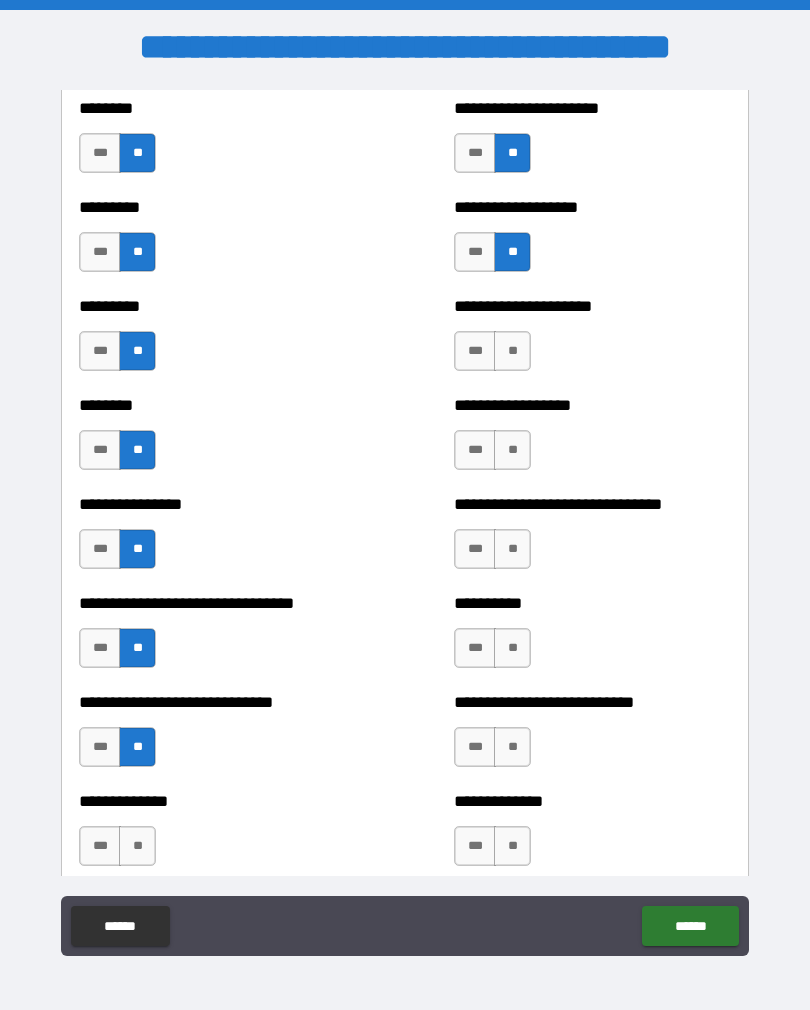 click on "**" at bounding box center [137, 846] 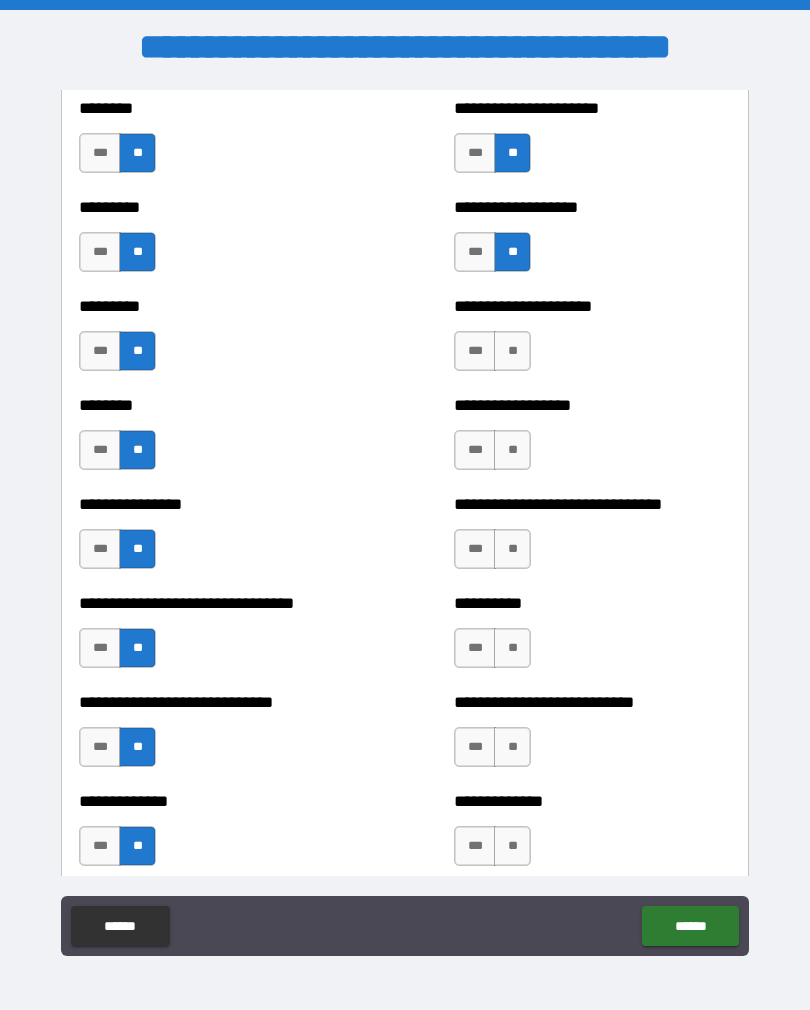 click on "**" at bounding box center [512, 846] 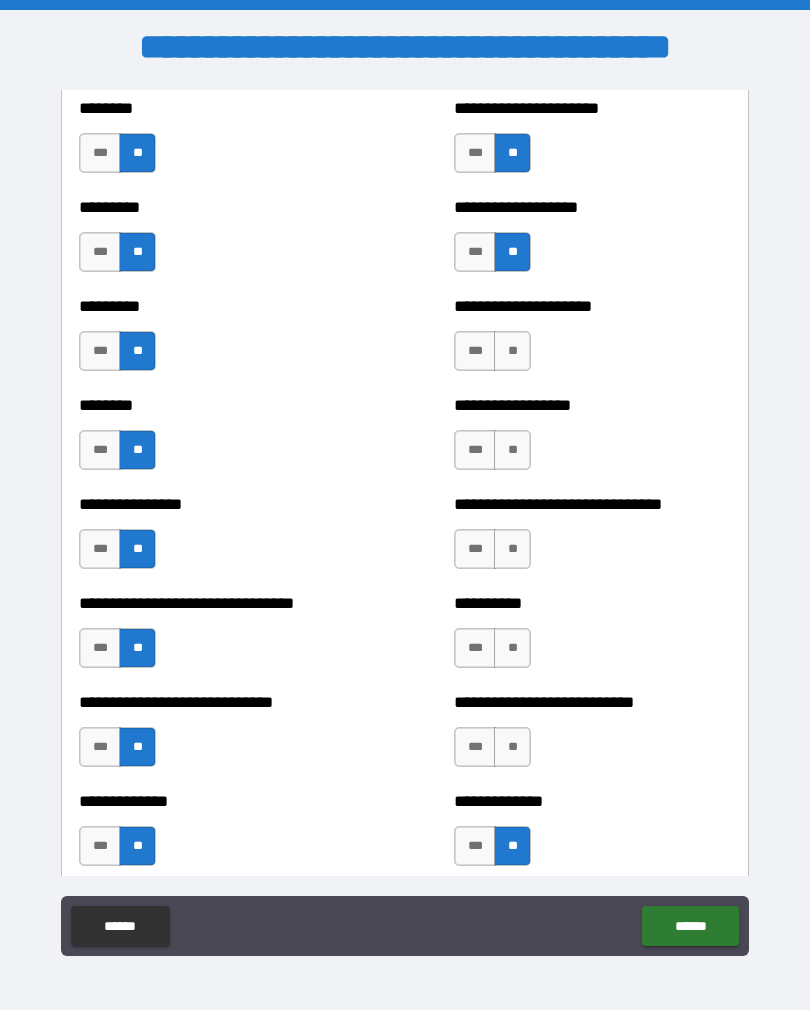 click on "**" at bounding box center [512, 747] 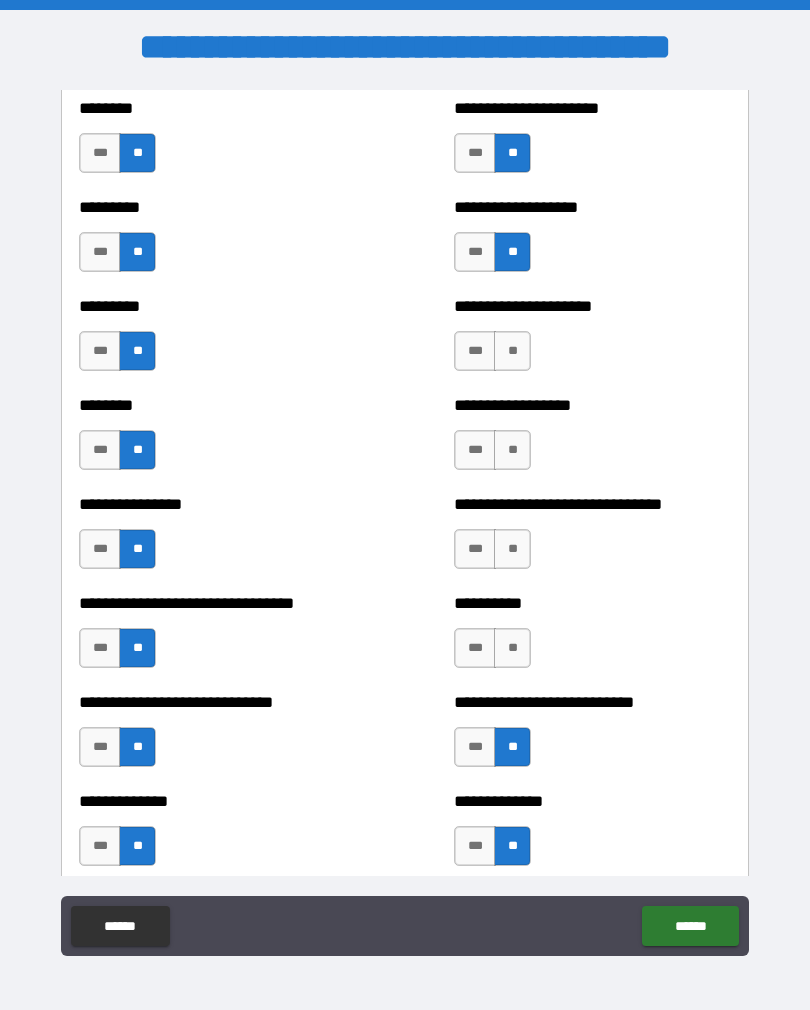 click on "**" at bounding box center (512, 648) 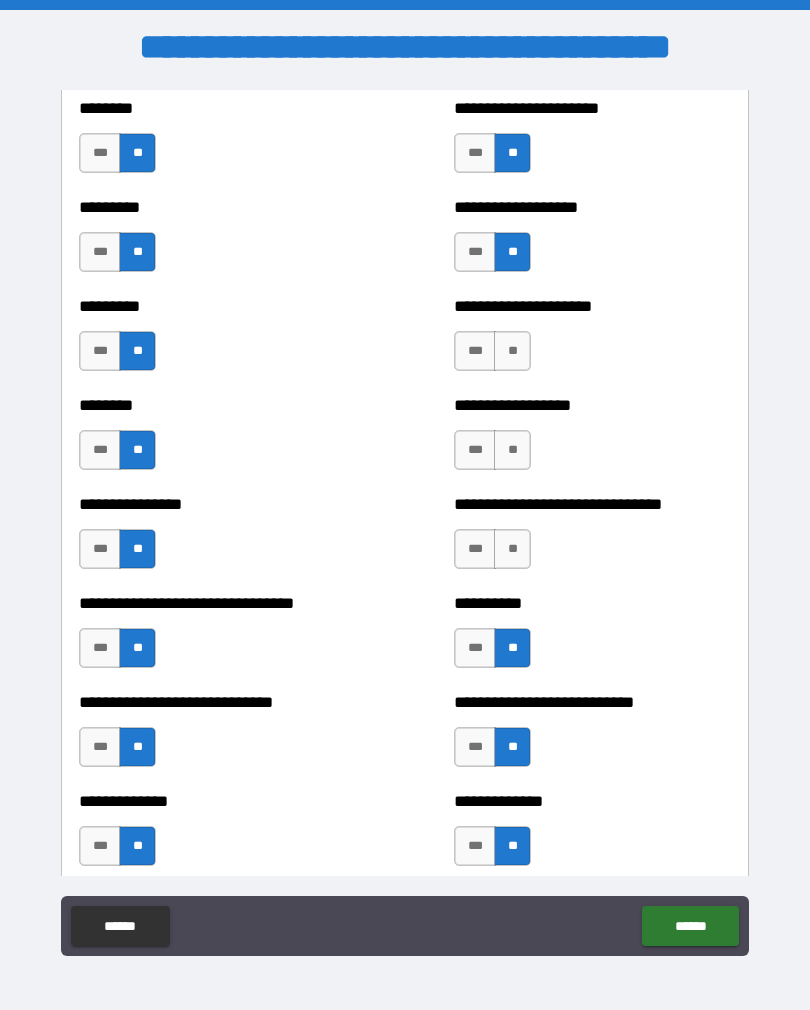 click on "**" at bounding box center (512, 549) 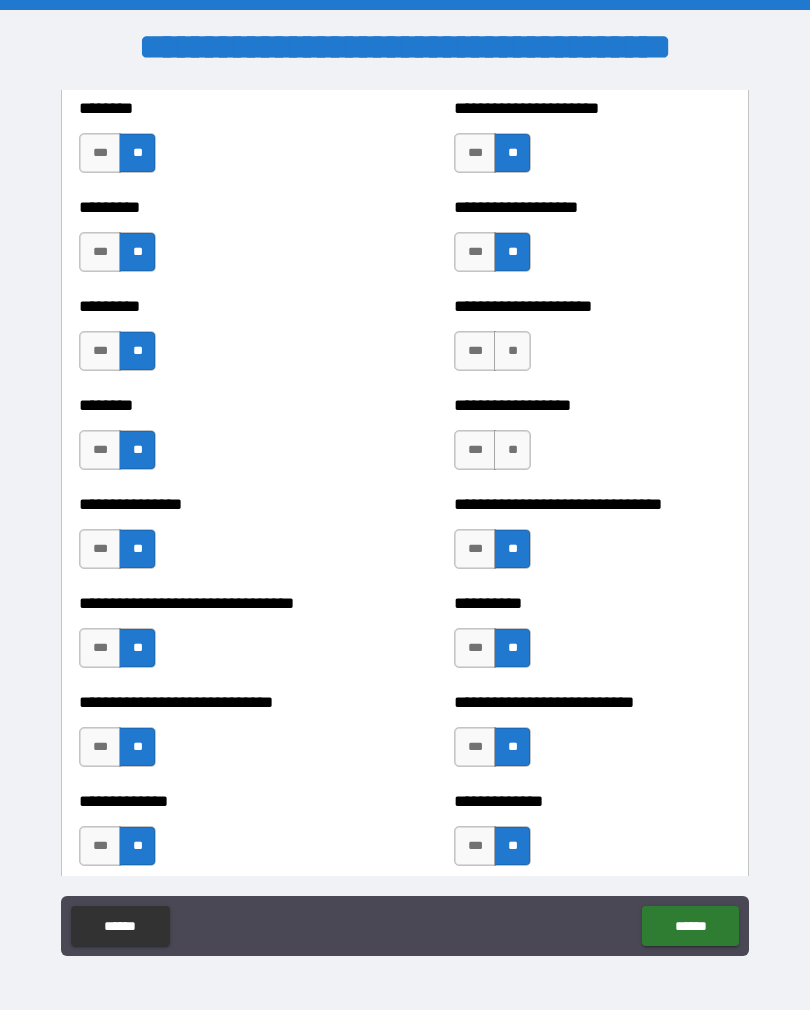 click on "**" at bounding box center (512, 450) 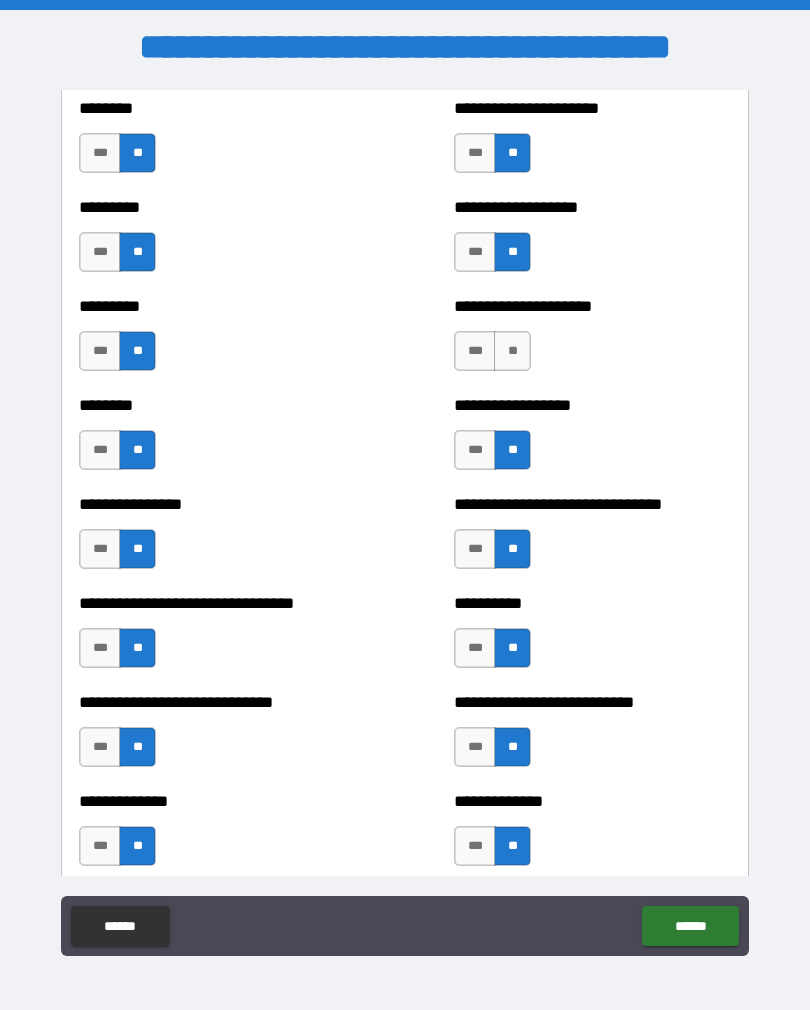 click on "**" at bounding box center [512, 351] 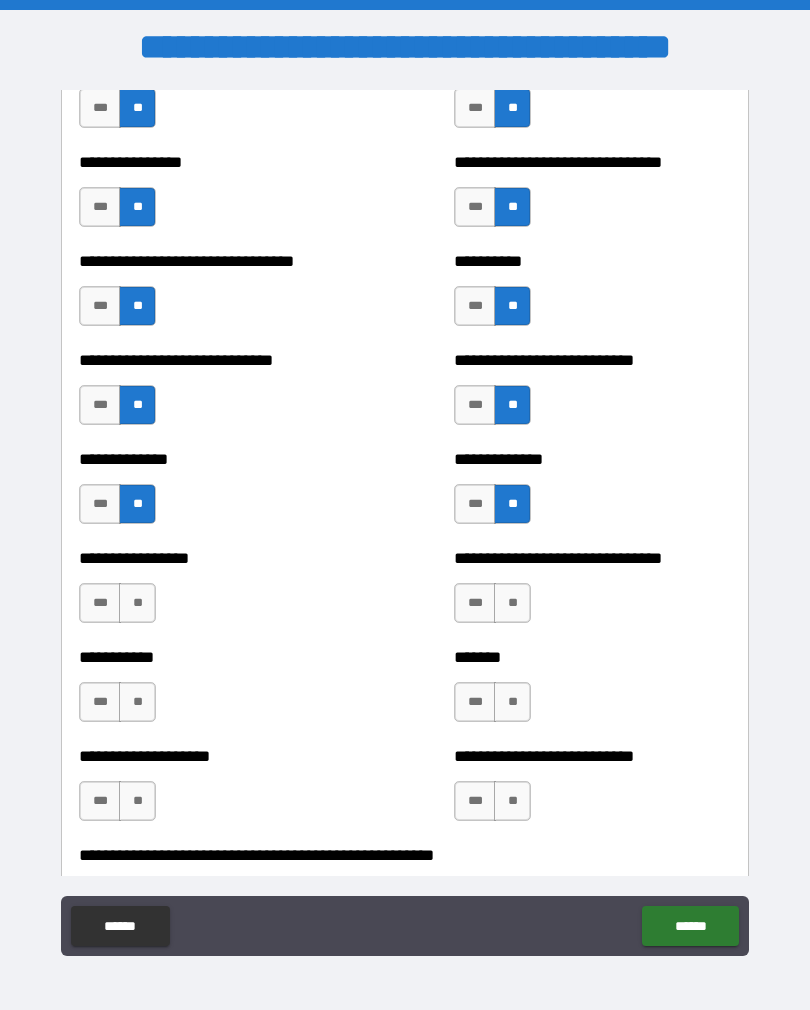 scroll, scrollTop: 7587, scrollLeft: 0, axis: vertical 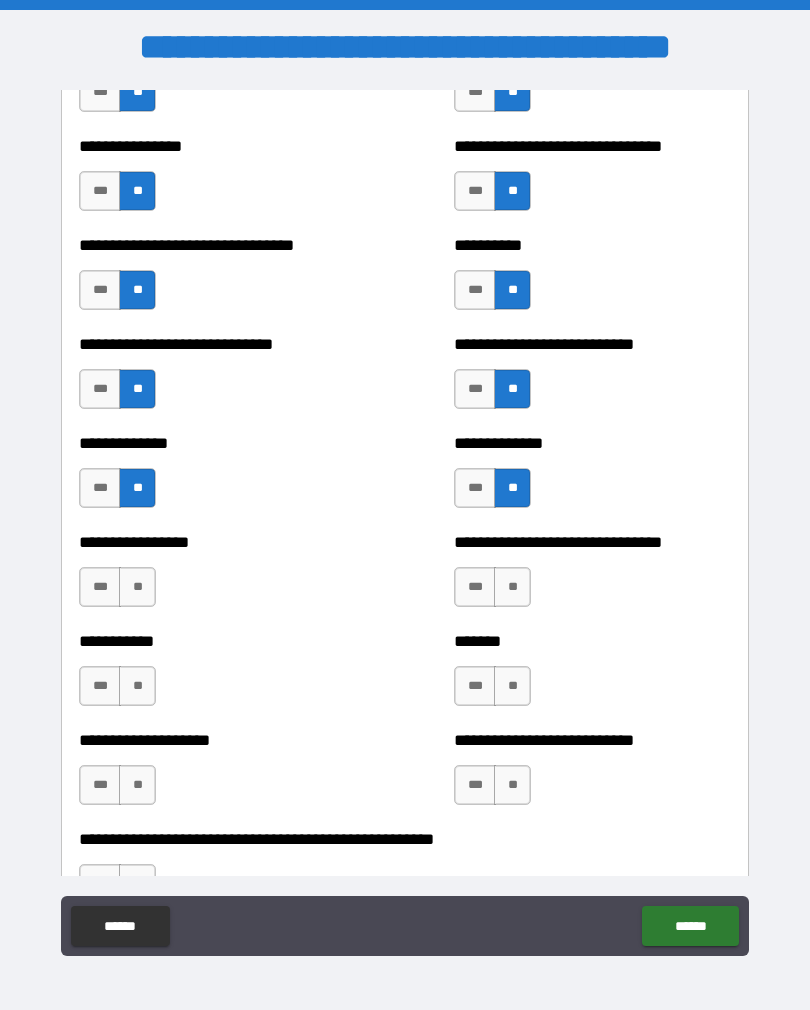 click on "**" at bounding box center (137, 587) 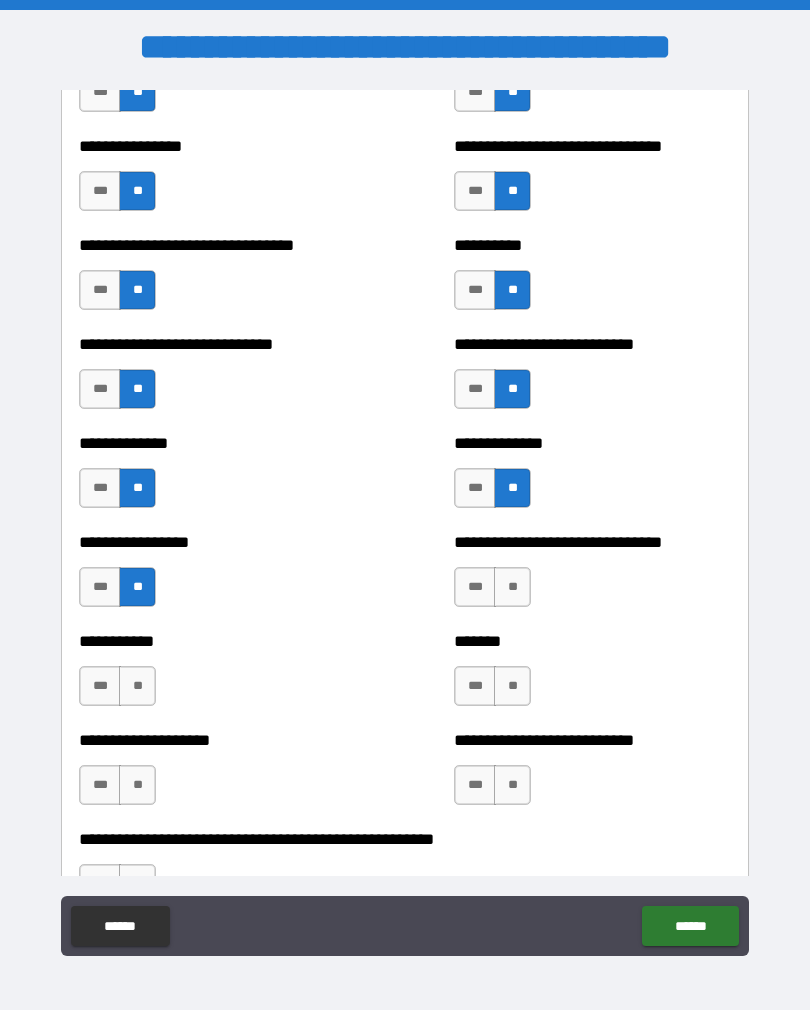 click on "**" at bounding box center (137, 686) 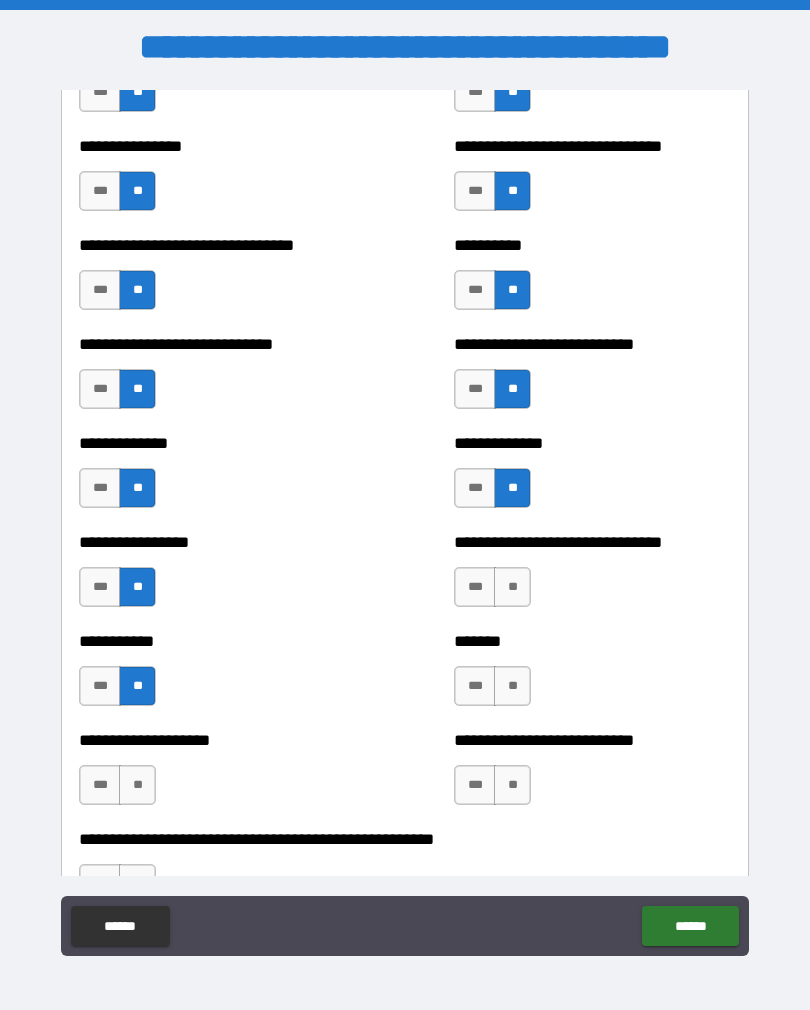 click on "**" at bounding box center [137, 785] 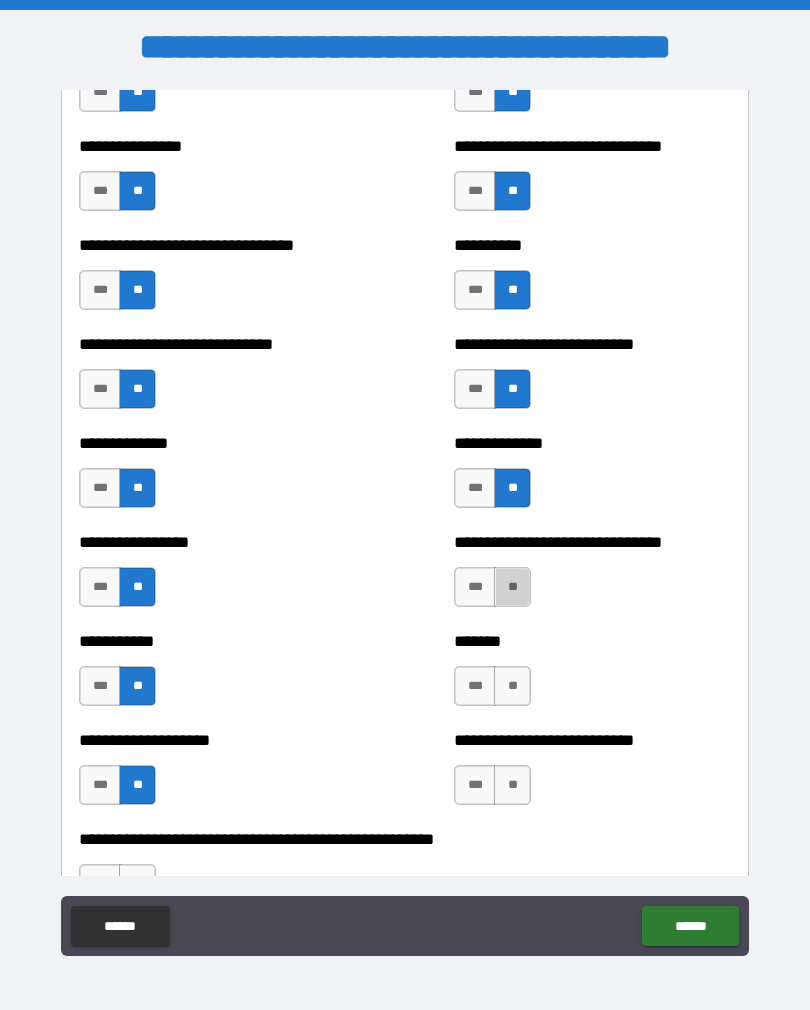 click on "**" at bounding box center (512, 587) 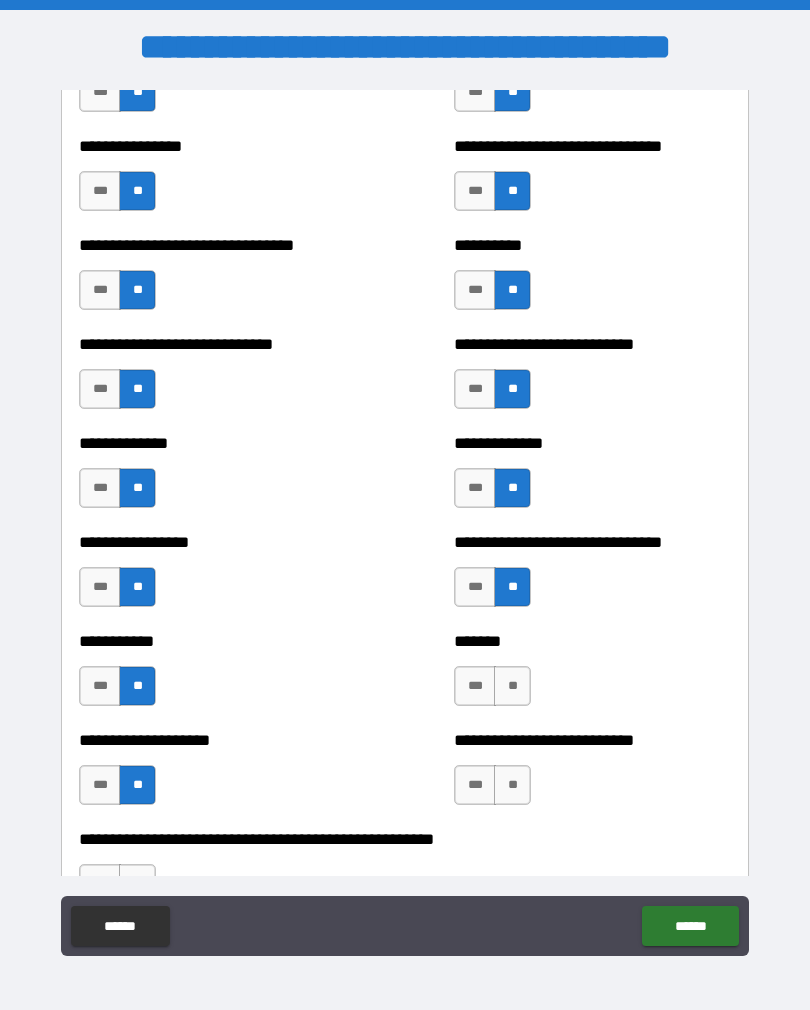 click on "**" at bounding box center (512, 686) 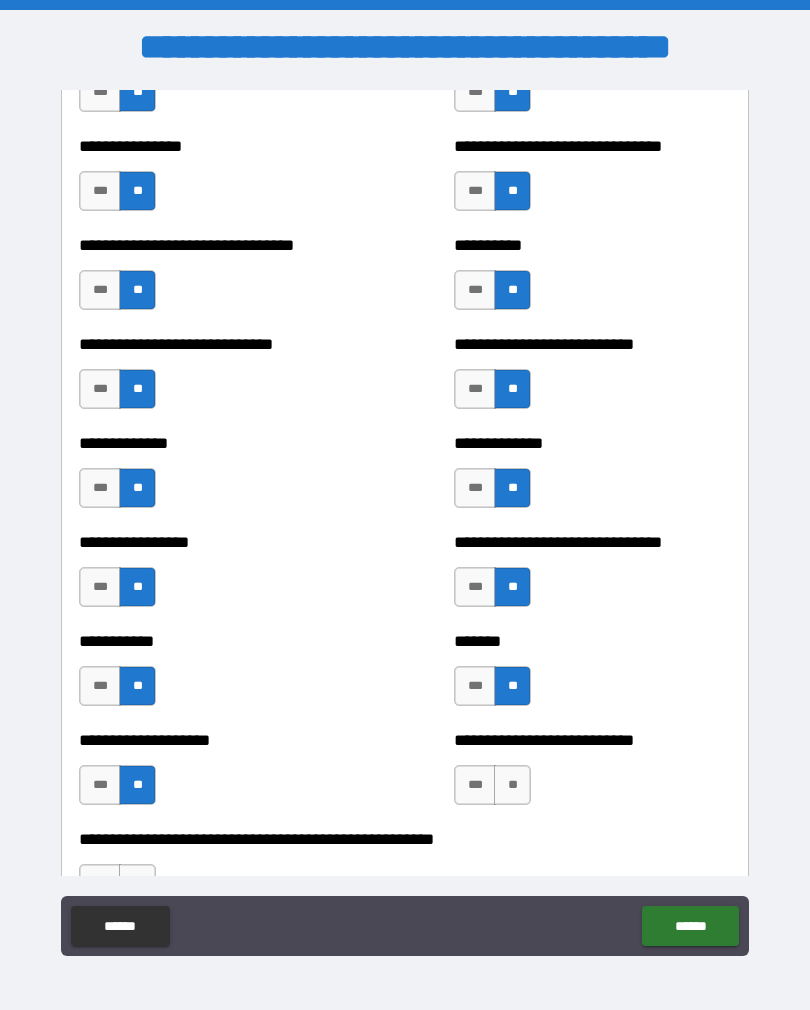 click on "**" at bounding box center (512, 785) 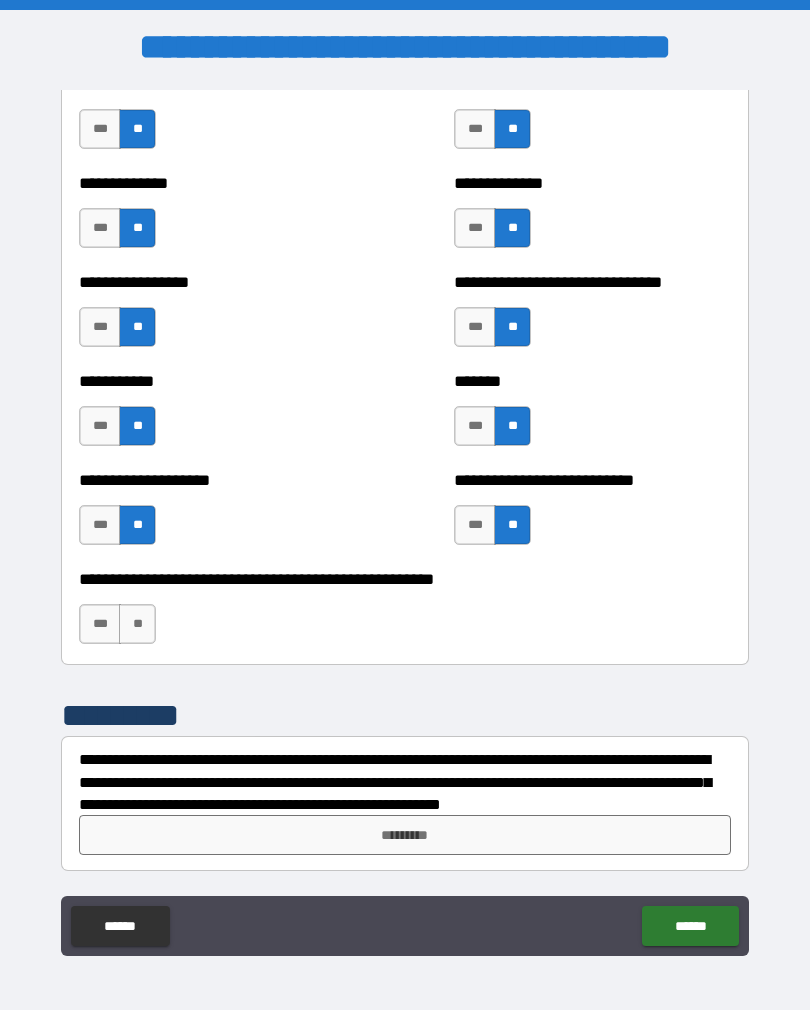 scroll, scrollTop: 7847, scrollLeft: 0, axis: vertical 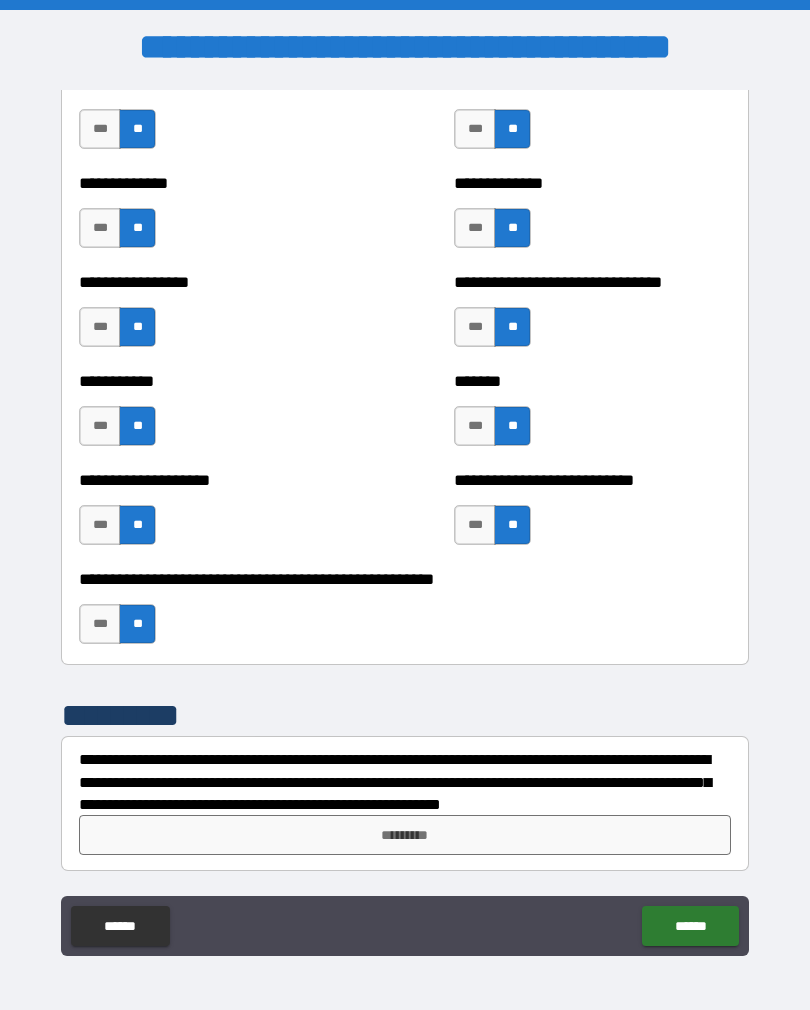 click on "*********" at bounding box center [405, 835] 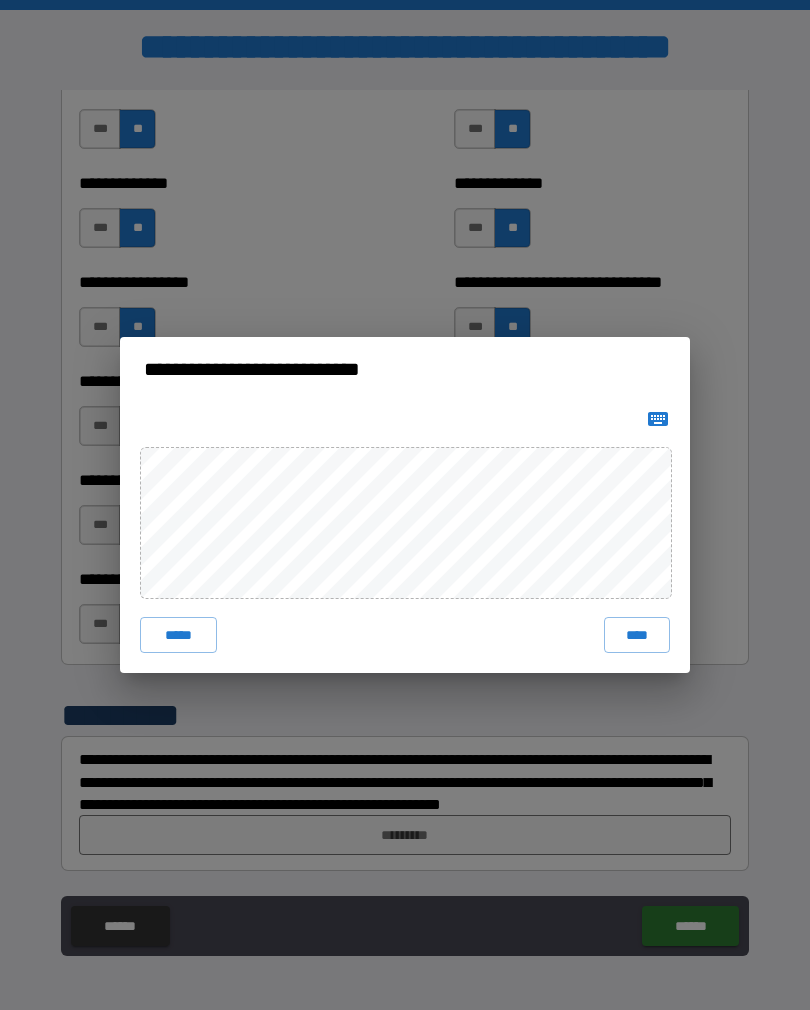 click on "****" at bounding box center (637, 635) 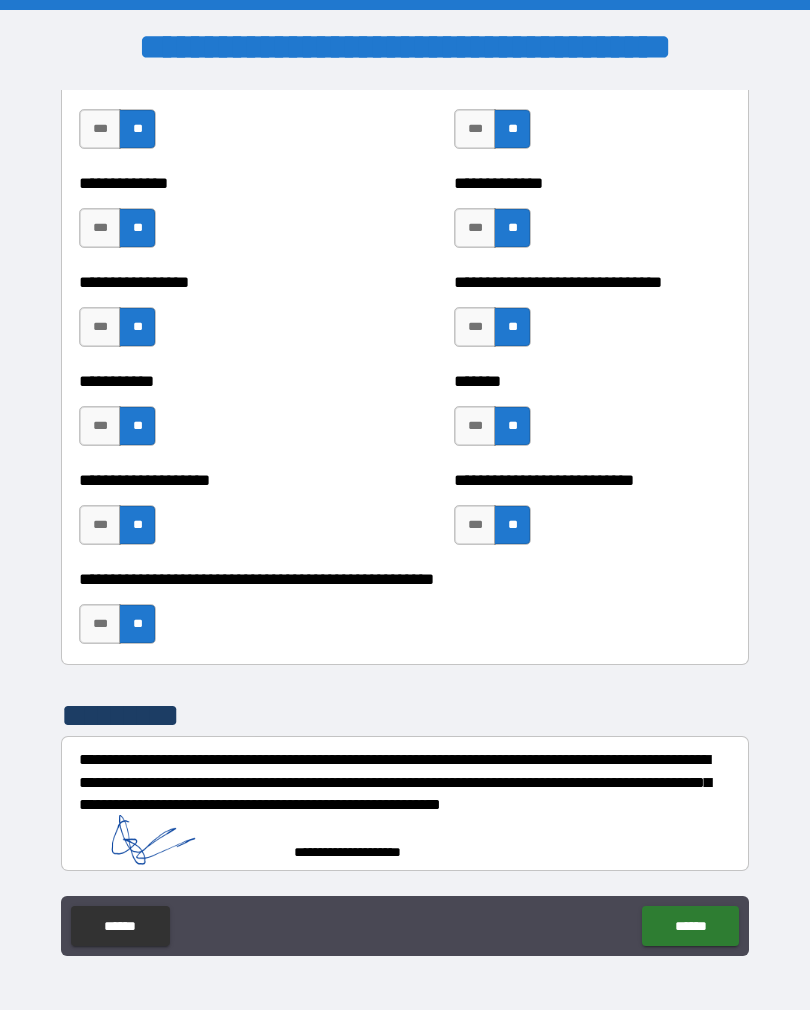 scroll, scrollTop: 7837, scrollLeft: 0, axis: vertical 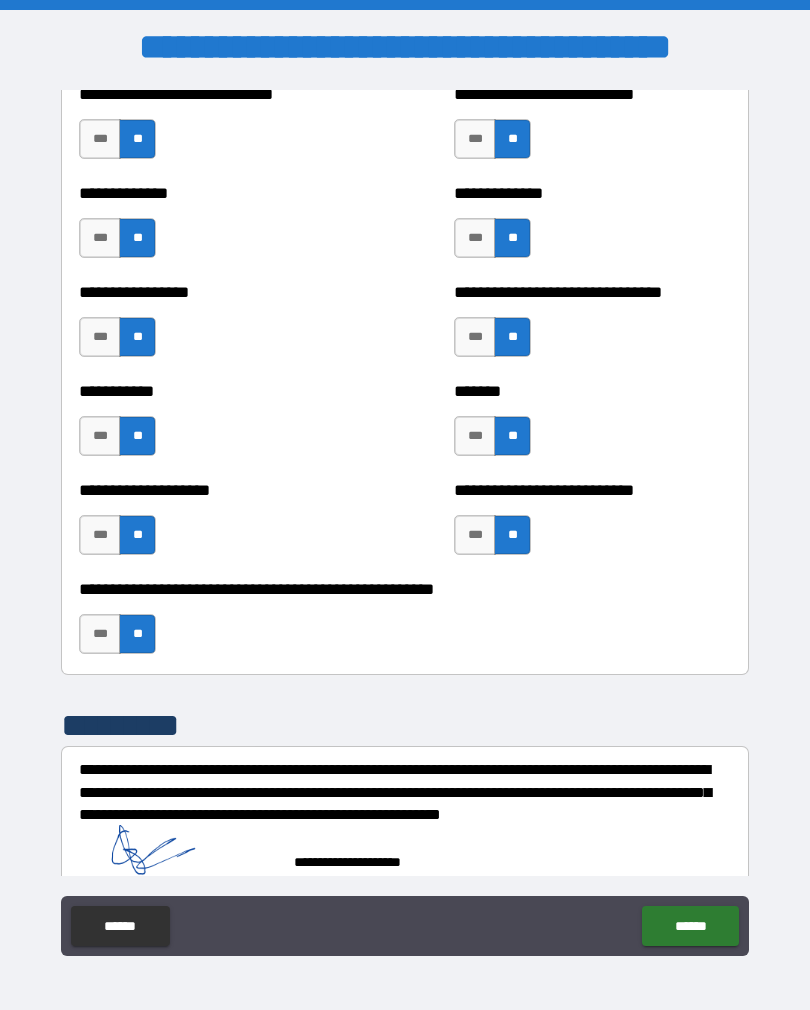 click on "******" at bounding box center (690, 926) 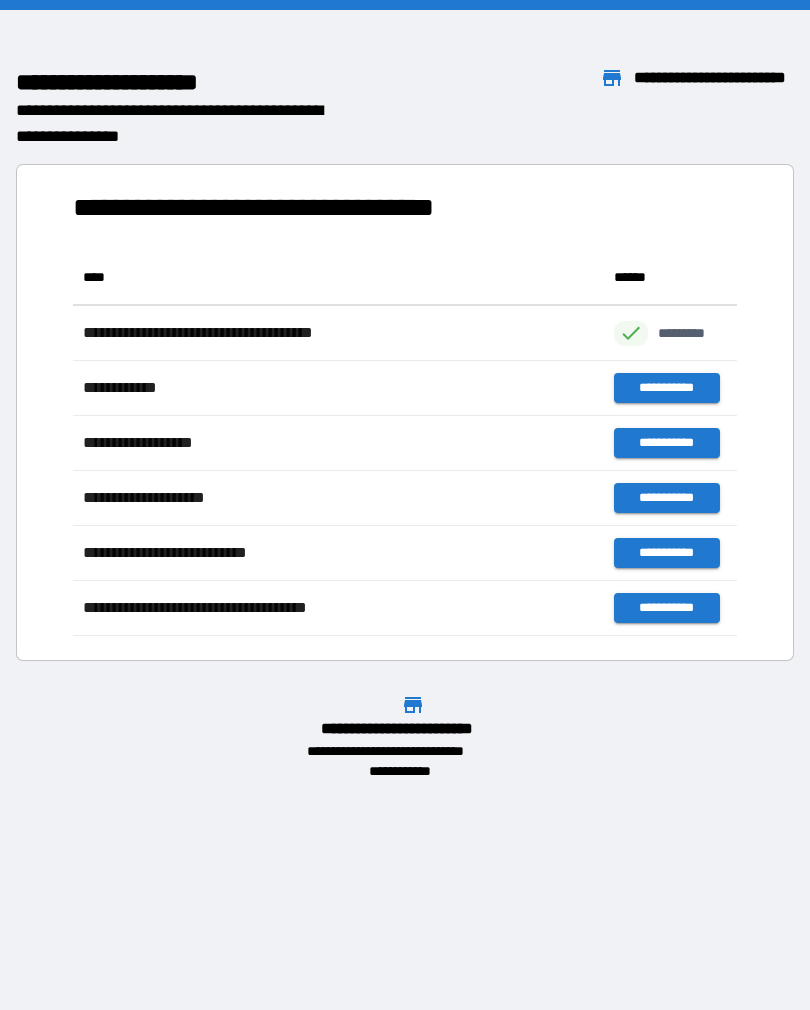 scroll, scrollTop: 1, scrollLeft: 1, axis: both 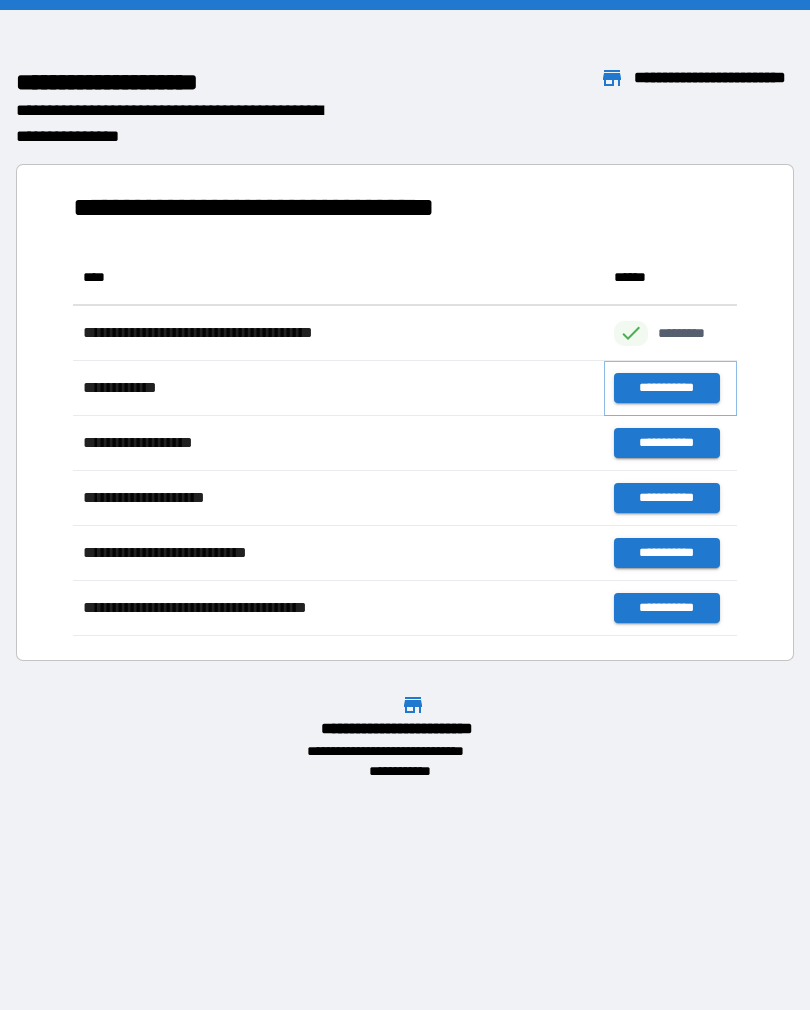 click on "**********" at bounding box center [666, 388] 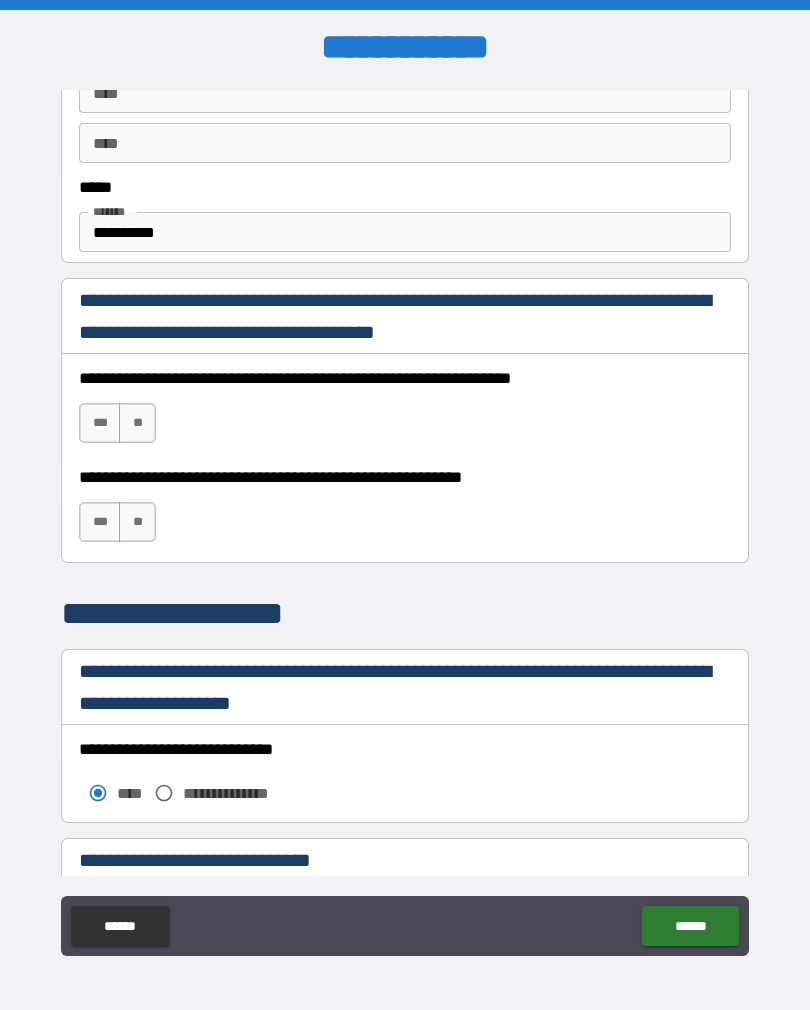 scroll, scrollTop: 1170, scrollLeft: 0, axis: vertical 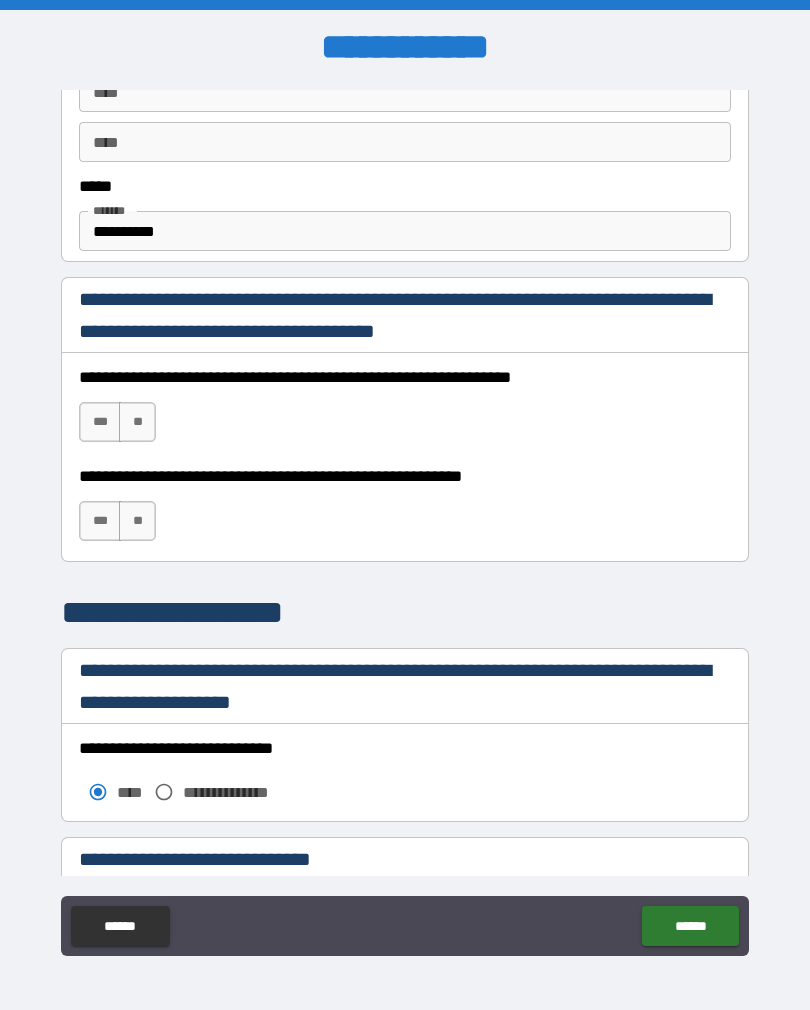 click on "***" at bounding box center [100, 422] 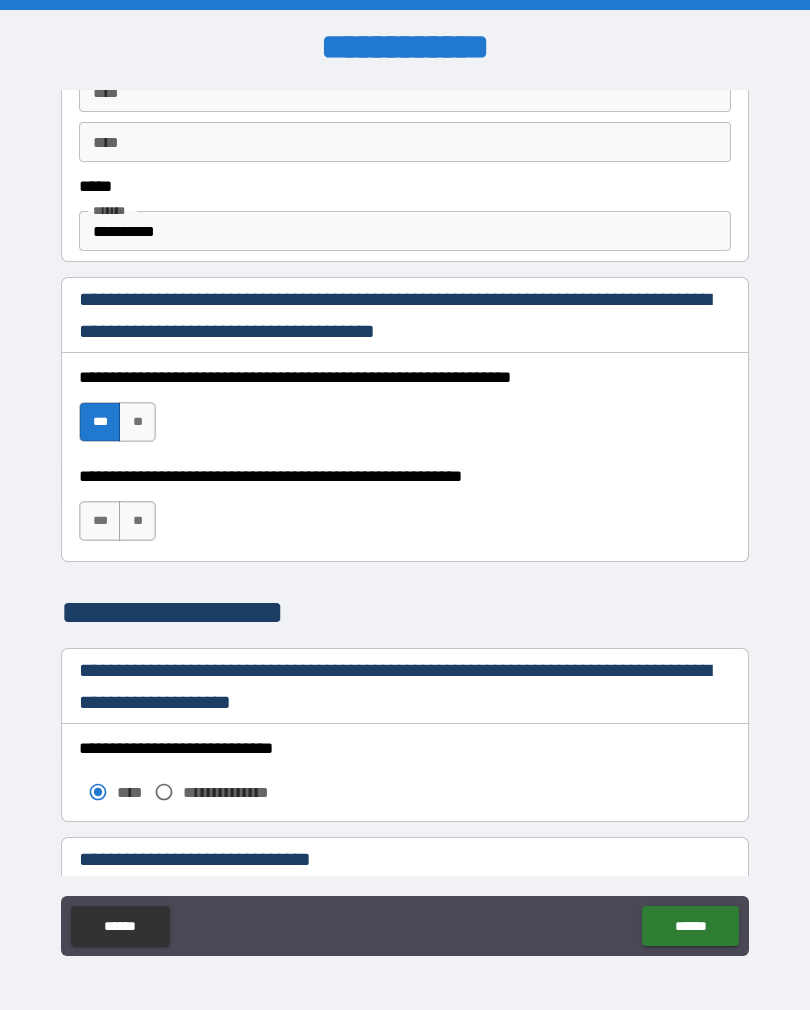 click on "***" at bounding box center [100, 521] 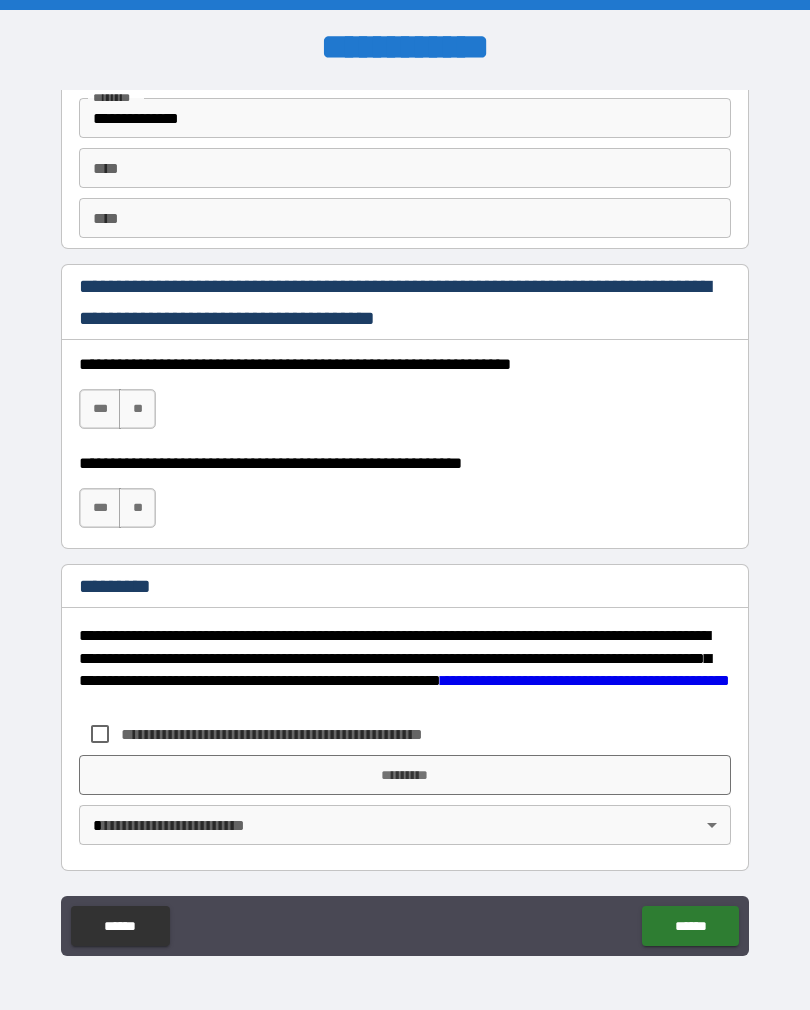 scroll, scrollTop: 2820, scrollLeft: 0, axis: vertical 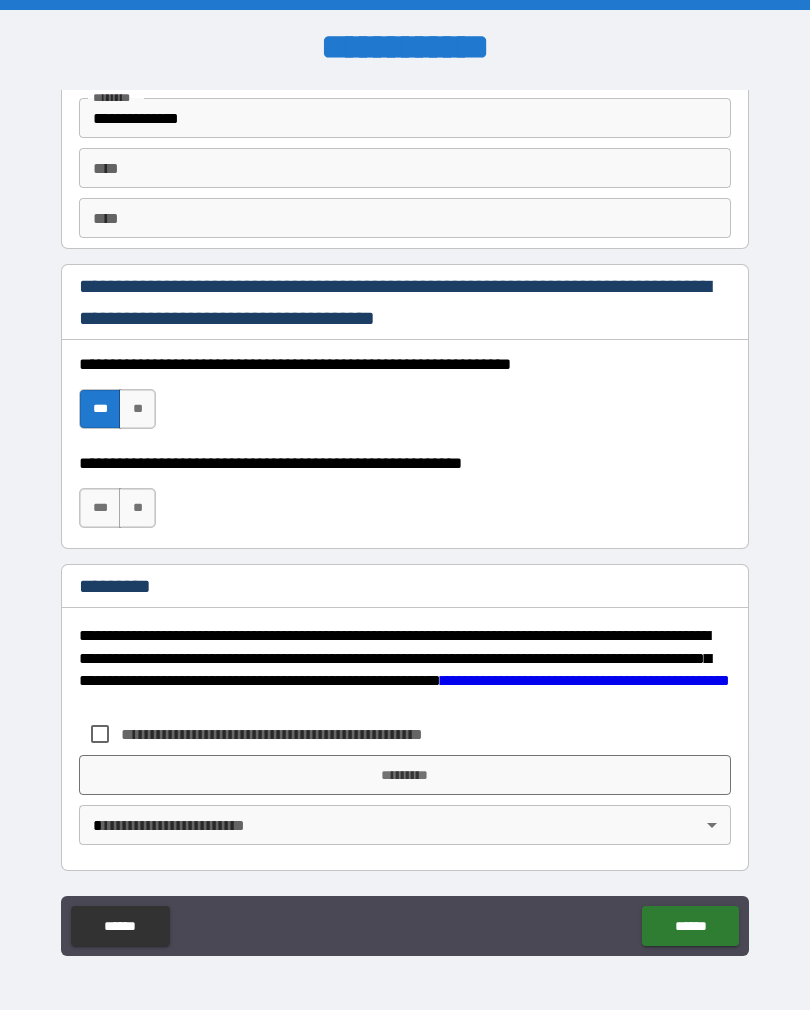click on "***" at bounding box center (100, 508) 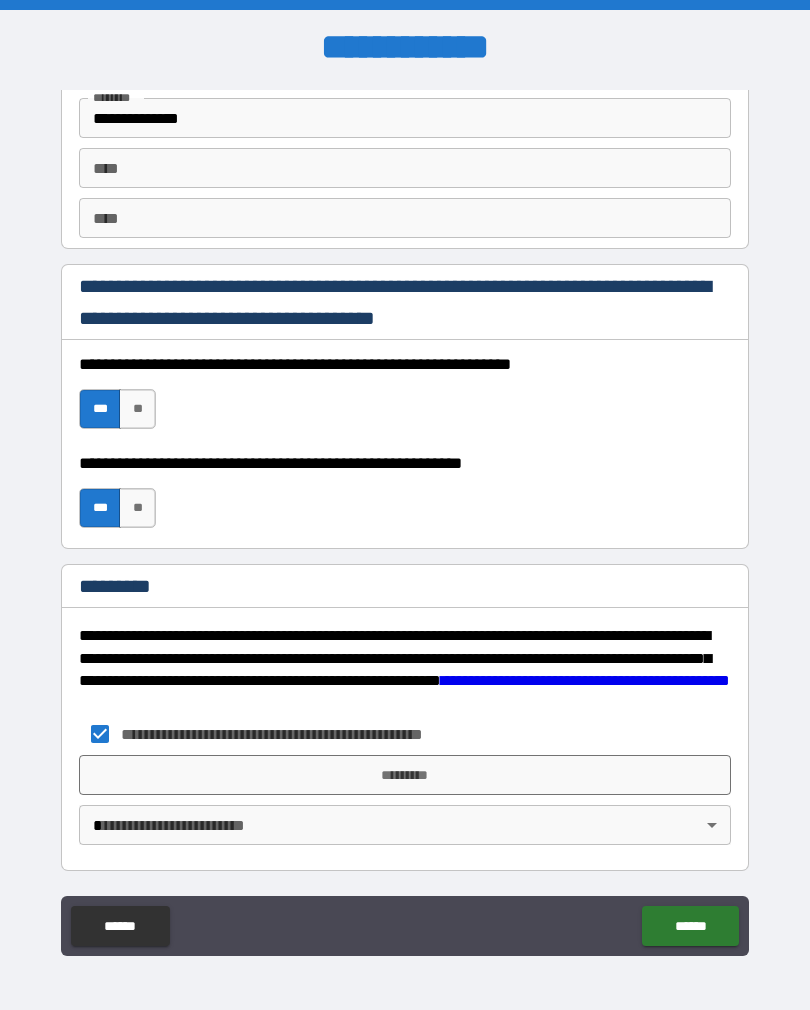 click on "*********" at bounding box center (405, 775) 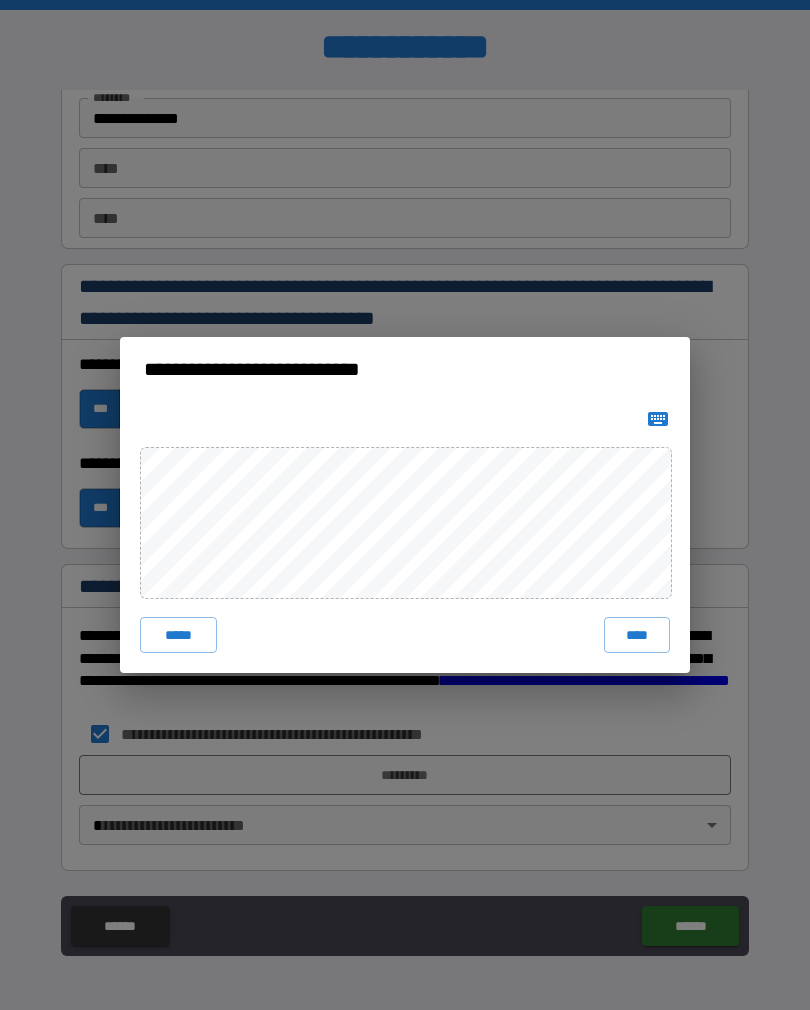 click on "****" at bounding box center (637, 635) 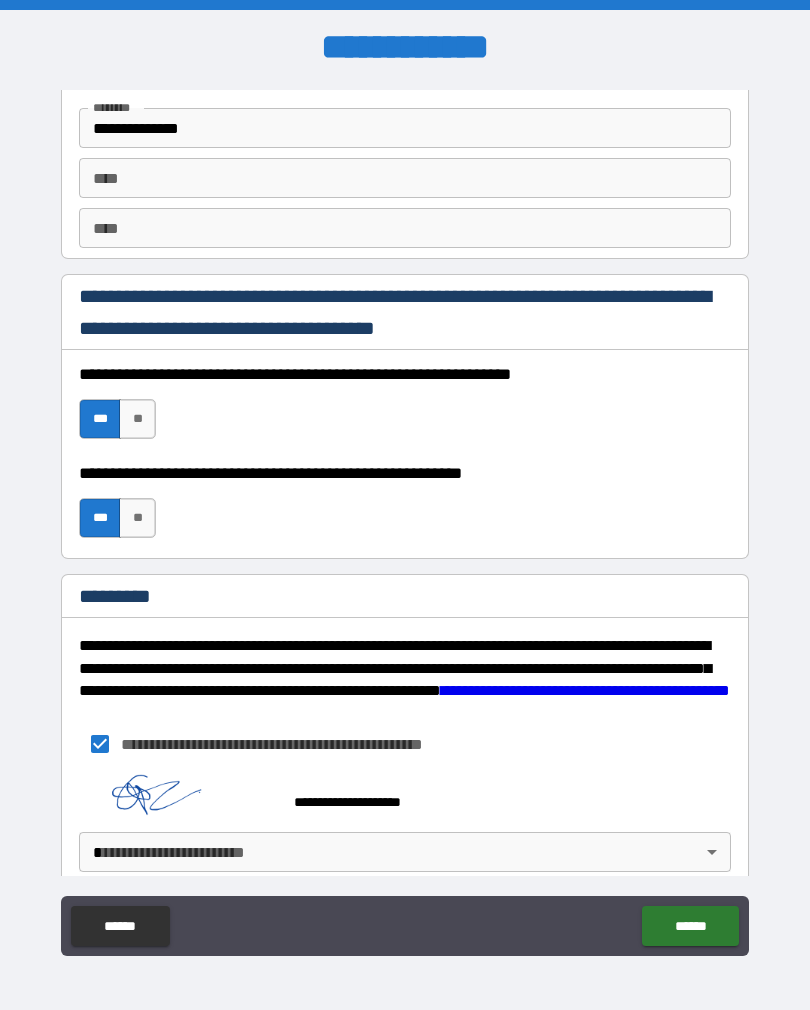 click on "**********" at bounding box center (405, 520) 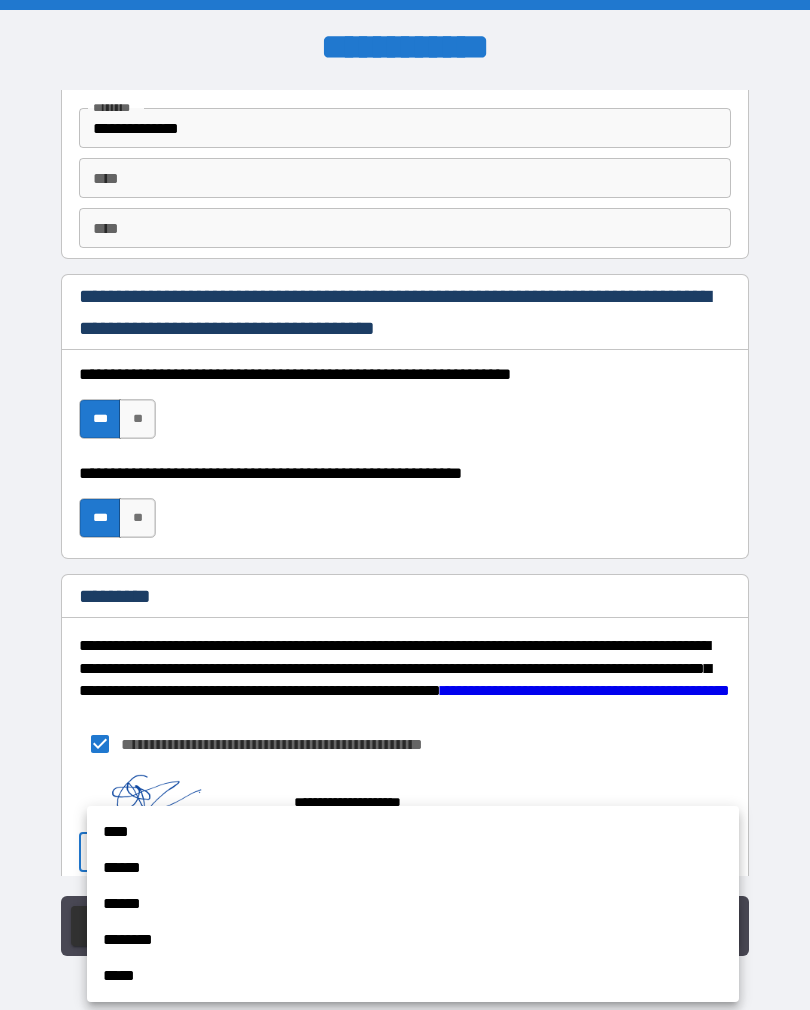 click on "****" at bounding box center (413, 832) 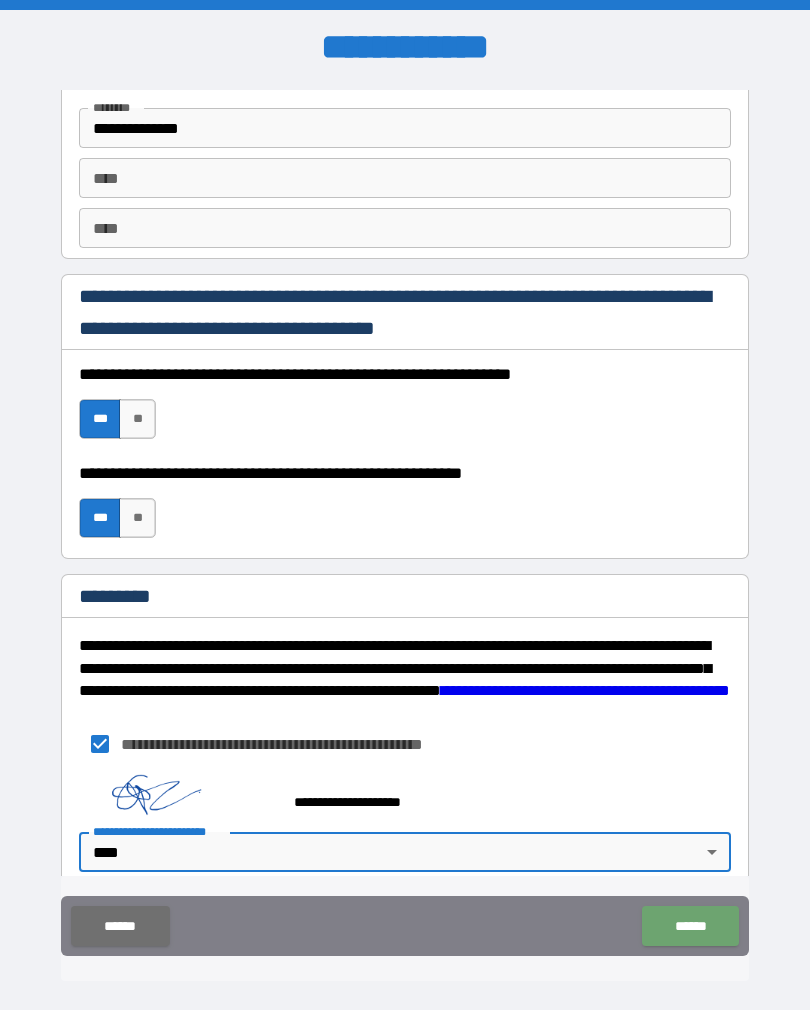 click on "******" at bounding box center (690, 926) 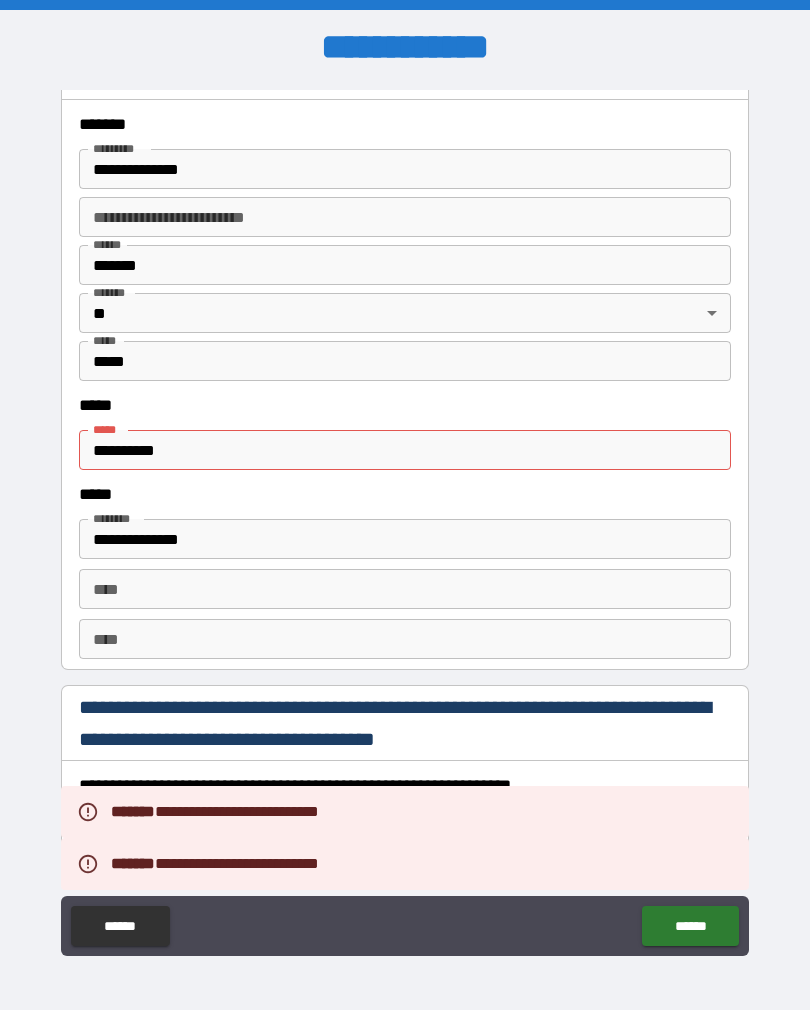 scroll, scrollTop: 2381, scrollLeft: 0, axis: vertical 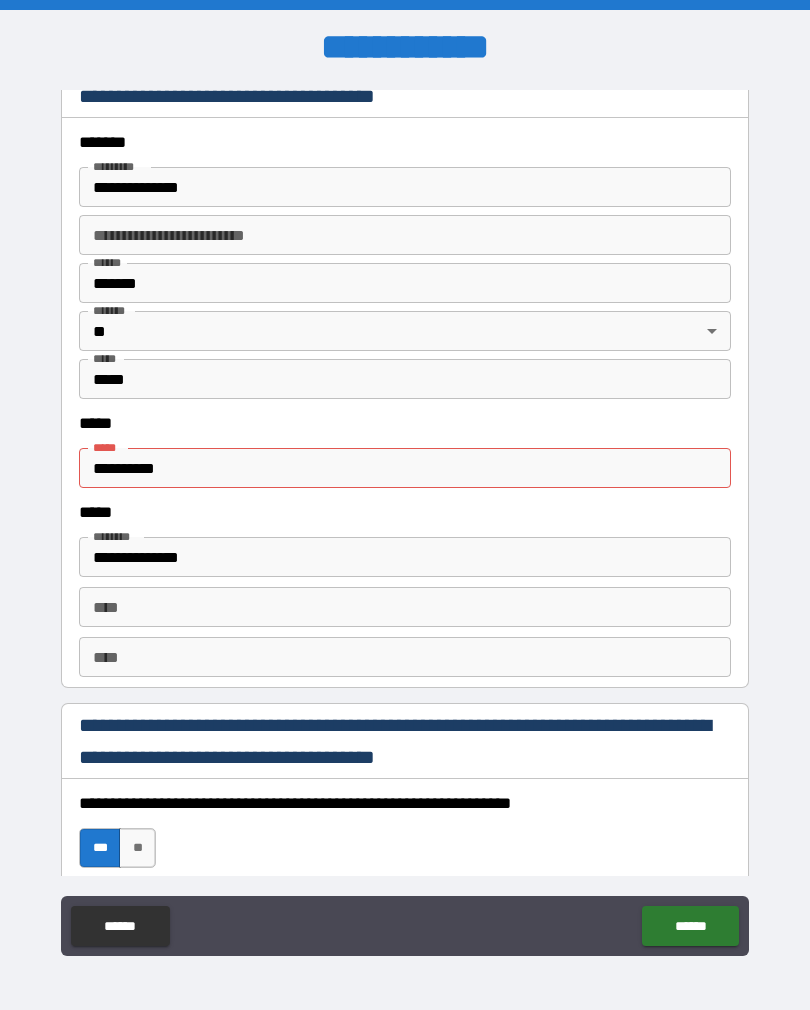 click on "**********" at bounding box center (405, 468) 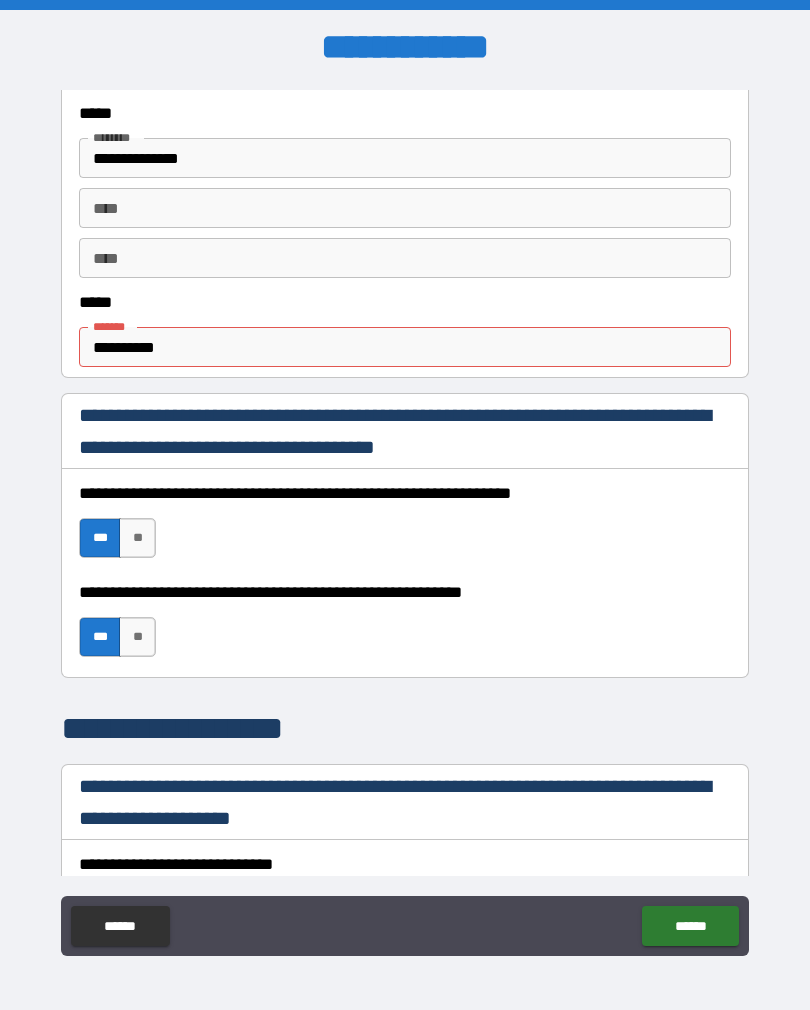 scroll, scrollTop: 1053, scrollLeft: 0, axis: vertical 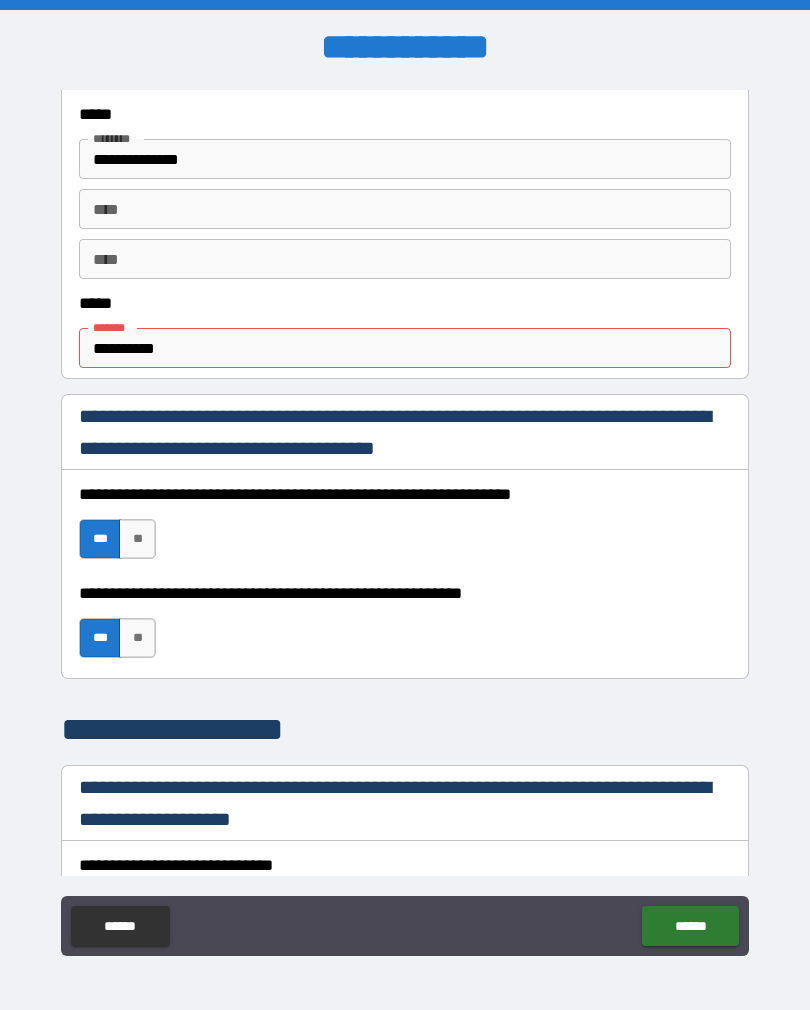 click on "**********" at bounding box center [405, 348] 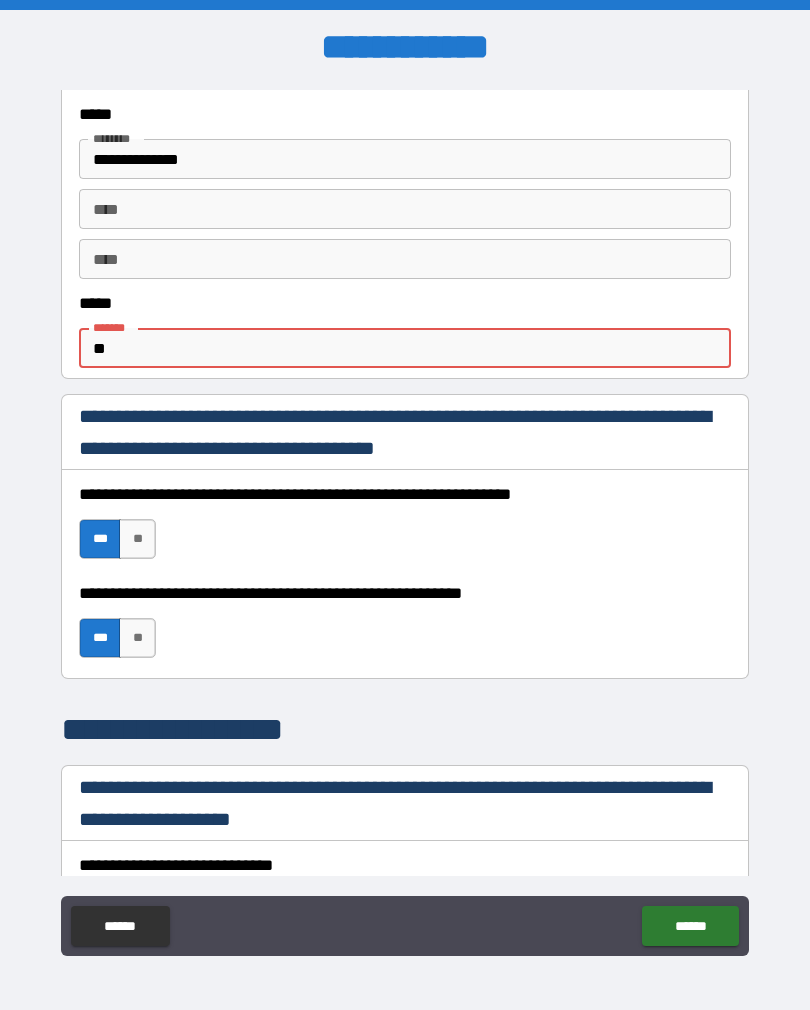 type on "*" 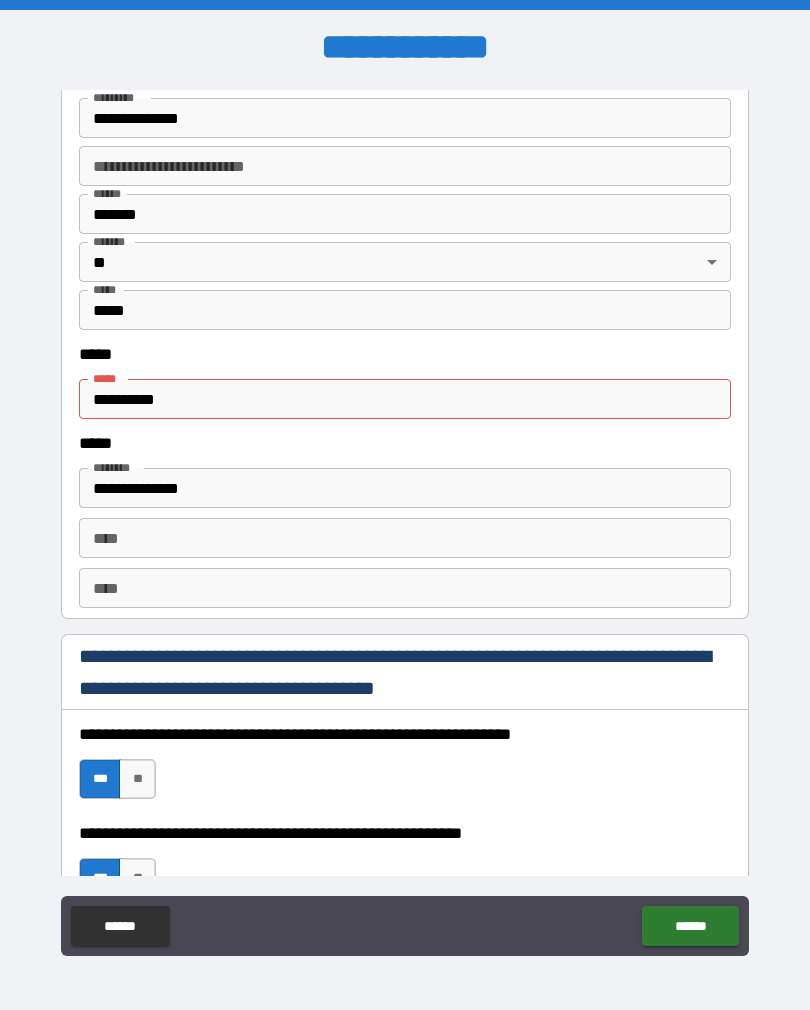 scroll, scrollTop: 2443, scrollLeft: 0, axis: vertical 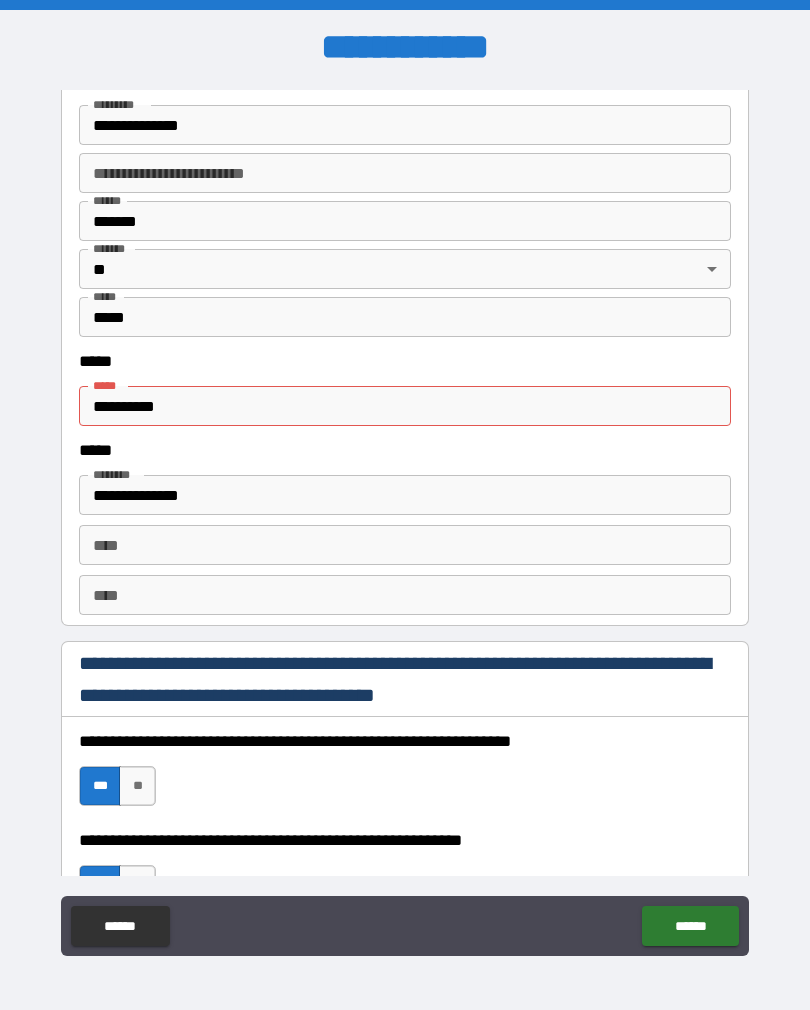 type on "**********" 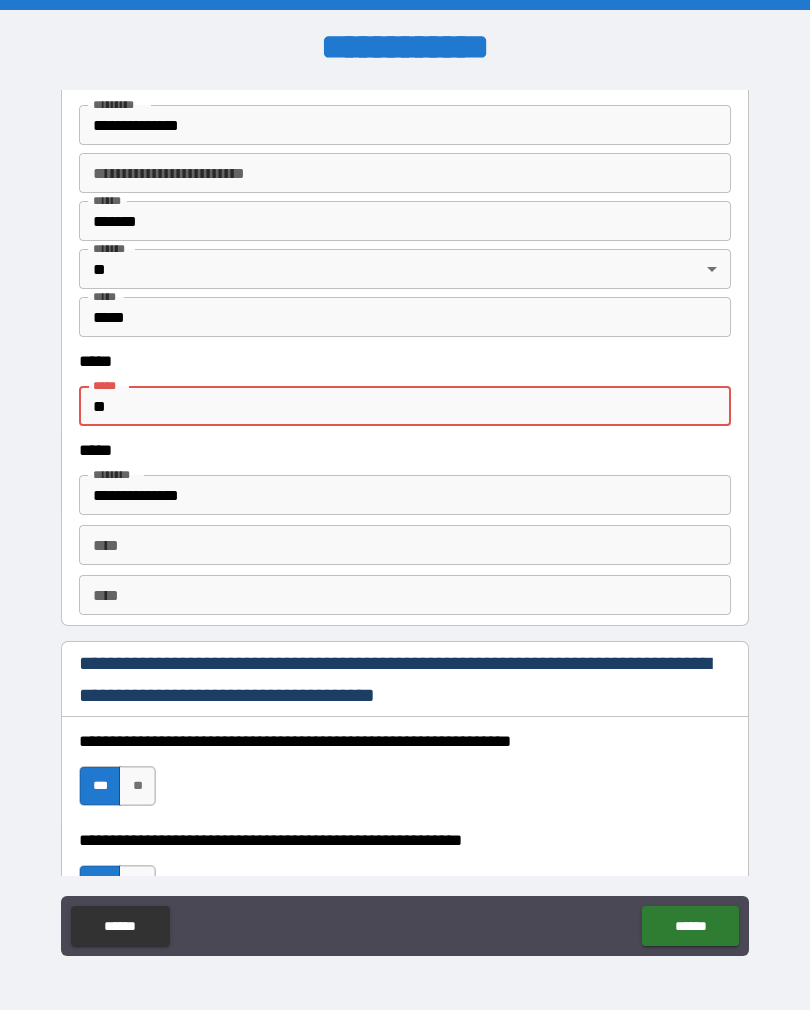 type on "*" 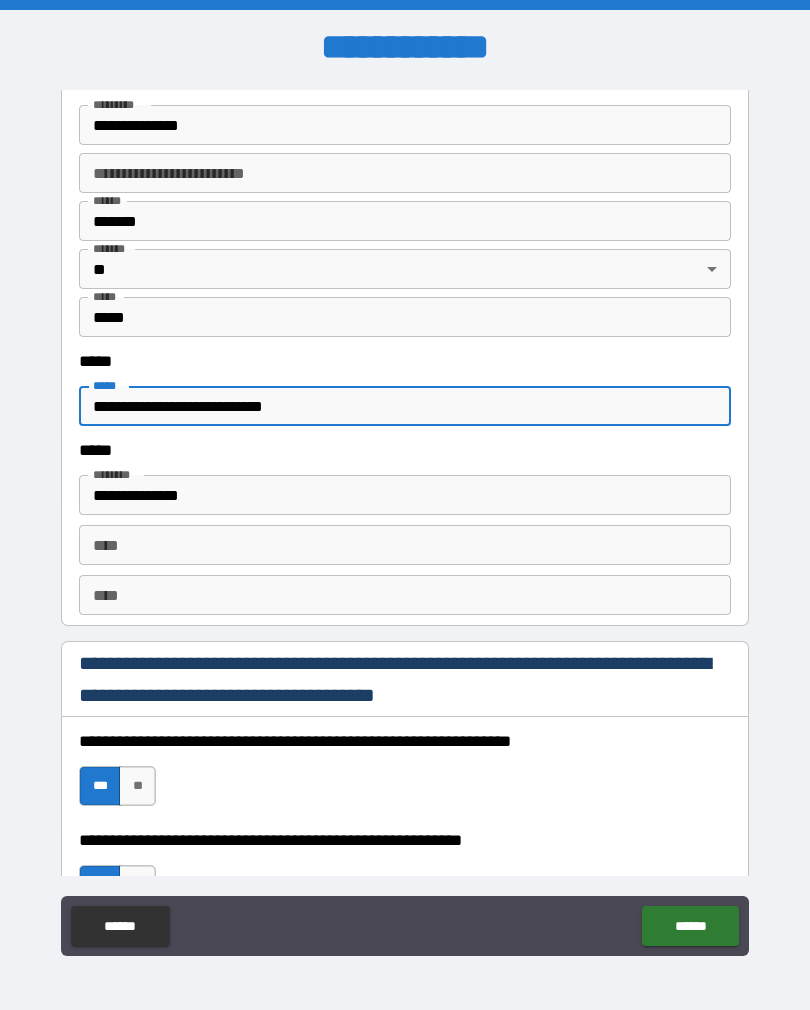 type on "**********" 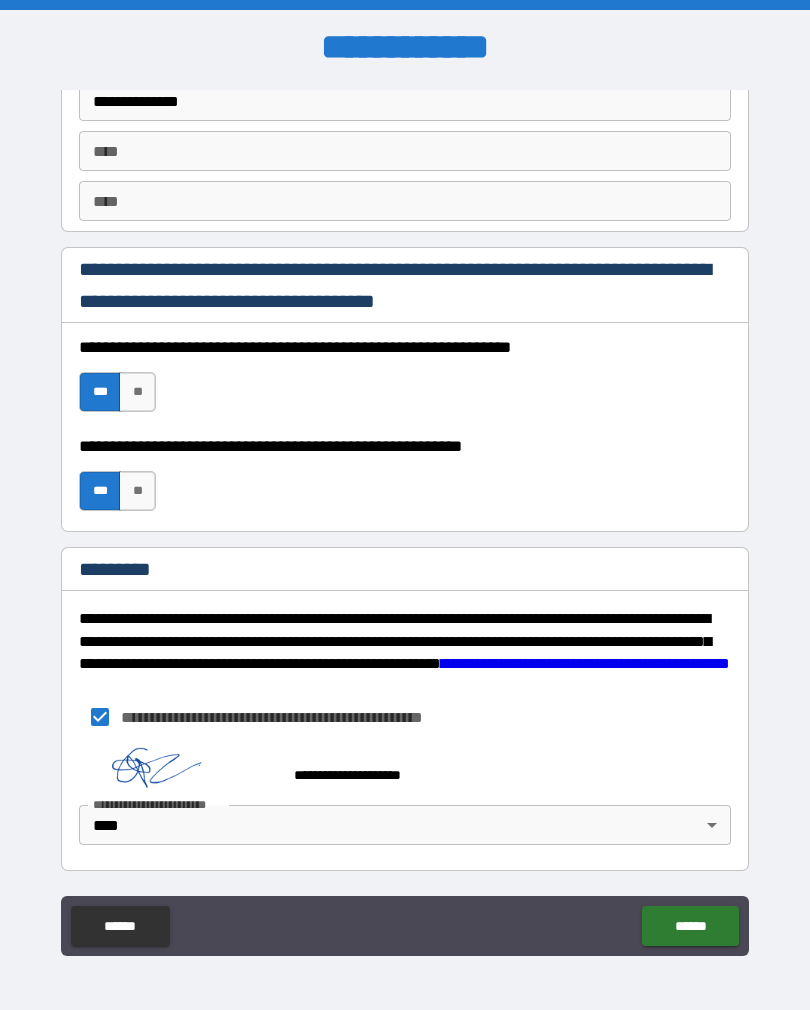 scroll, scrollTop: 2837, scrollLeft: 0, axis: vertical 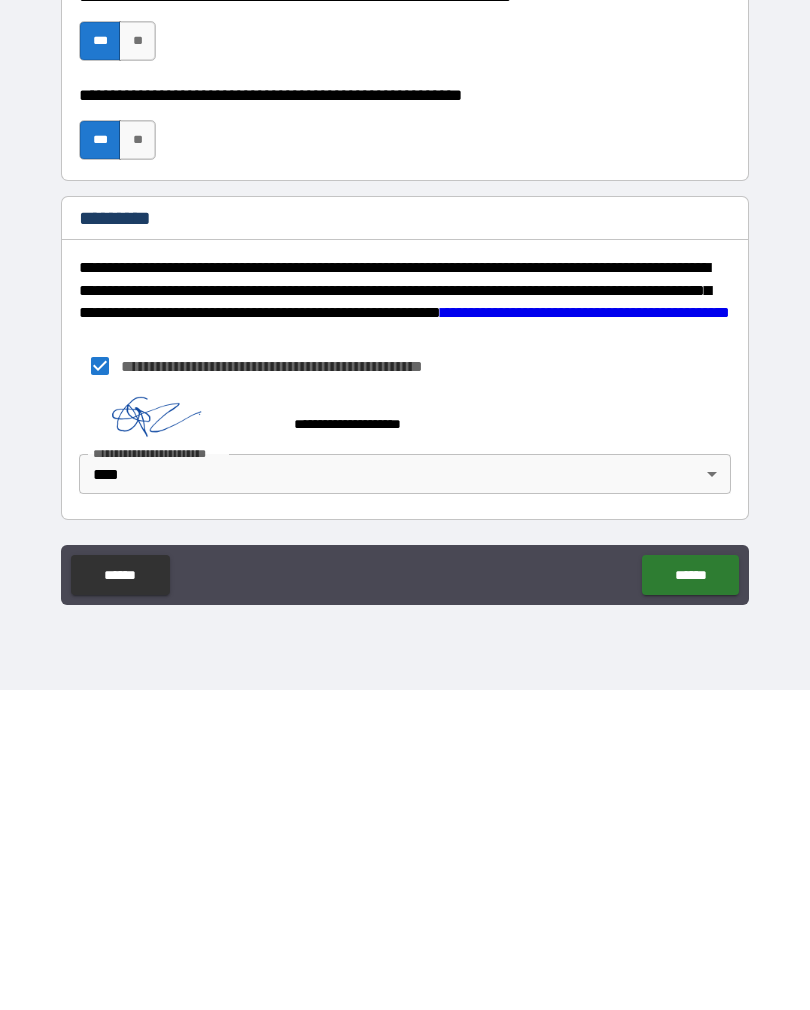 click on "******" at bounding box center [690, 895] 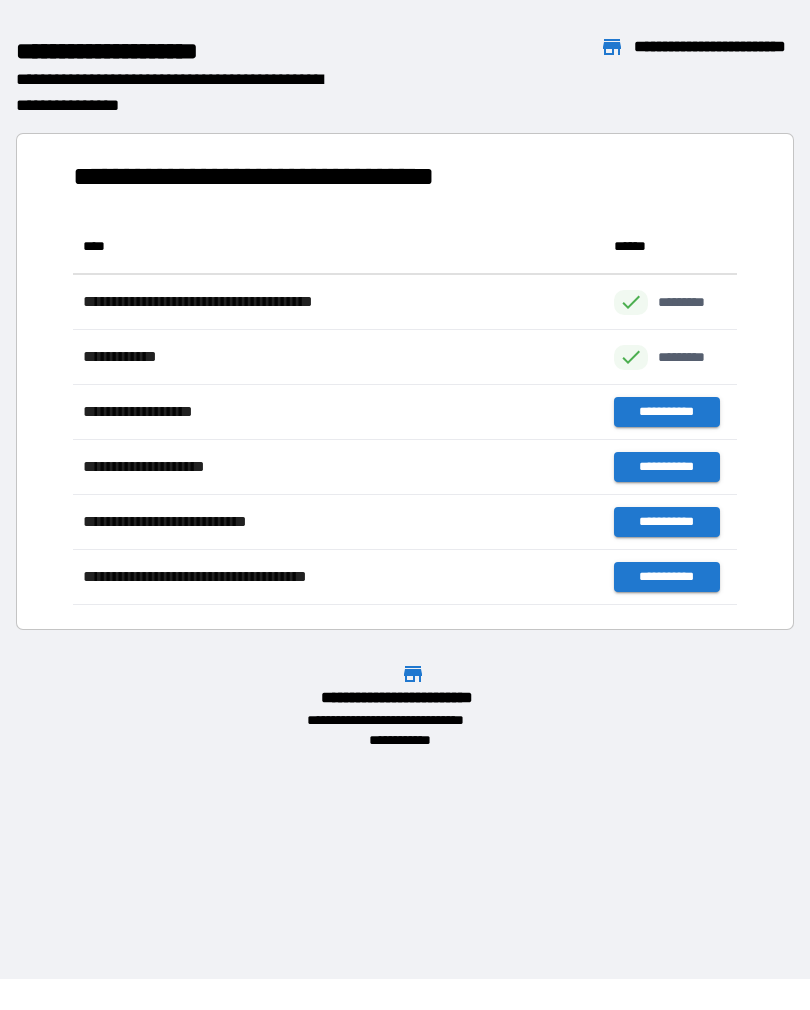 scroll, scrollTop: 386, scrollLeft: 664, axis: both 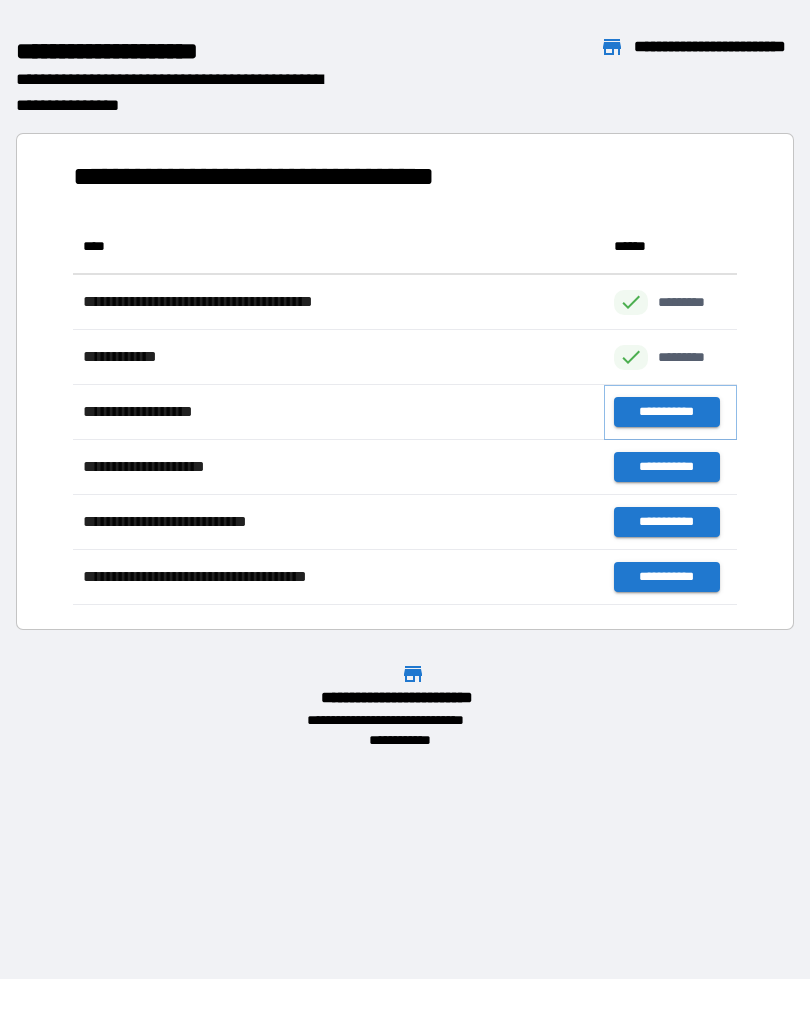 click on "**********" at bounding box center (666, 412) 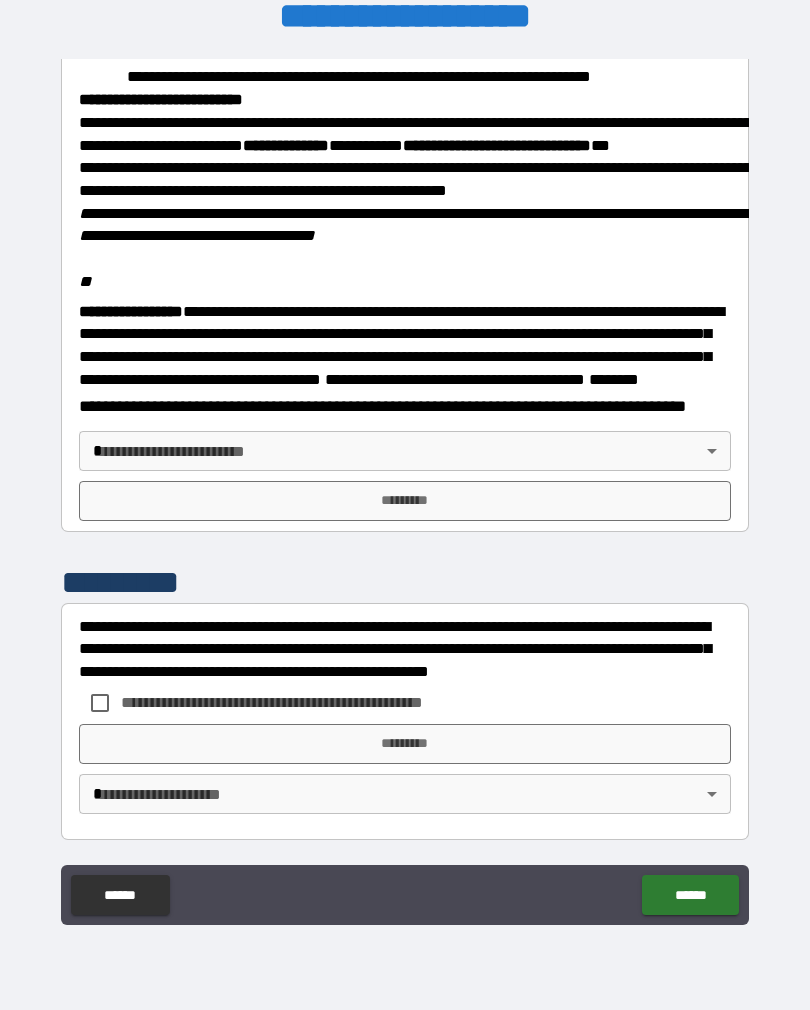 scroll, scrollTop: 2345, scrollLeft: 0, axis: vertical 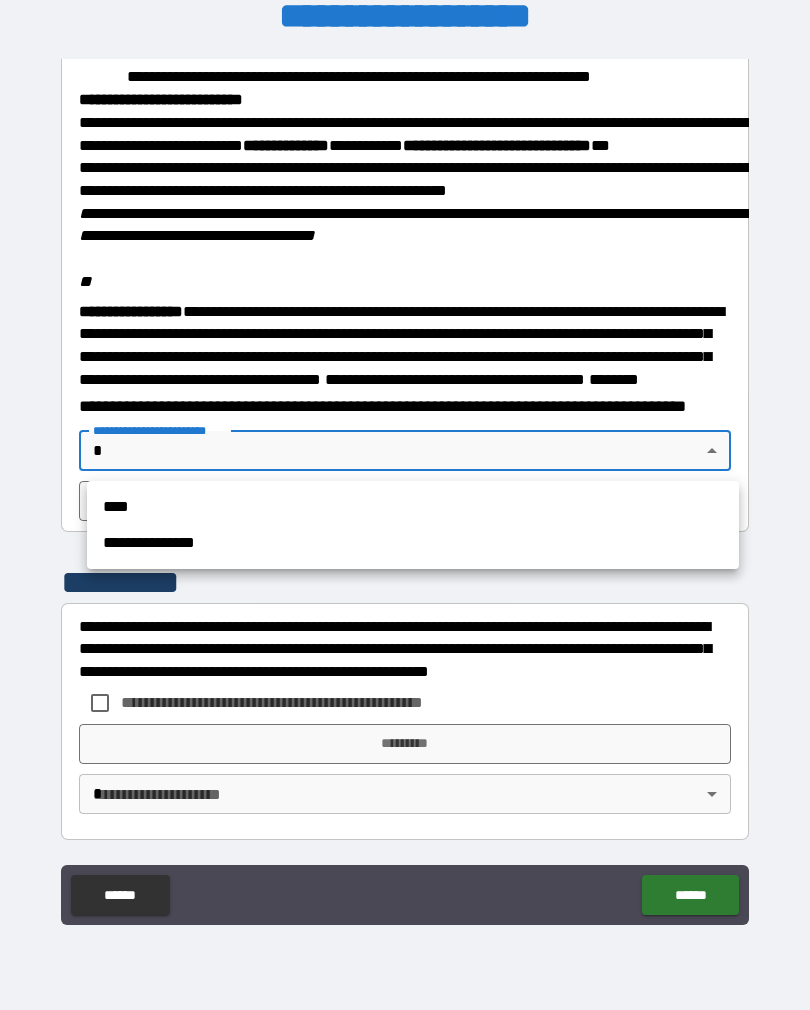 click on "****" at bounding box center (413, 507) 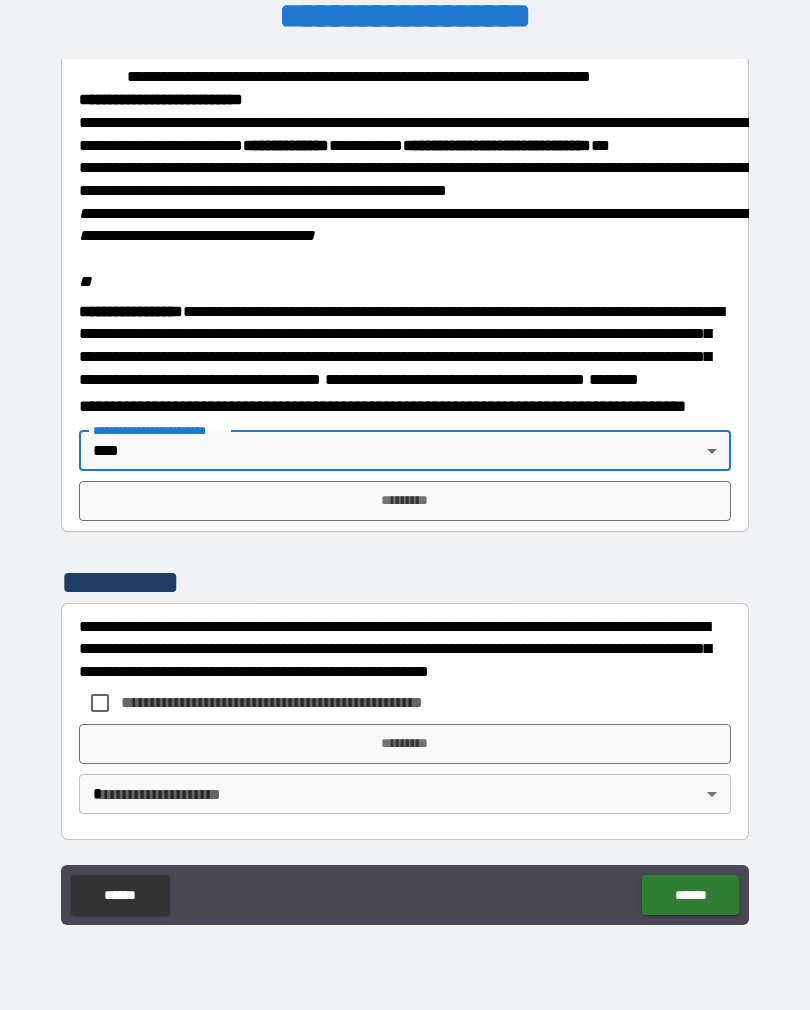 click on "*********" at bounding box center [405, 501] 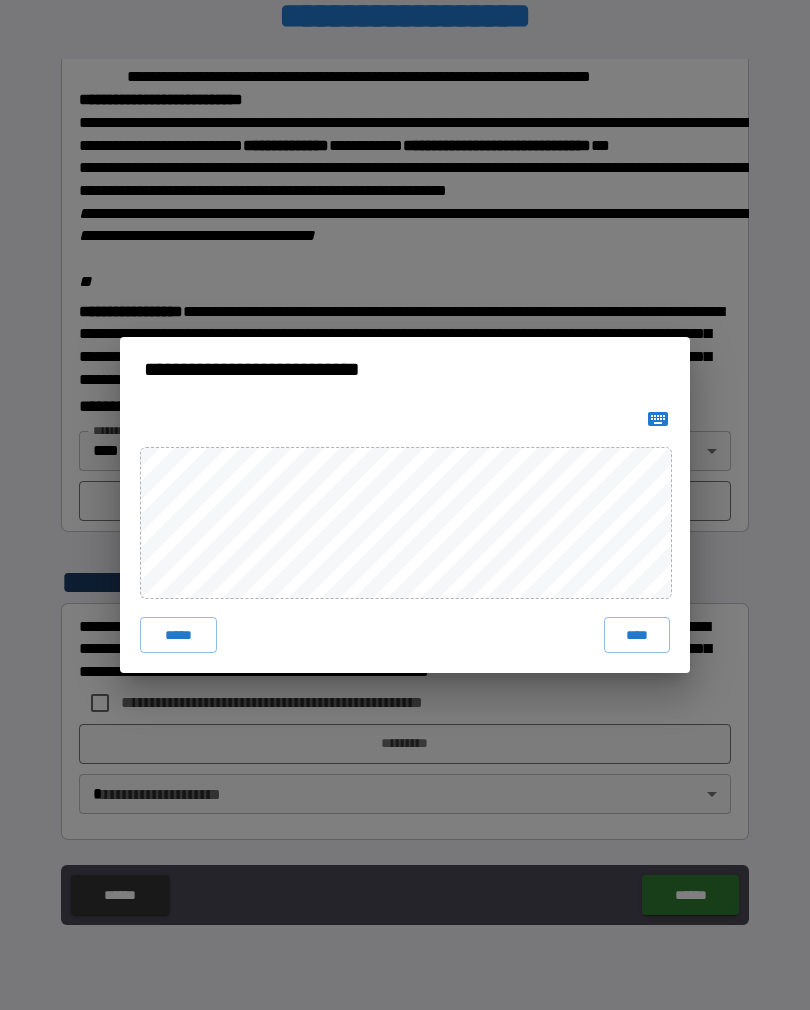 click on "****" at bounding box center [637, 635] 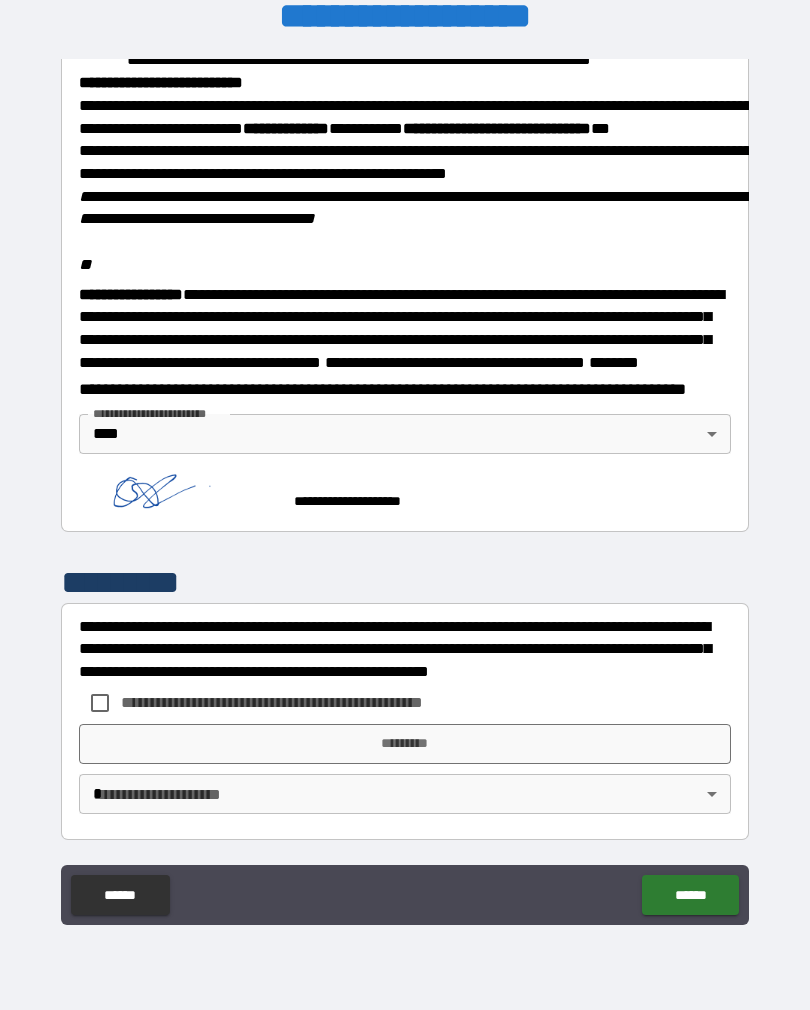 scroll, scrollTop: 2335, scrollLeft: 0, axis: vertical 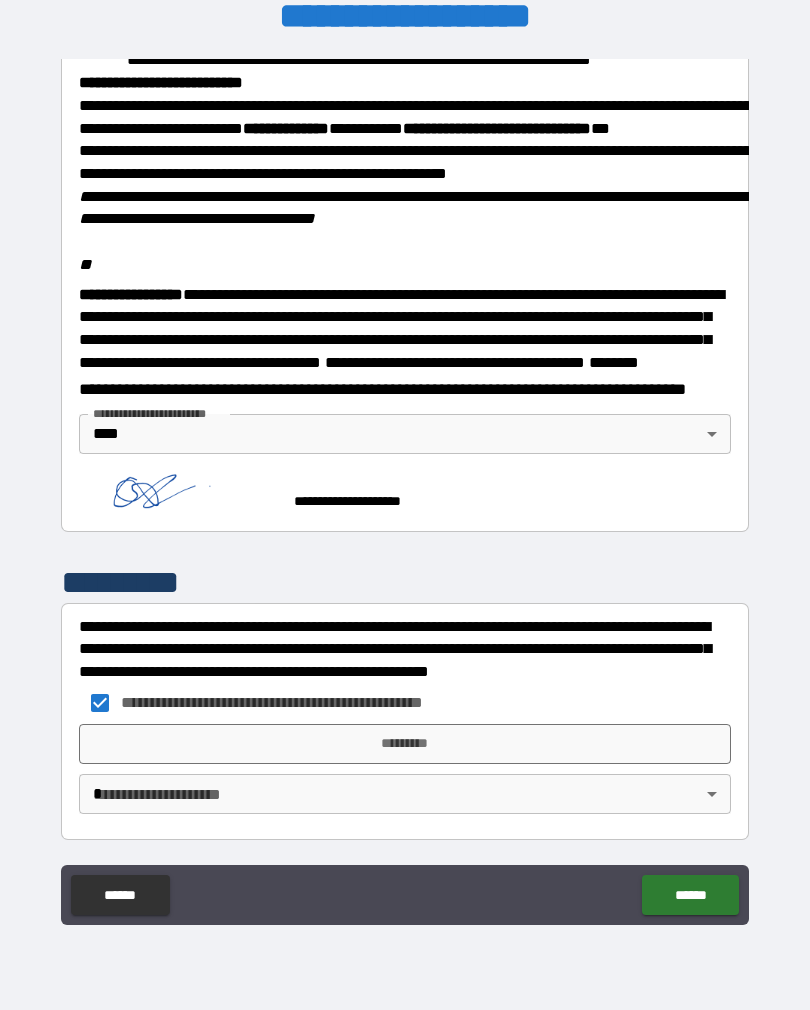 click on "*********" at bounding box center [405, 744] 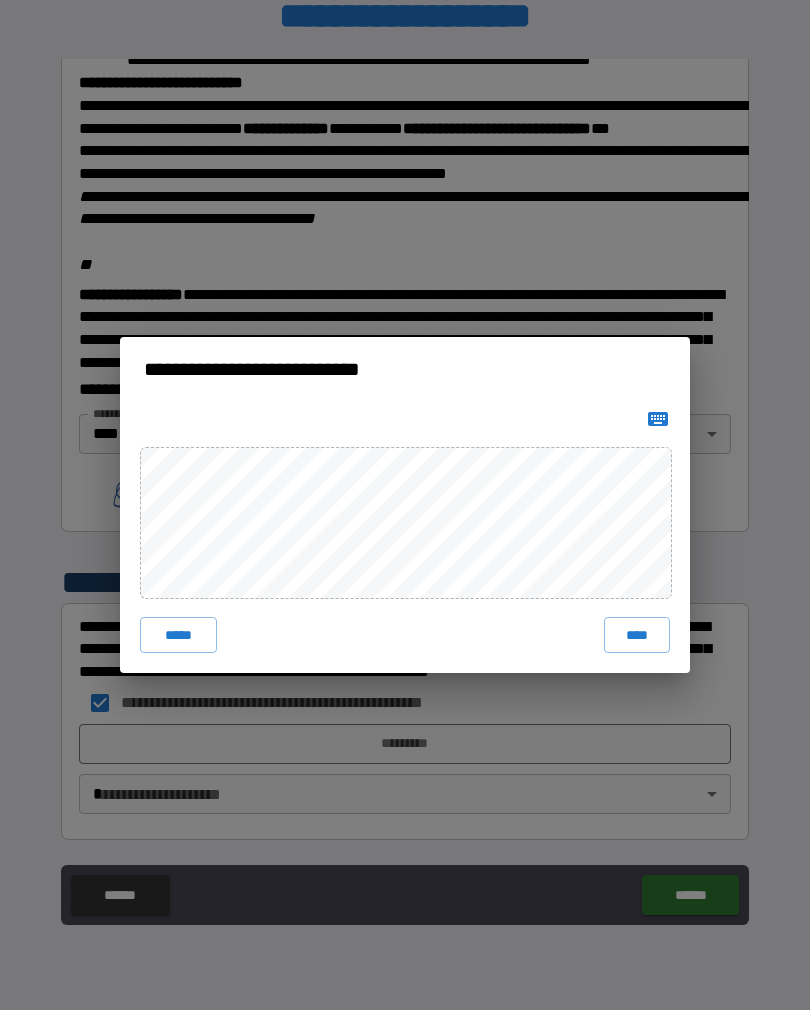 click on "****" at bounding box center (637, 635) 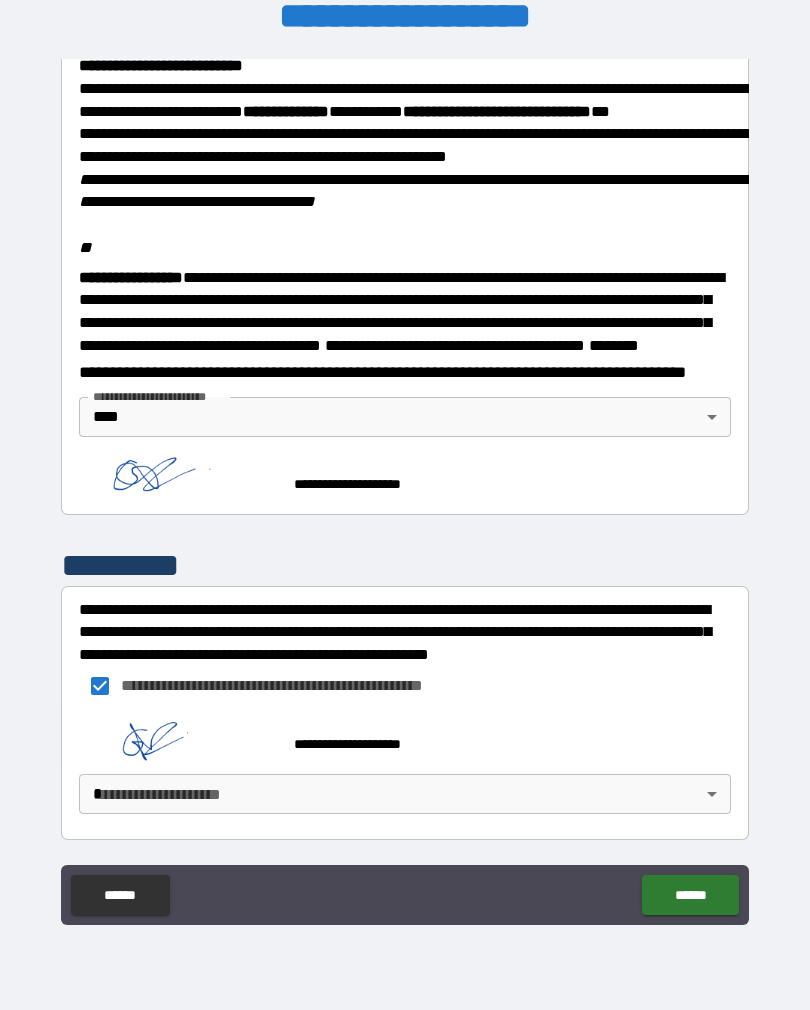 scroll, scrollTop: 2379, scrollLeft: 0, axis: vertical 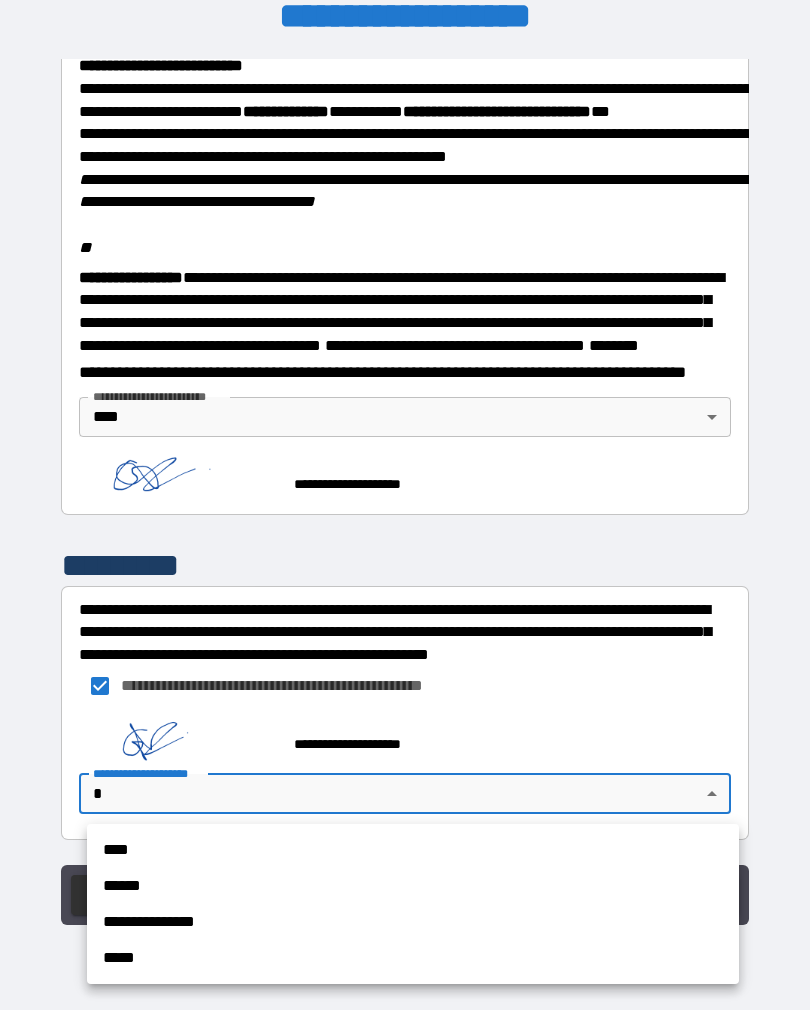 click on "****" at bounding box center (413, 850) 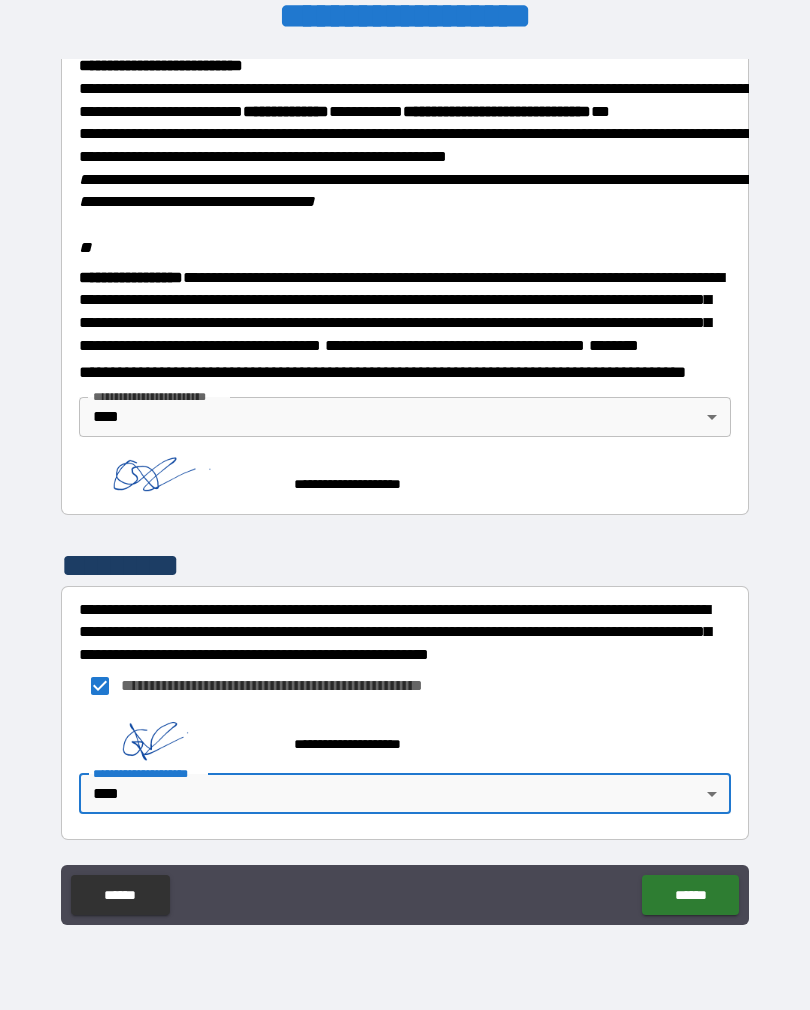 click on "******" at bounding box center (690, 895) 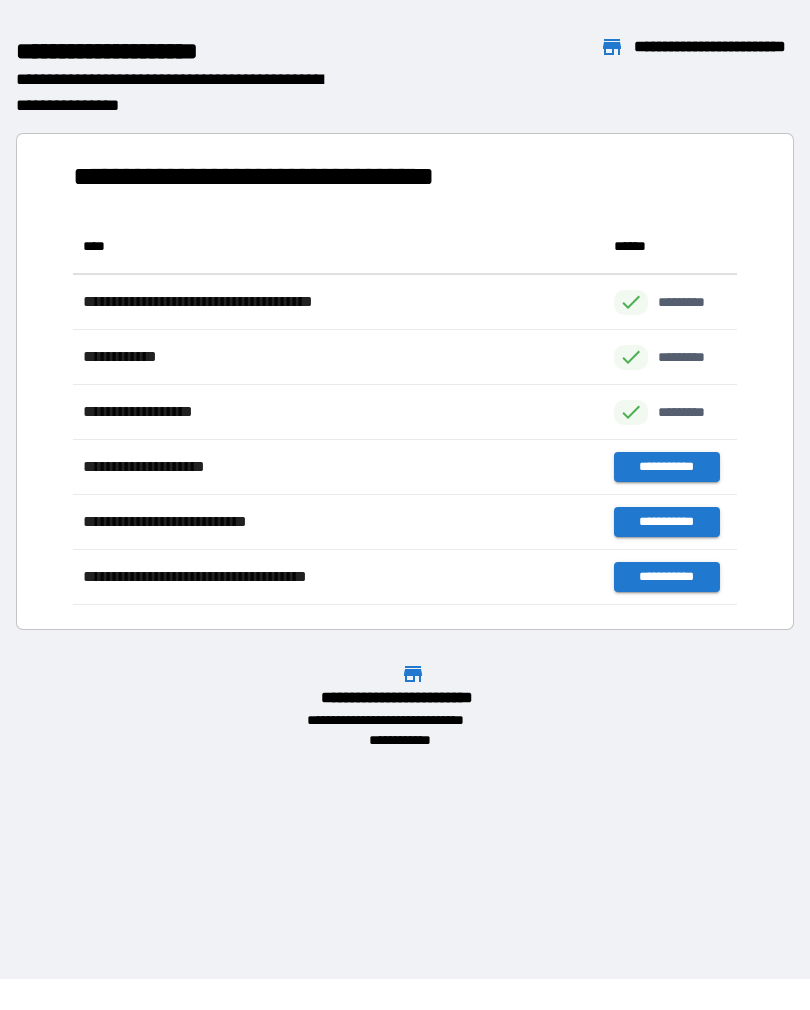 scroll, scrollTop: 386, scrollLeft: 664, axis: both 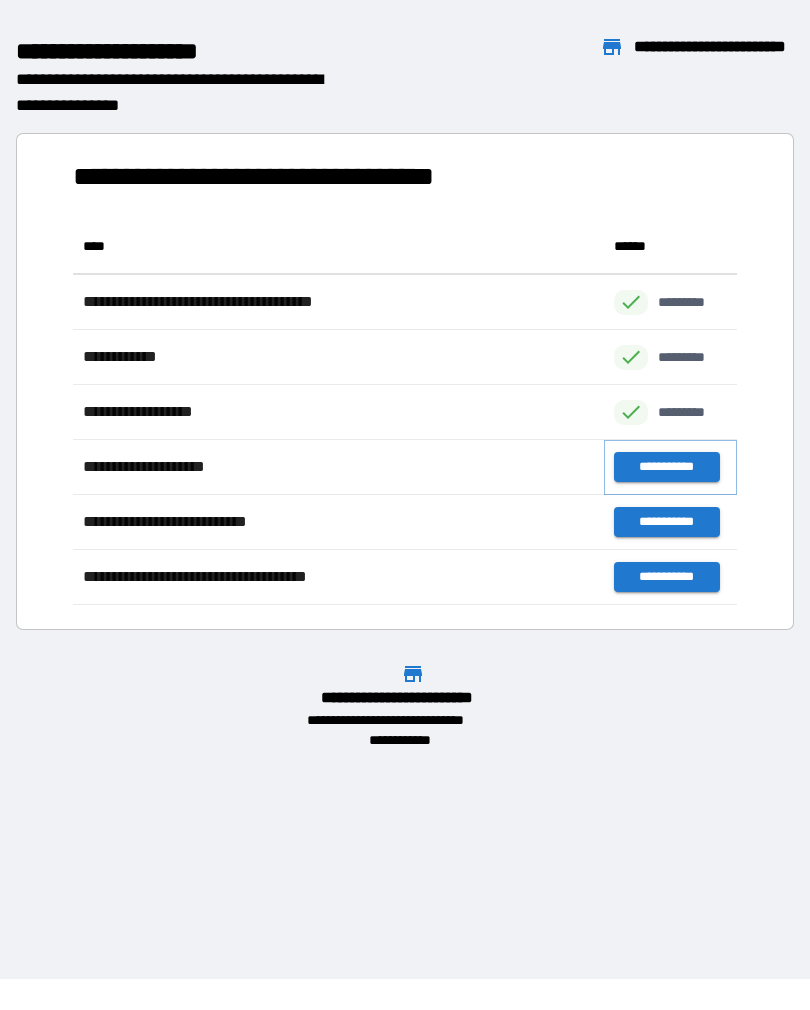 click on "**********" at bounding box center [666, 467] 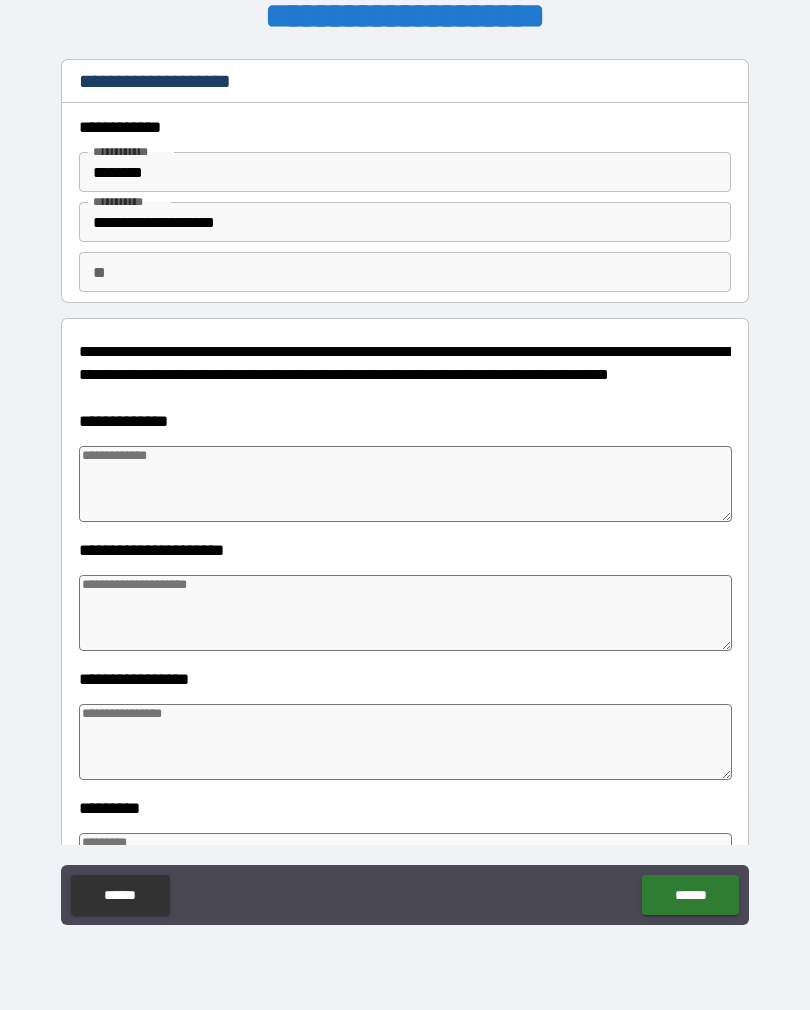 type on "*" 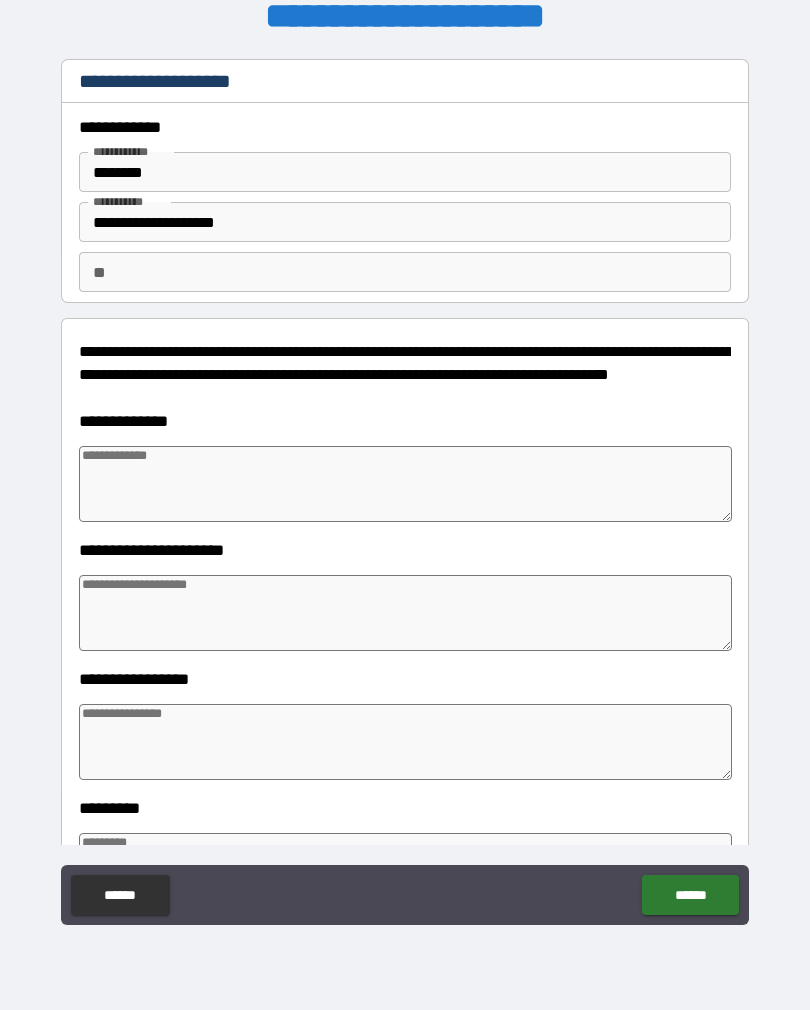 type on "*" 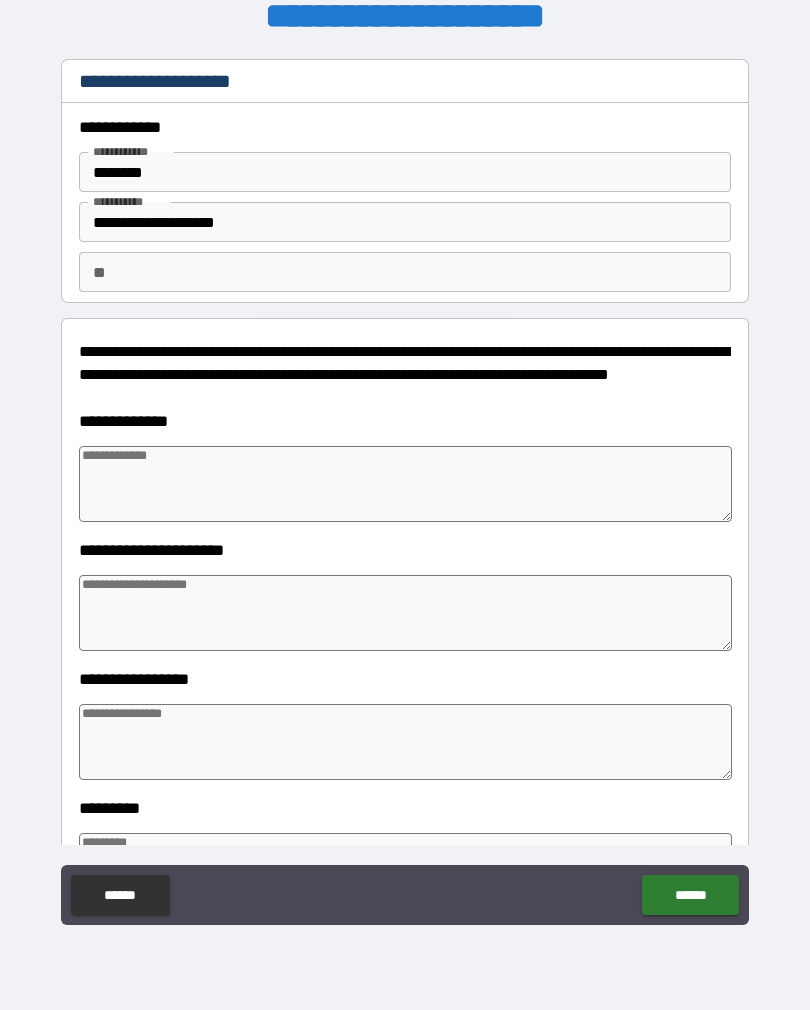 type on "*" 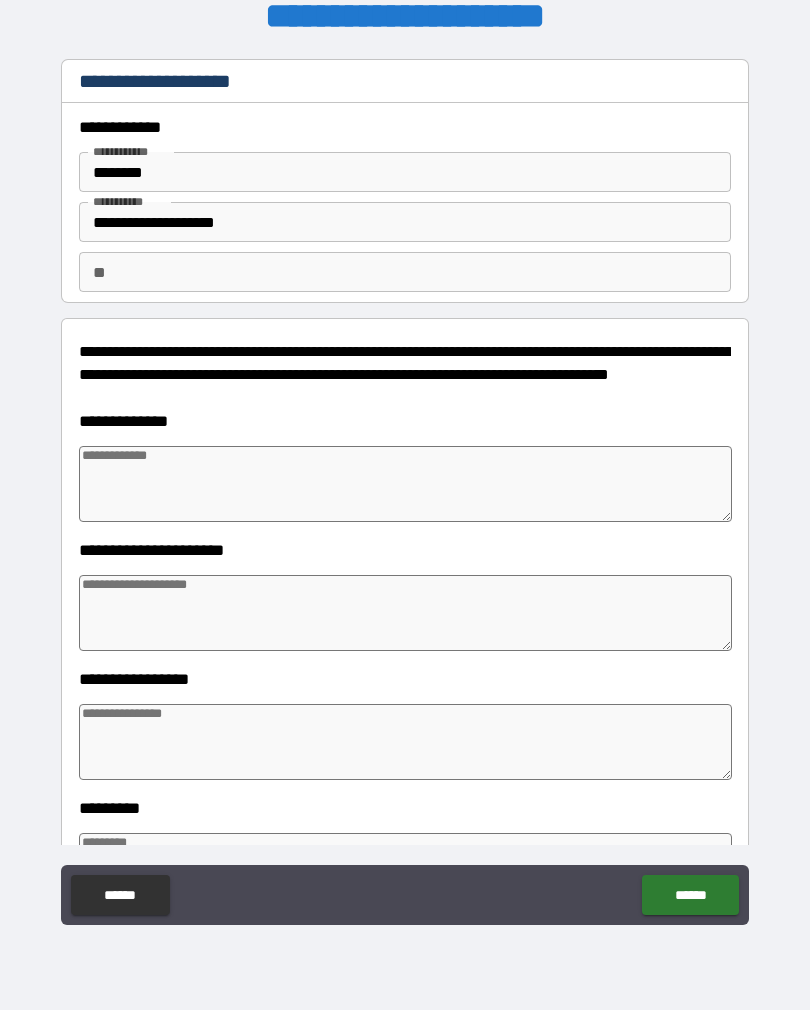 type on "*" 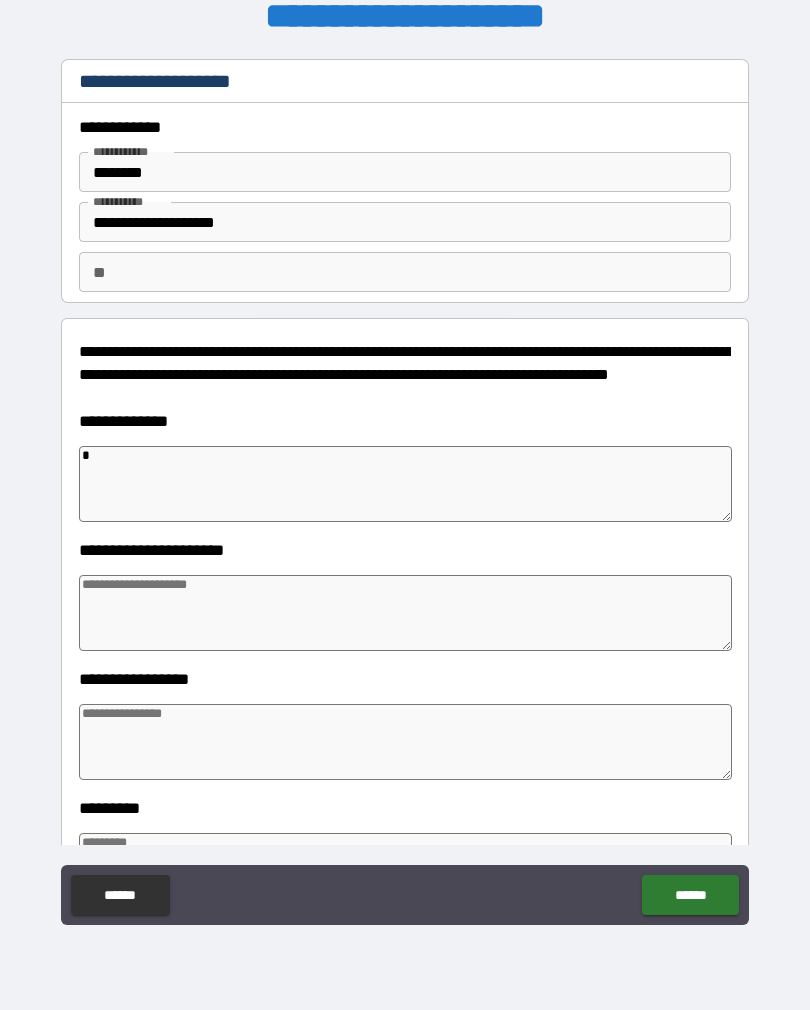 type on "**" 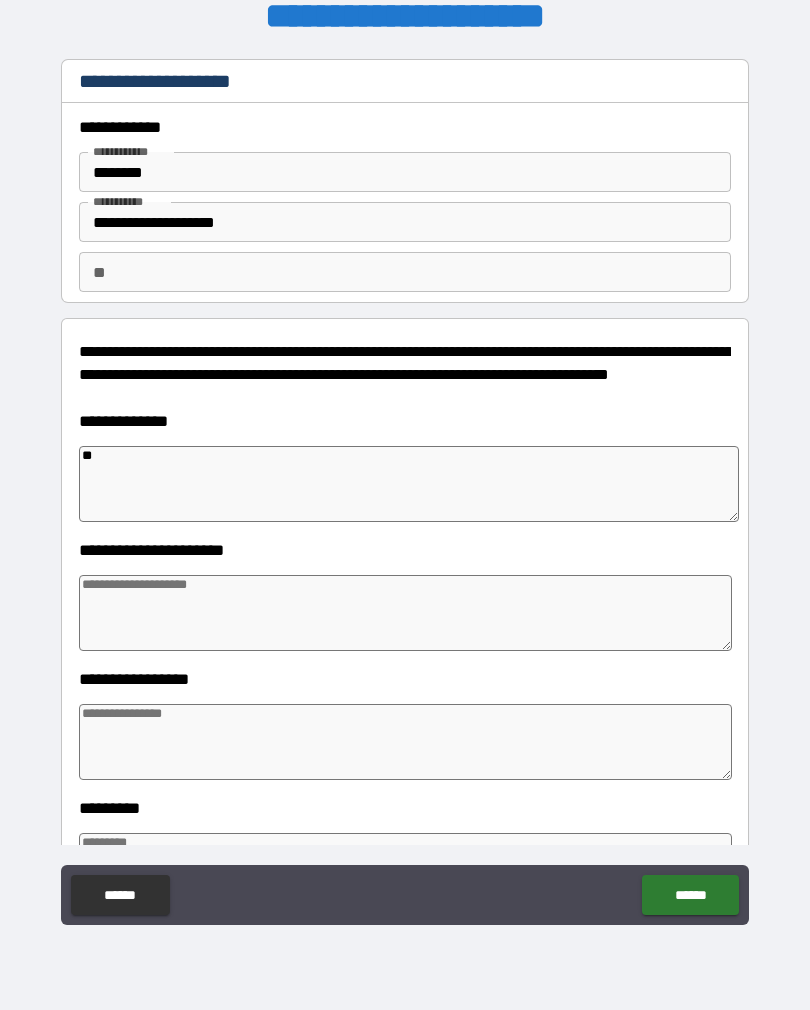 type on "*" 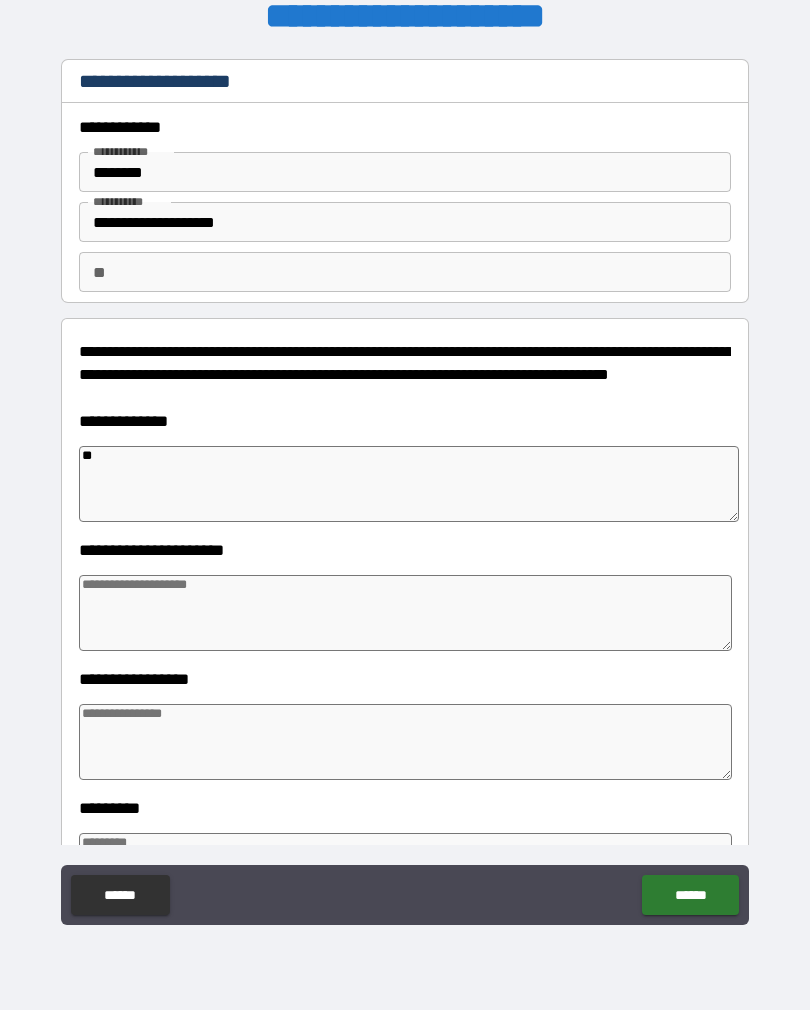 type on "*" 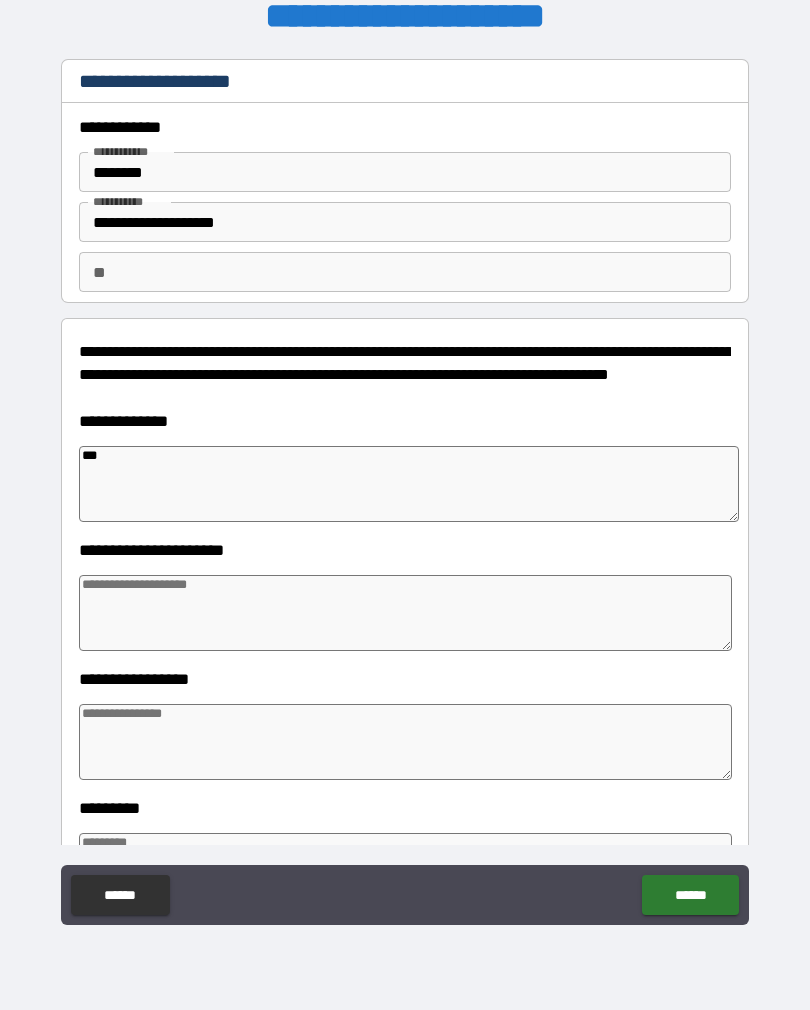 type on "*" 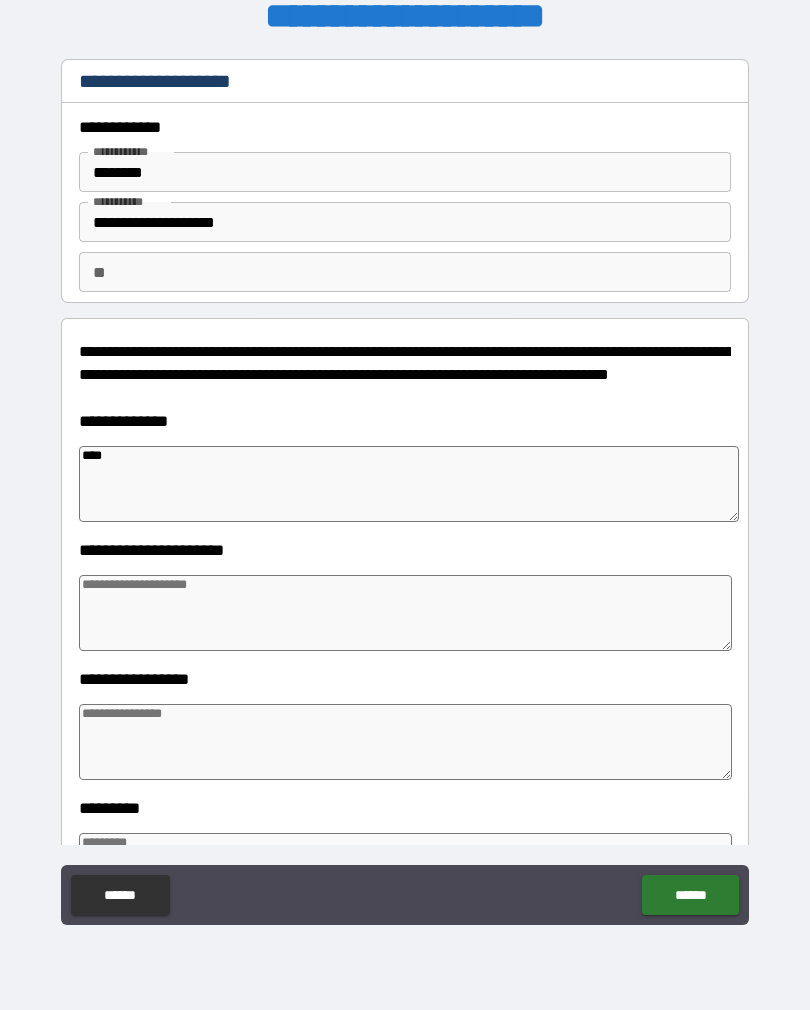 type on "*" 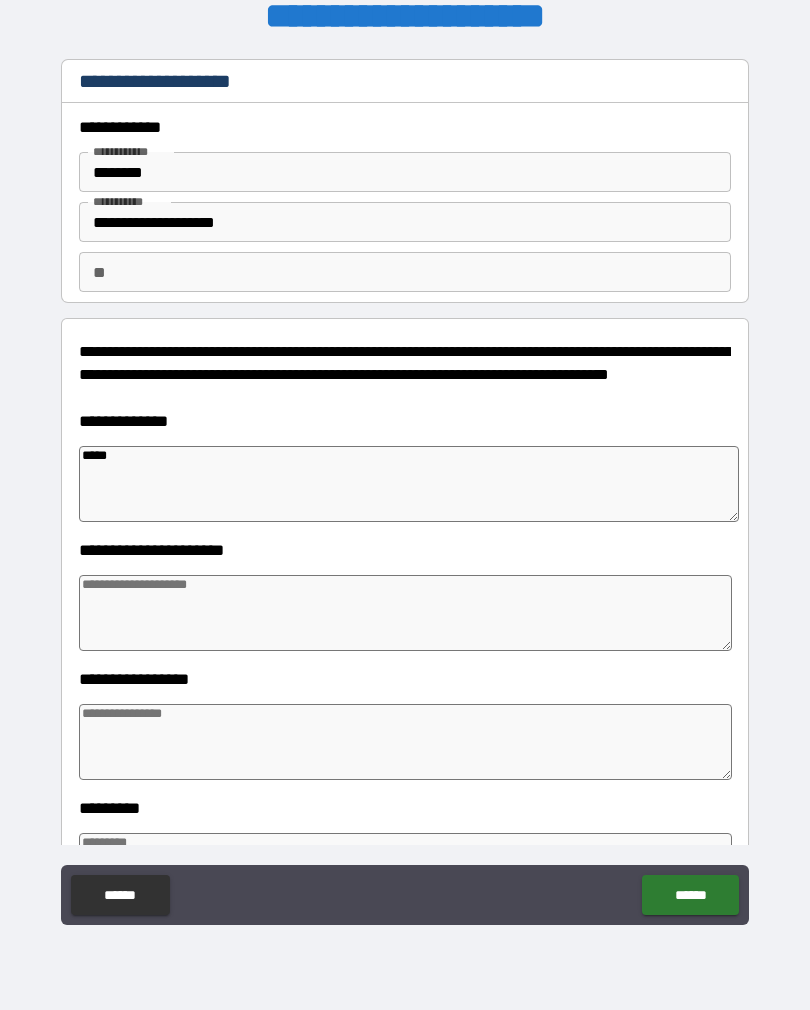 type on "*" 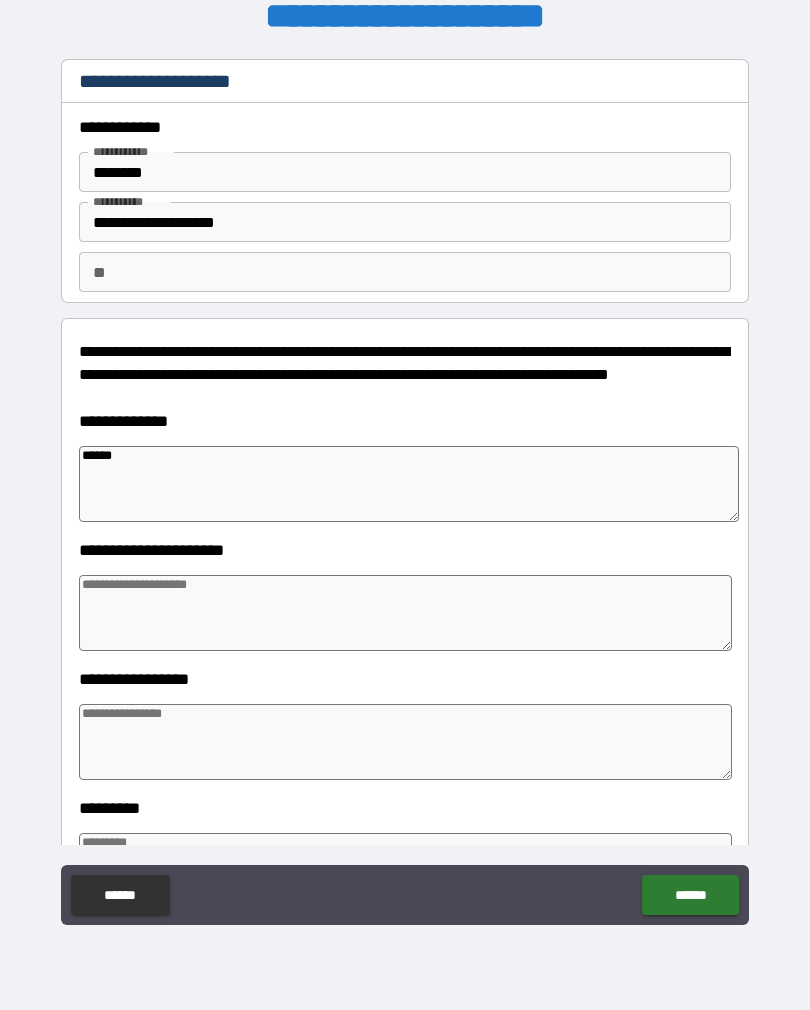 type on "*" 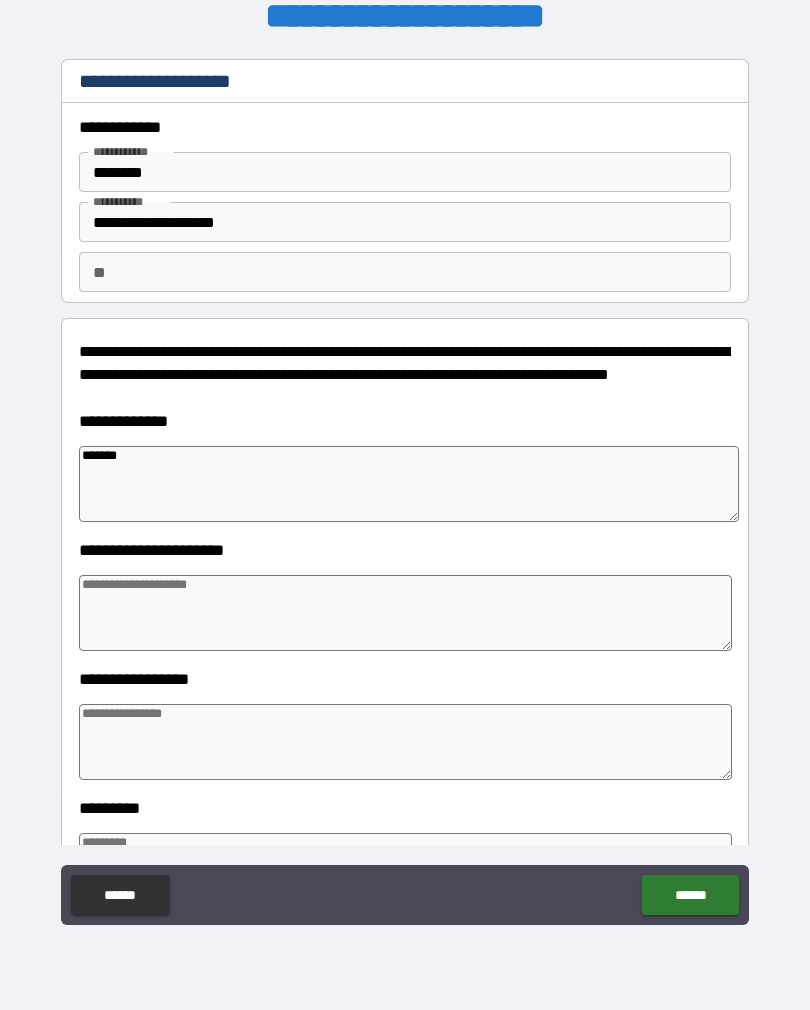 type on "*" 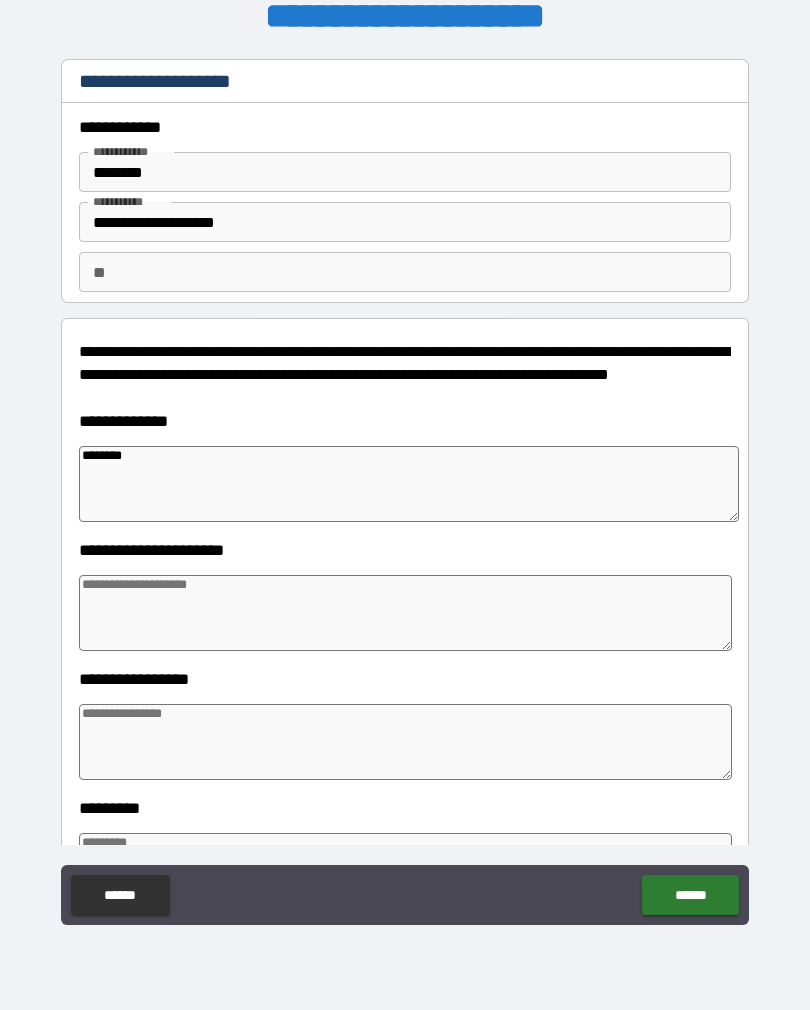 type on "*" 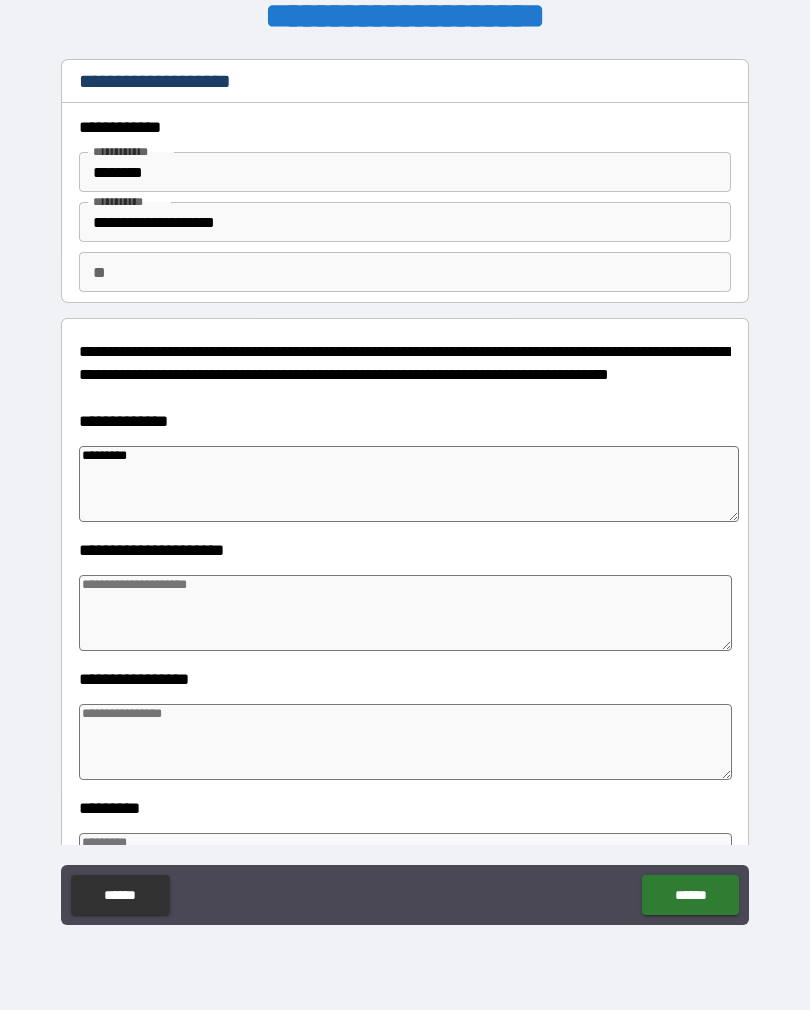 type on "*" 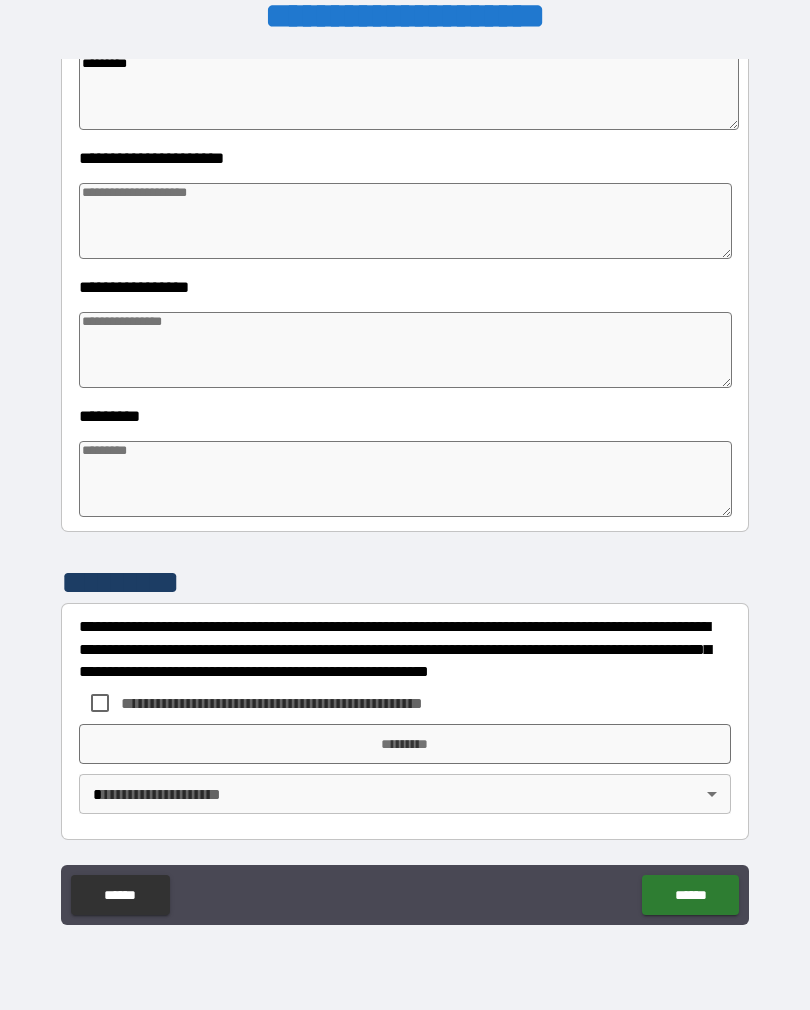 scroll, scrollTop: 392, scrollLeft: 0, axis: vertical 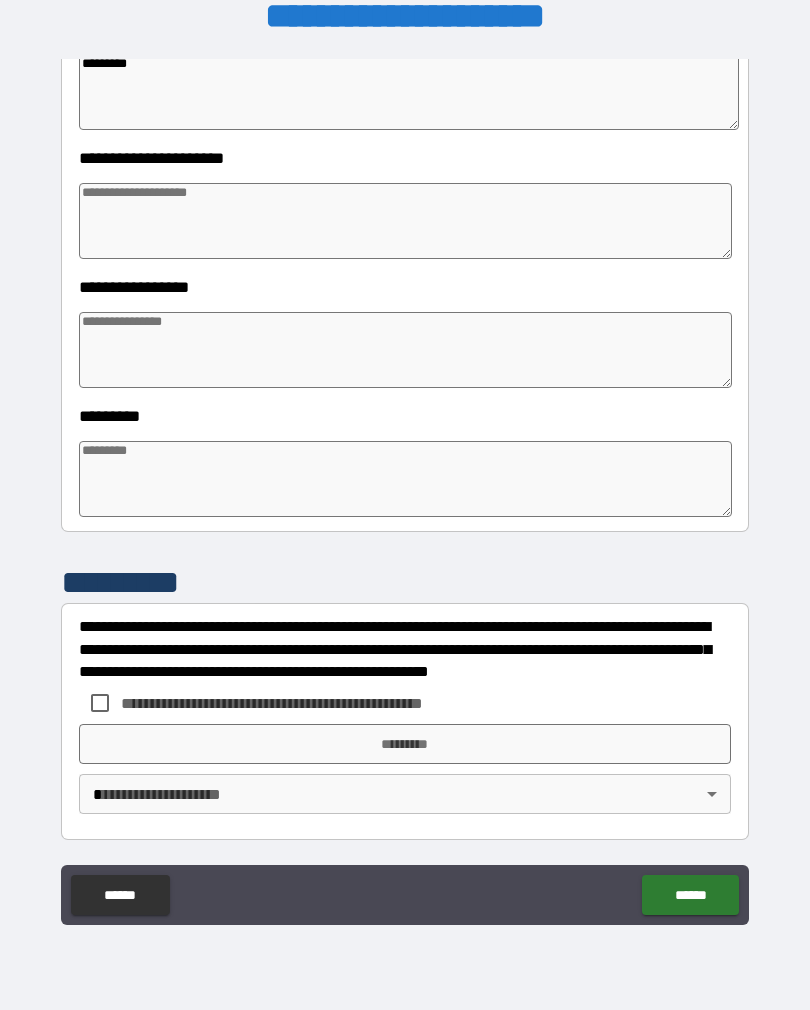 type on "*********" 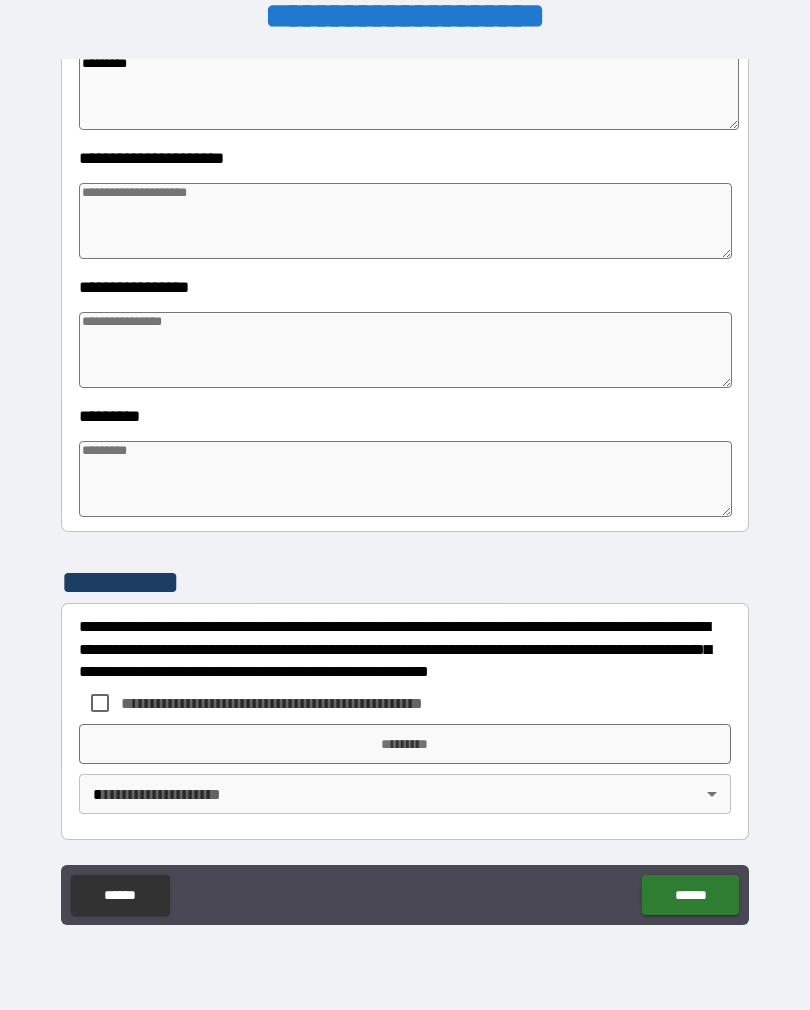 type on "*" 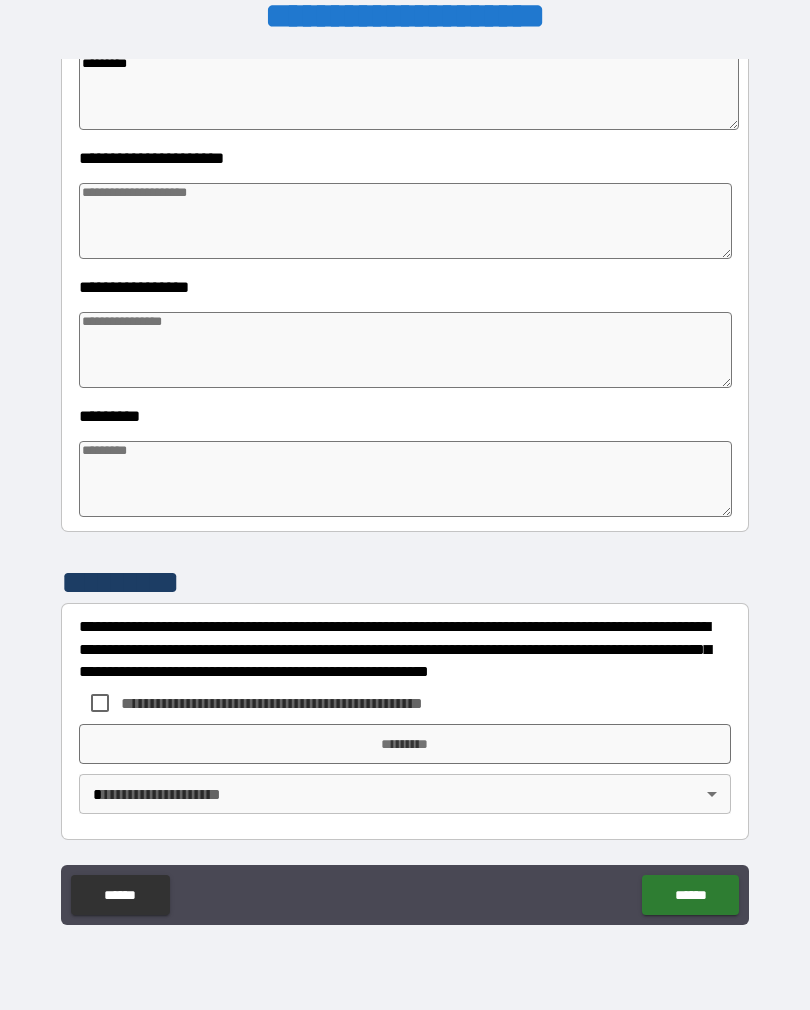type on "*" 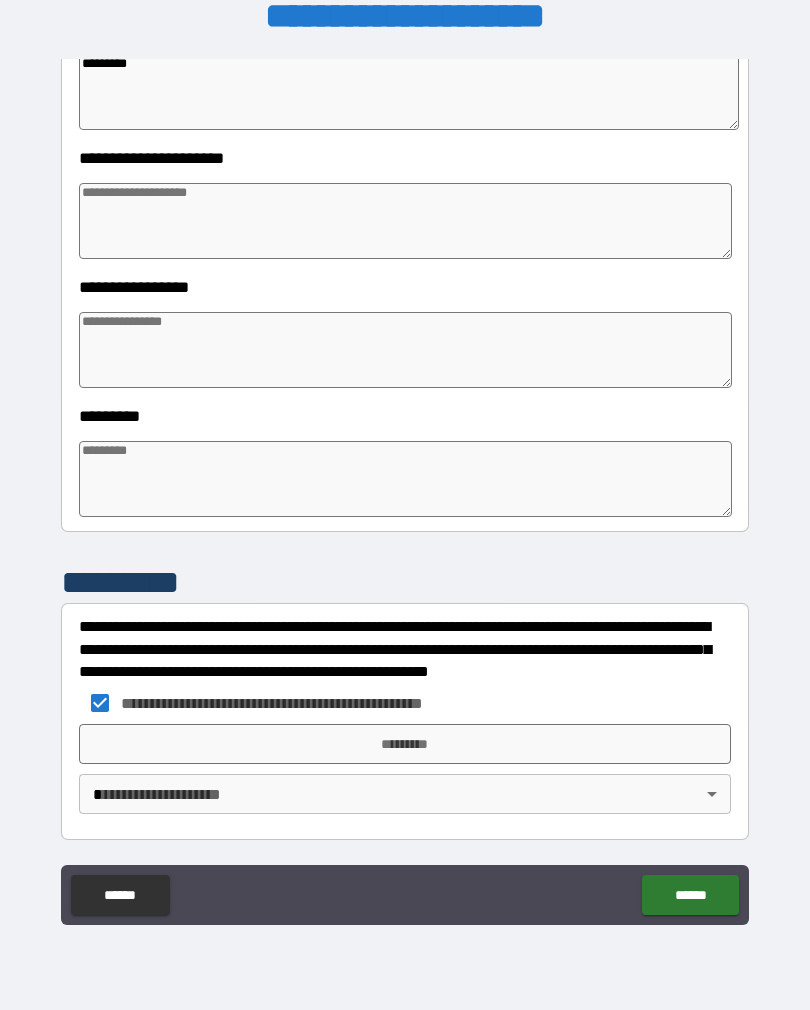 click on "*********" at bounding box center [405, 744] 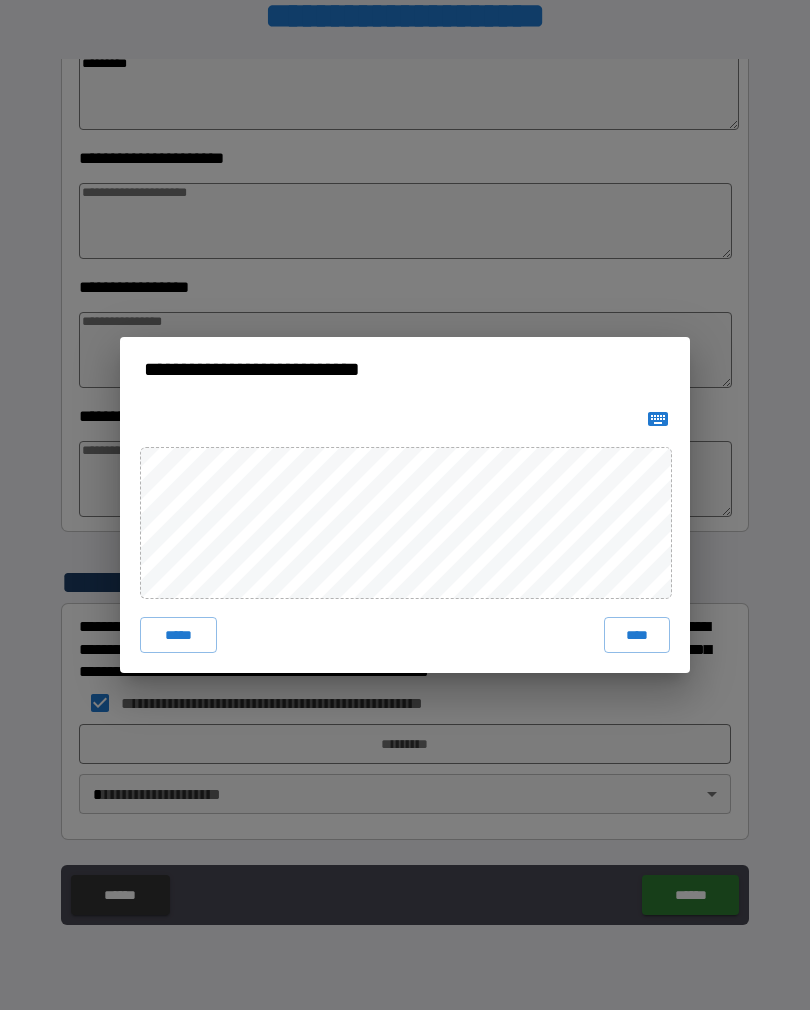 click on "****" at bounding box center (637, 635) 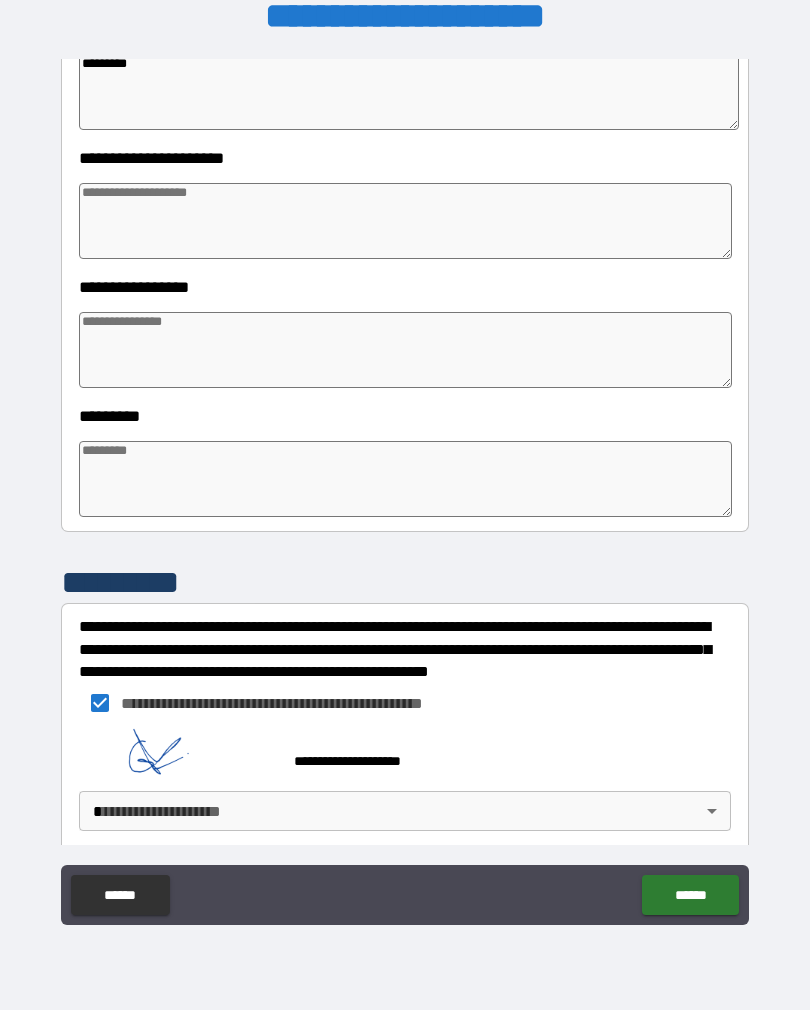 scroll, scrollTop: 382, scrollLeft: 0, axis: vertical 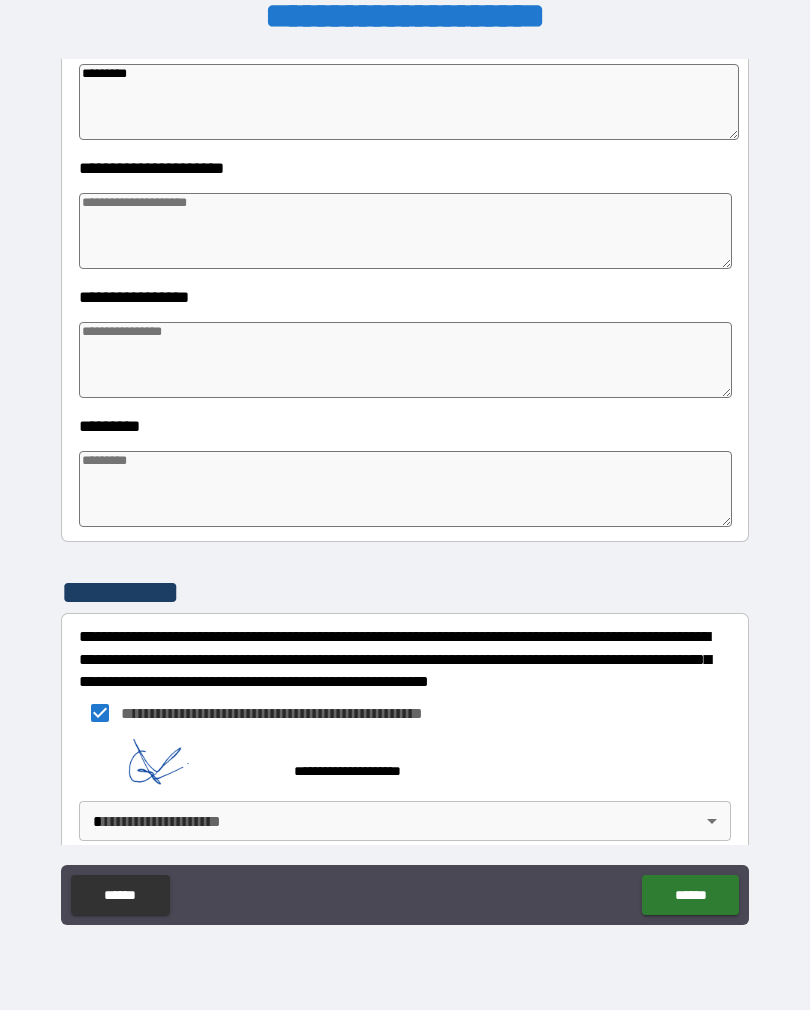 type on "*" 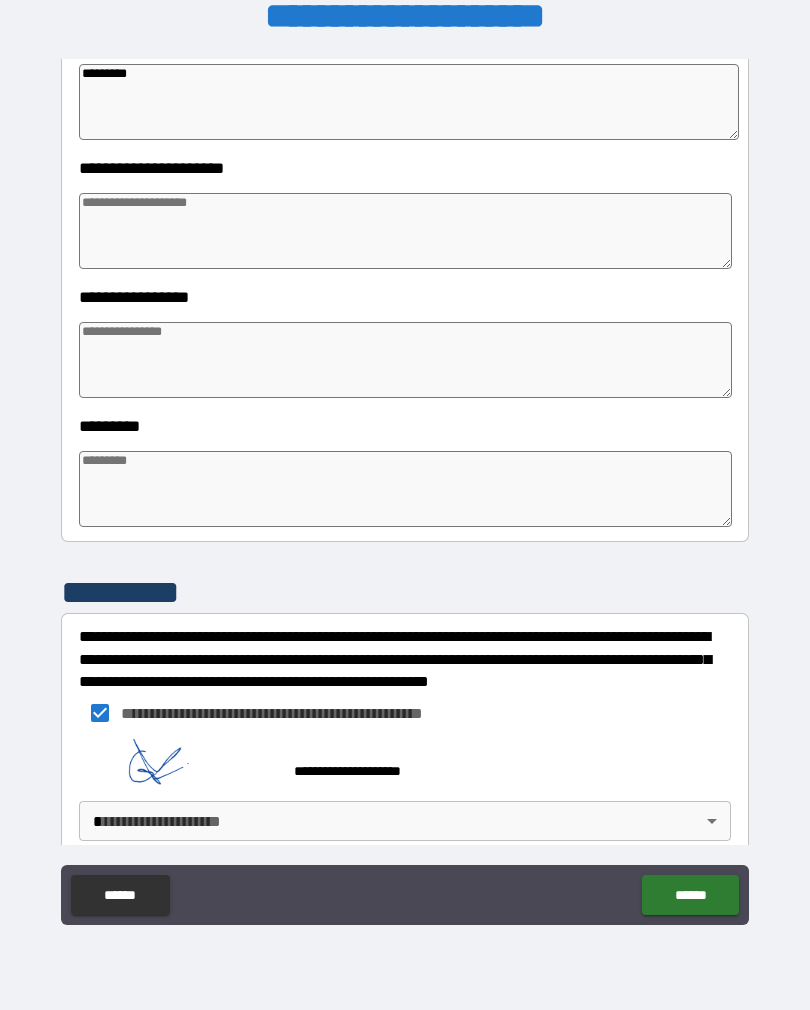 type on "*" 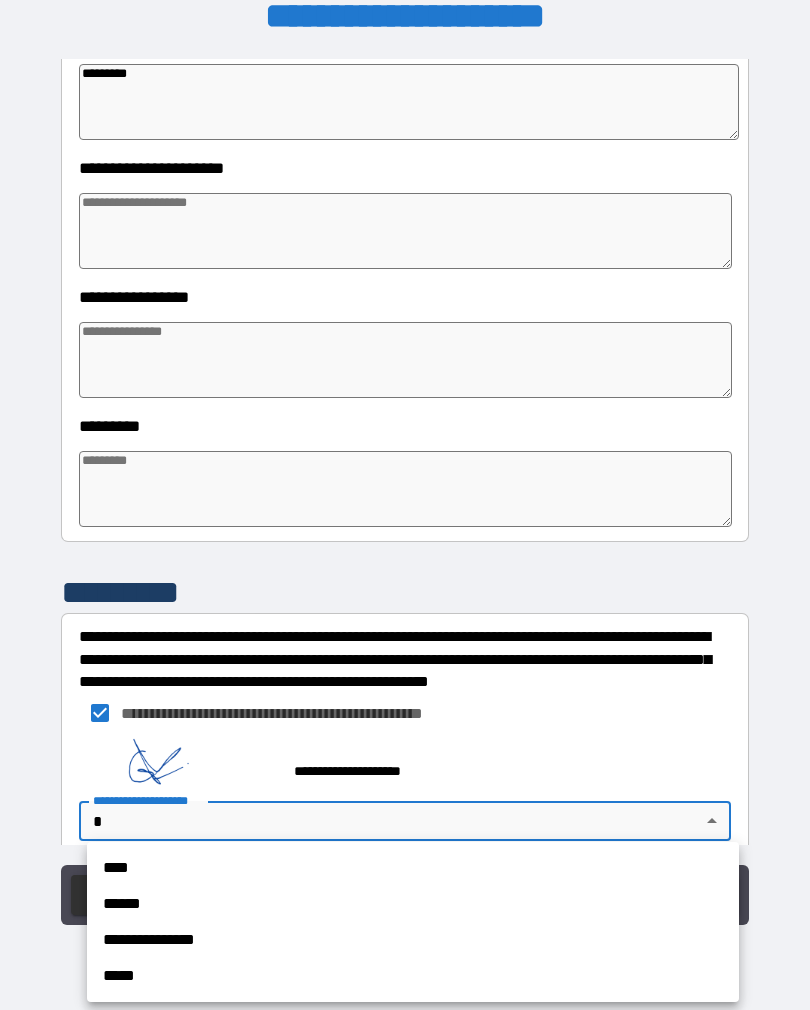 click on "****" at bounding box center (413, 868) 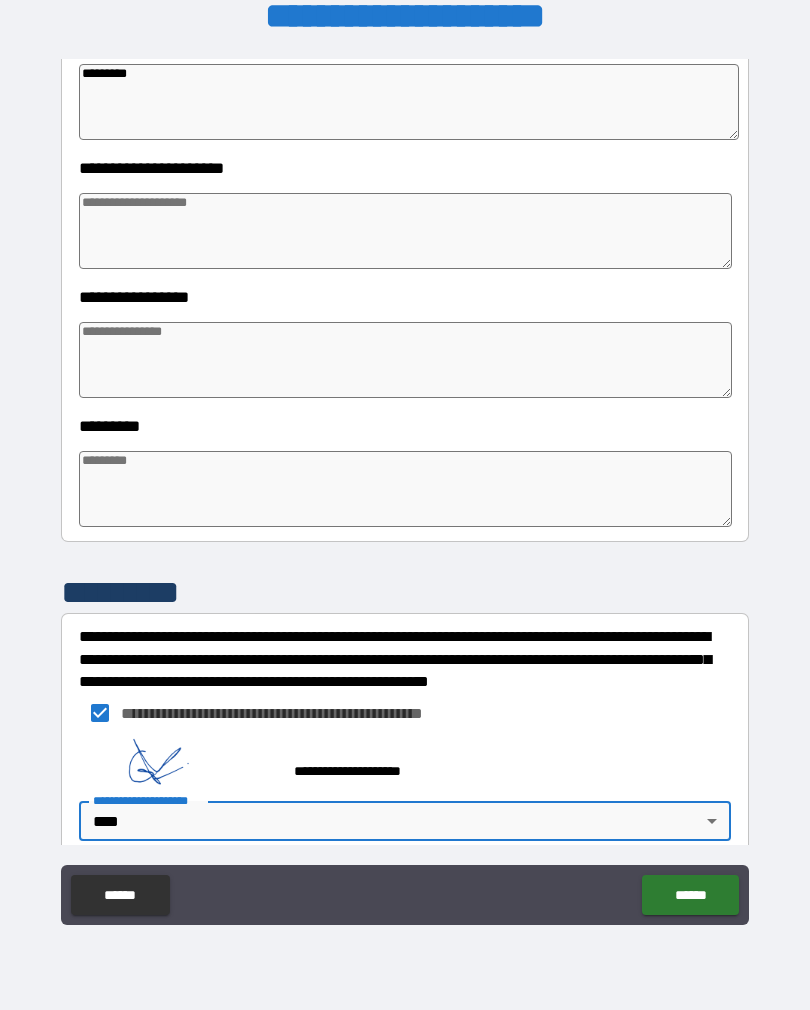 type on "*" 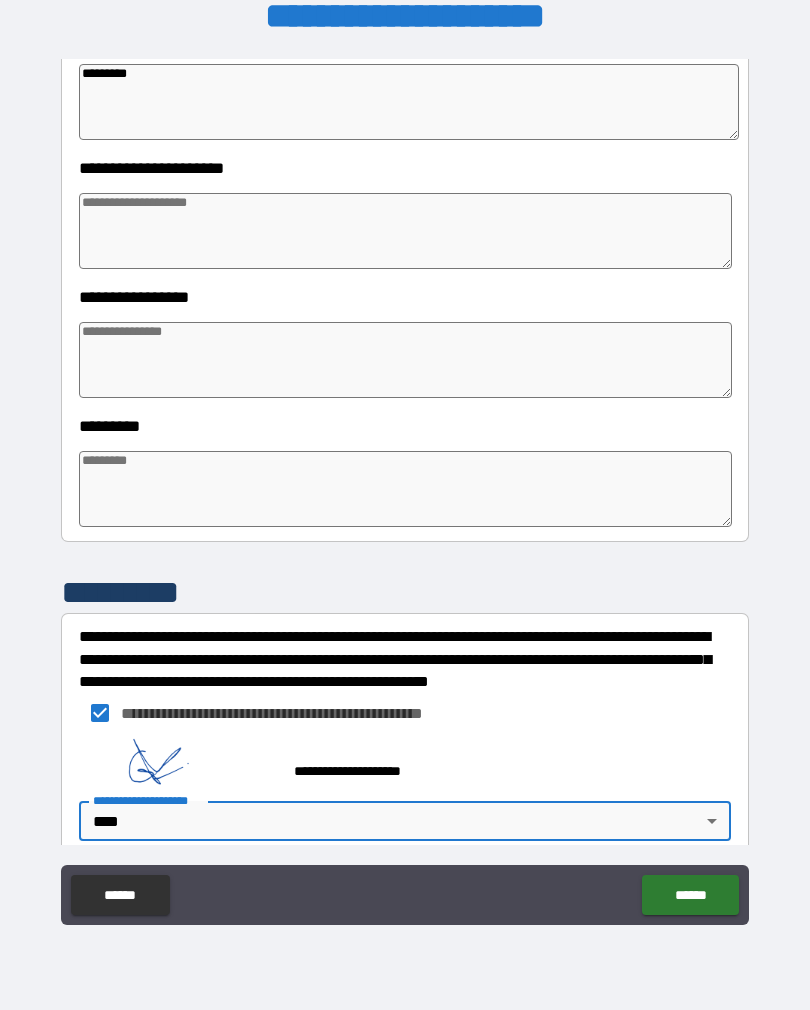 type on "*" 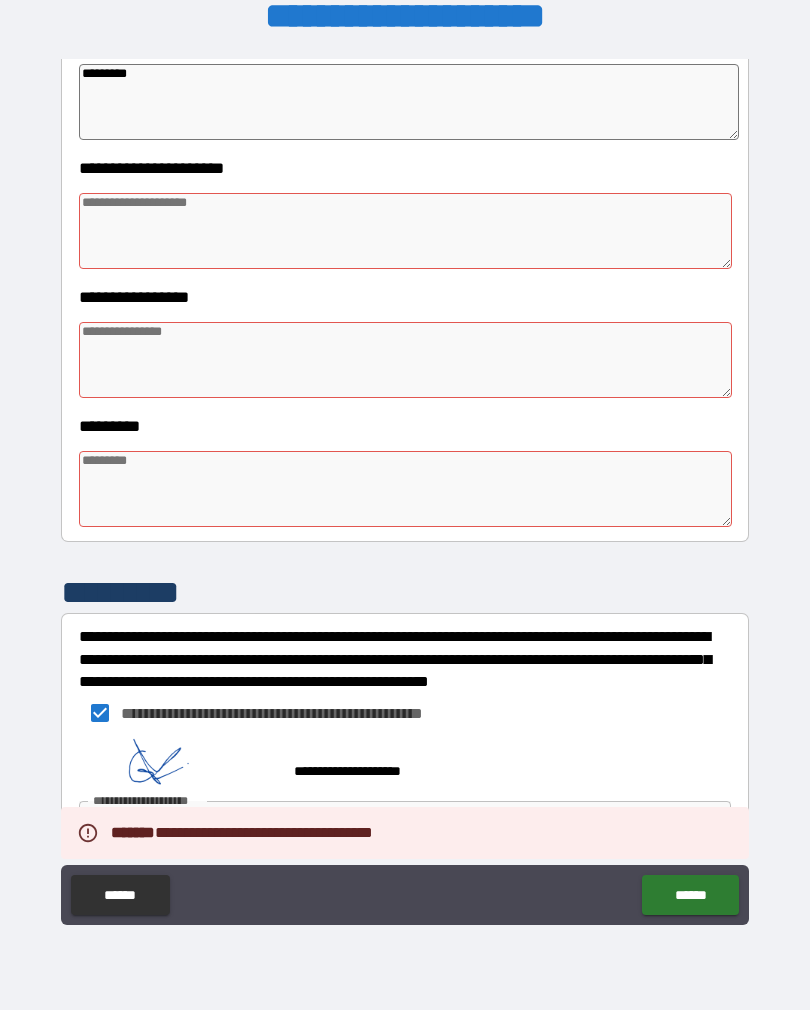 click at bounding box center [405, 231] 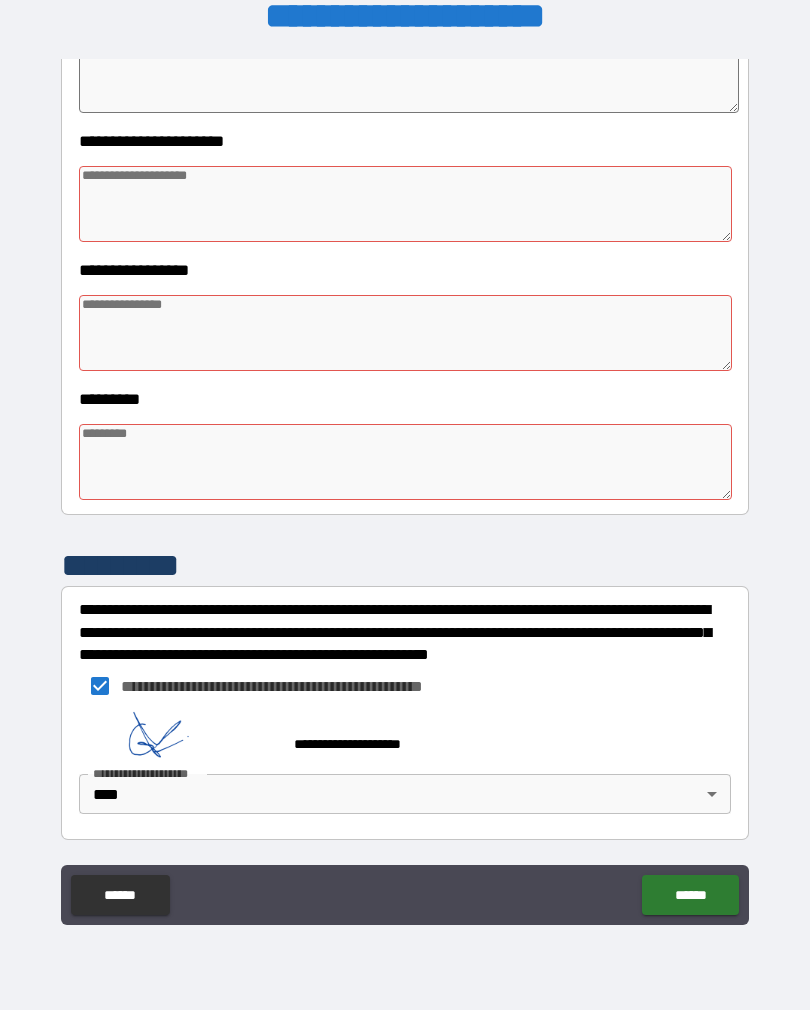 scroll, scrollTop: 409, scrollLeft: 0, axis: vertical 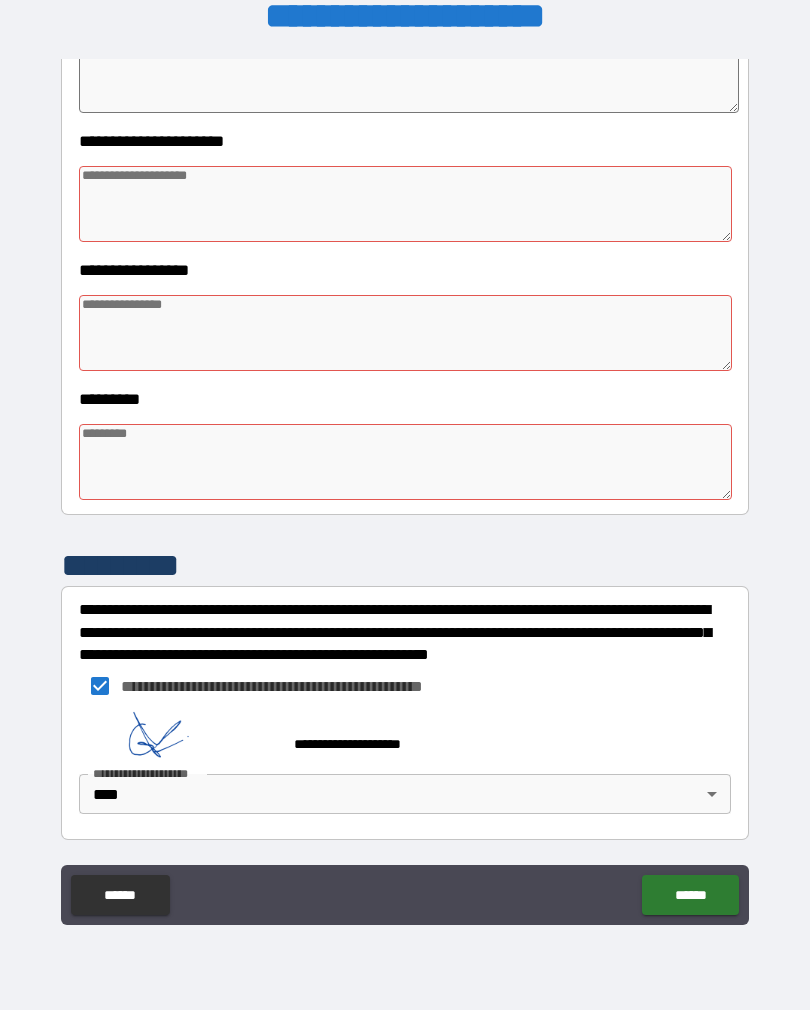 click on "******" at bounding box center (120, 895) 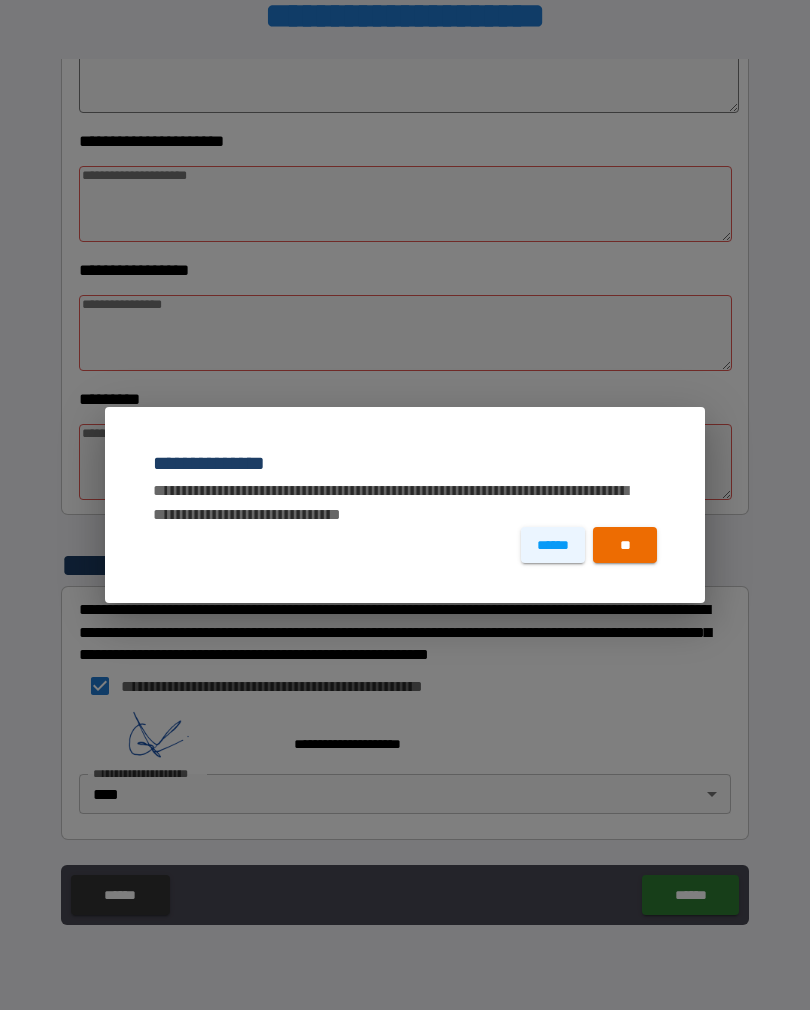 type on "*" 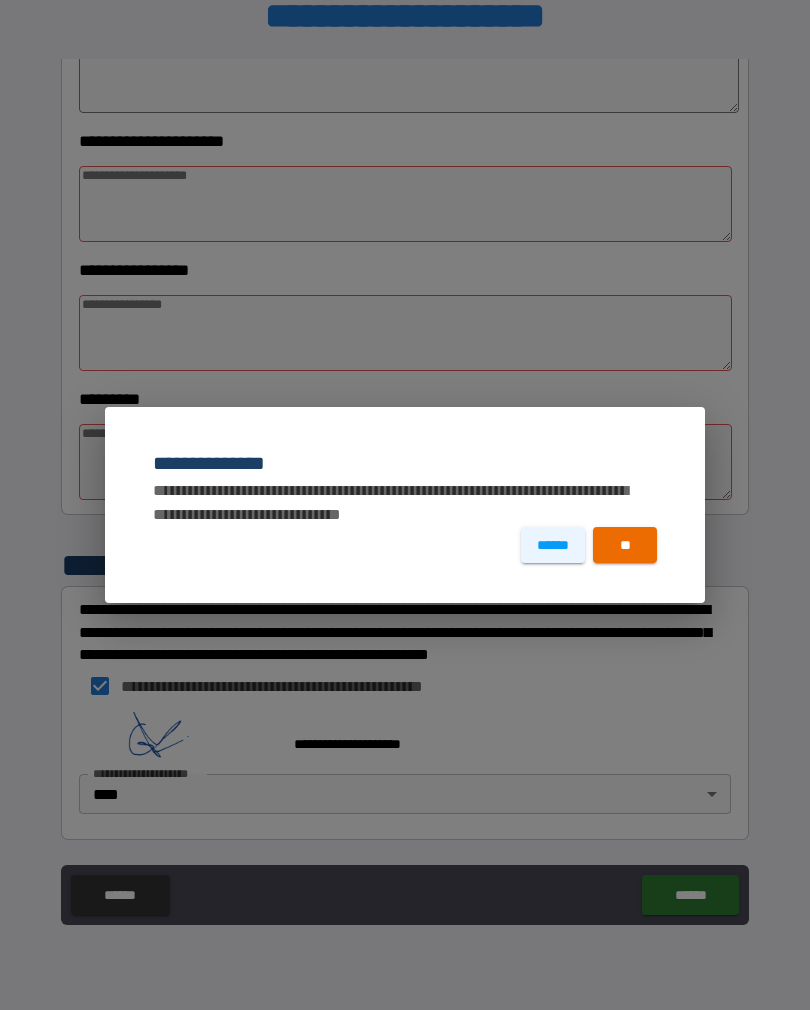 type on "*" 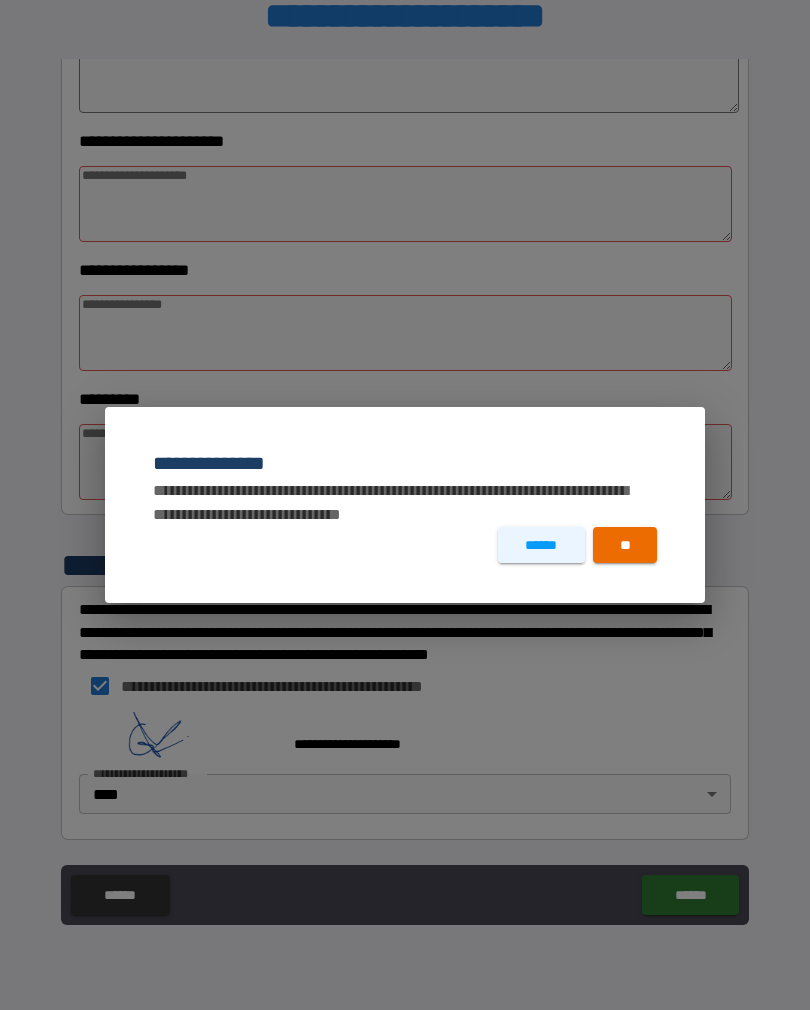 click on "**" at bounding box center (625, 545) 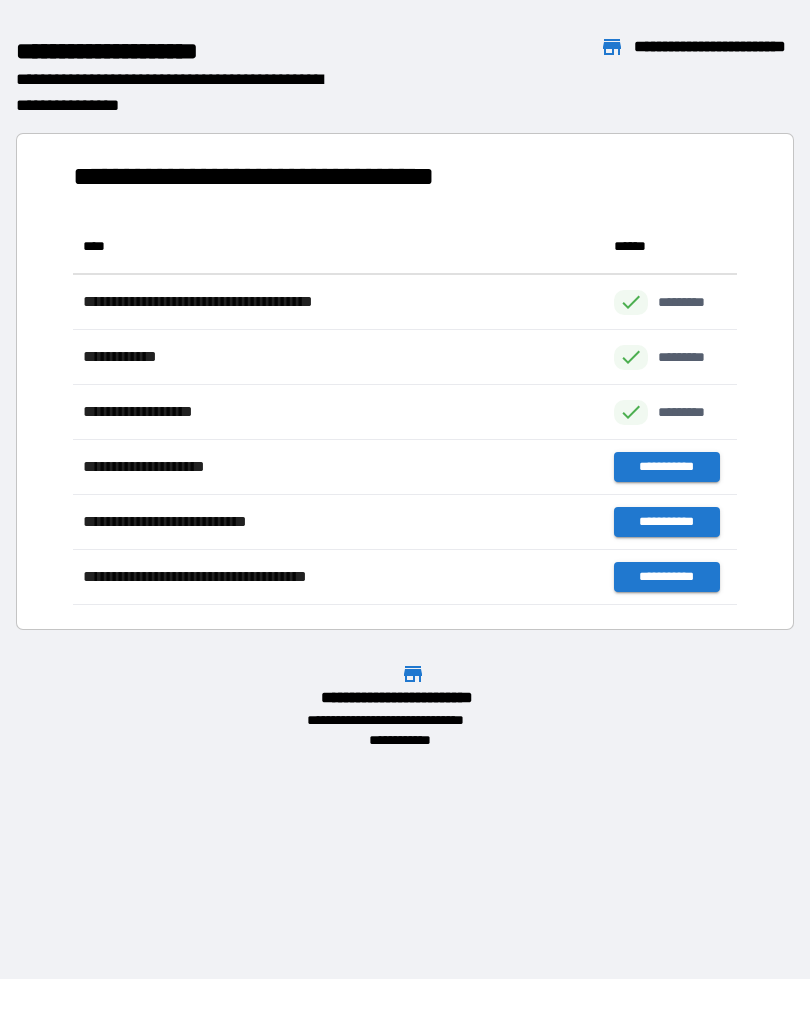 scroll, scrollTop: 386, scrollLeft: 664, axis: both 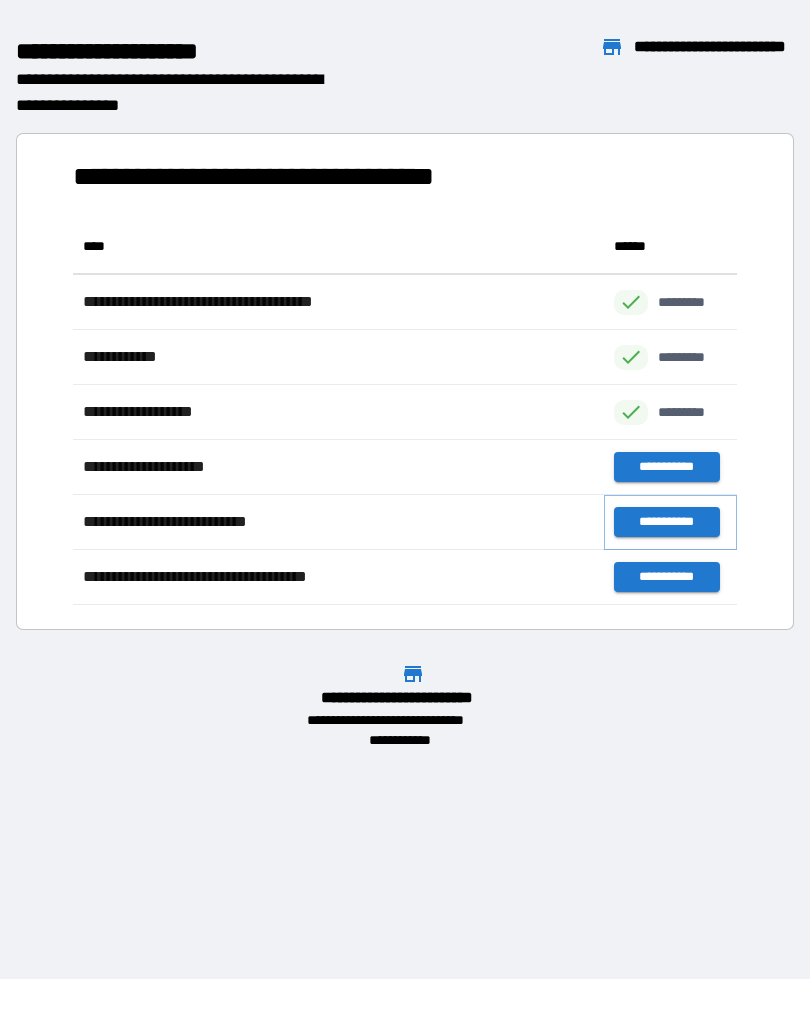 click on "**********" at bounding box center [666, 522] 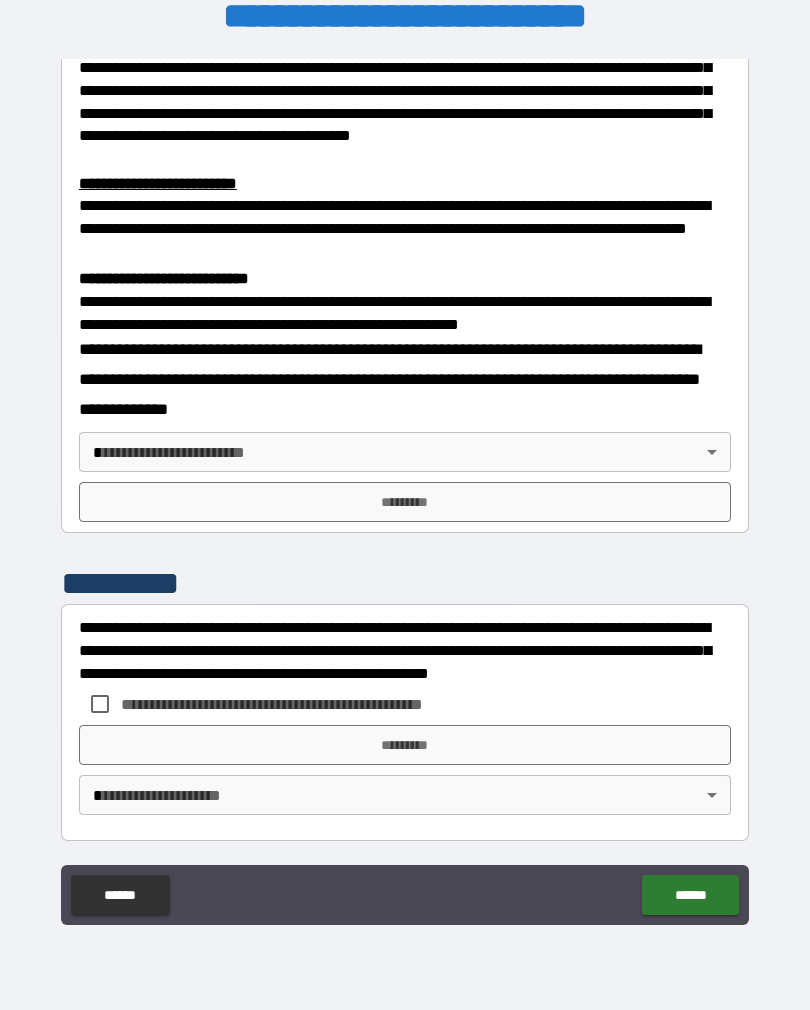 scroll, scrollTop: 594, scrollLeft: 0, axis: vertical 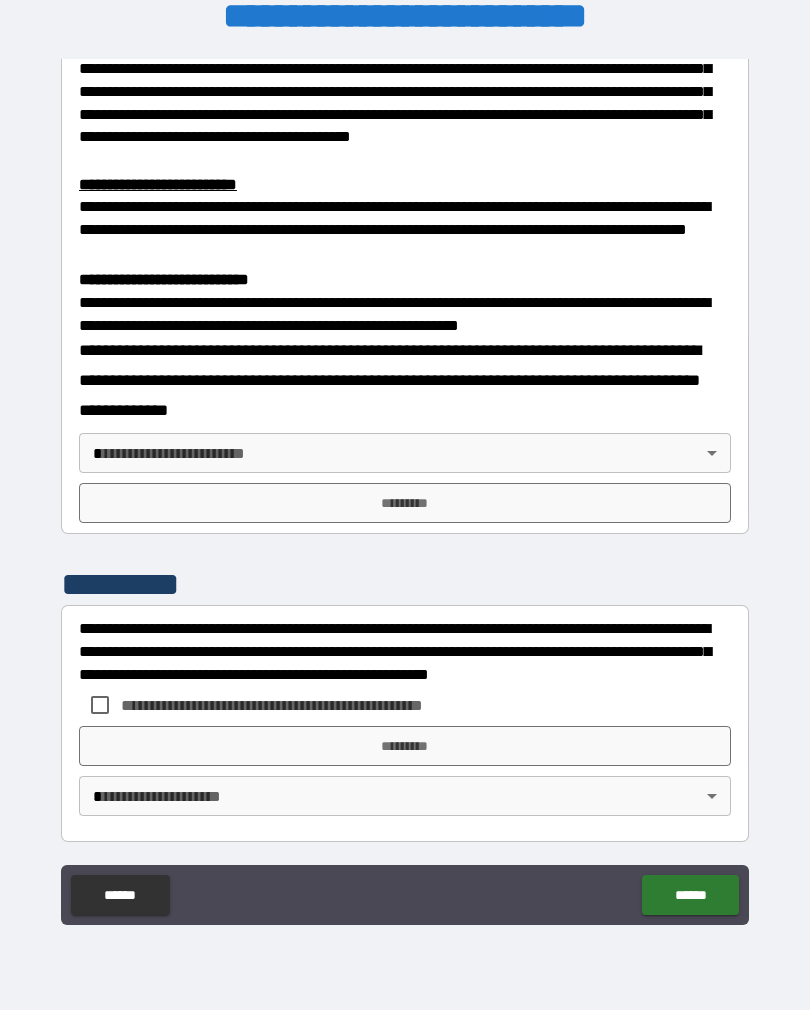 click on "**********" at bounding box center [405, 489] 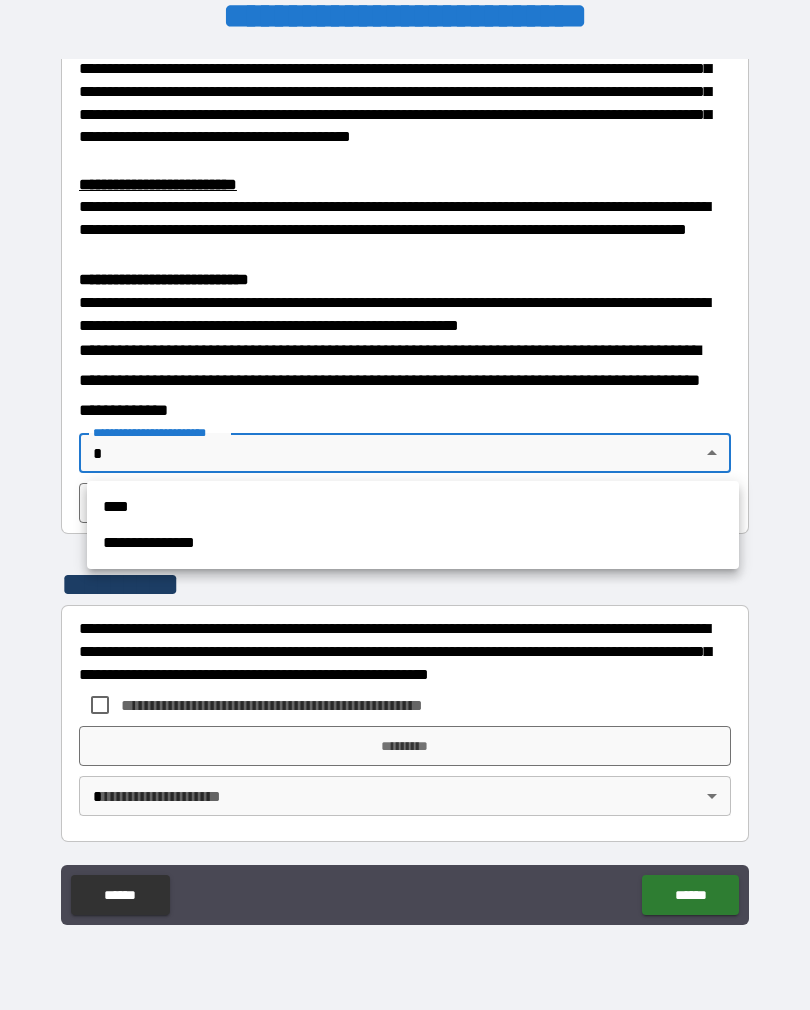 click on "****" at bounding box center (413, 507) 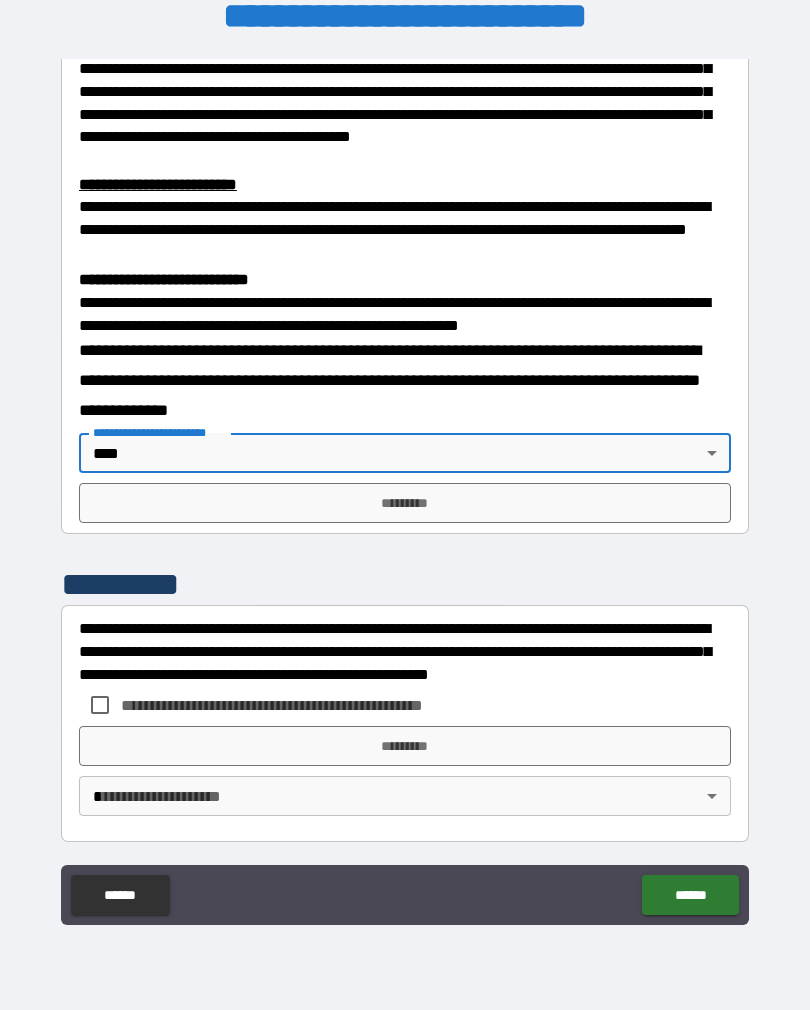 click on "*********" at bounding box center [405, 503] 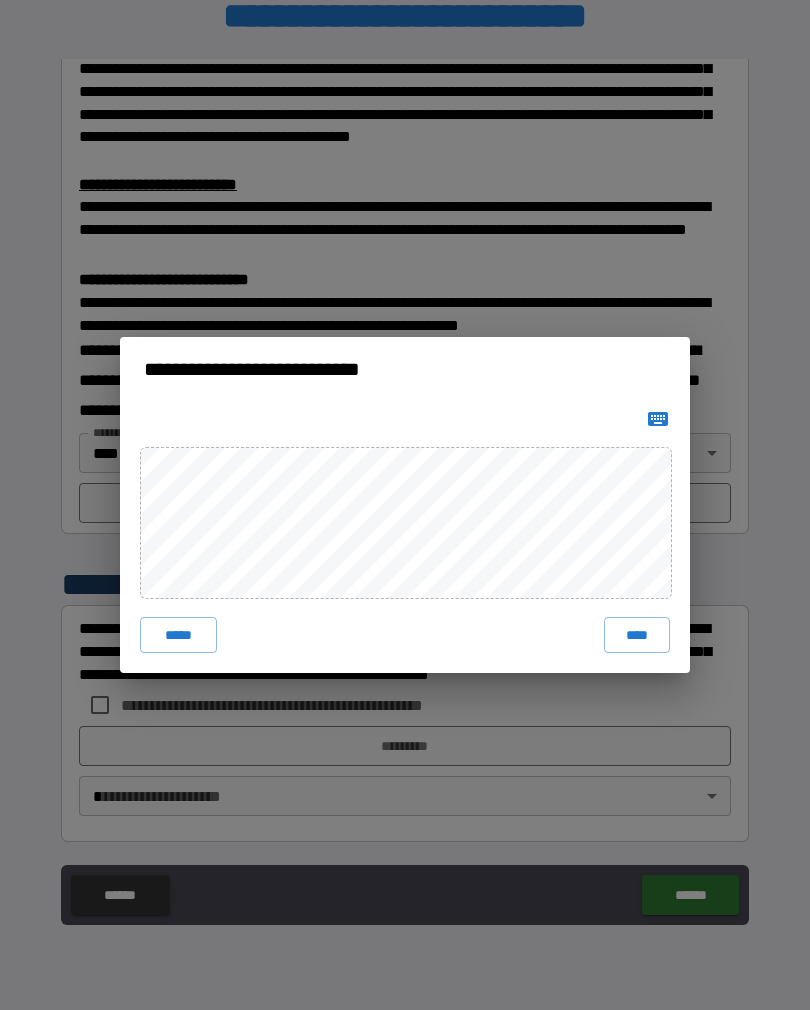 click on "****" at bounding box center (637, 635) 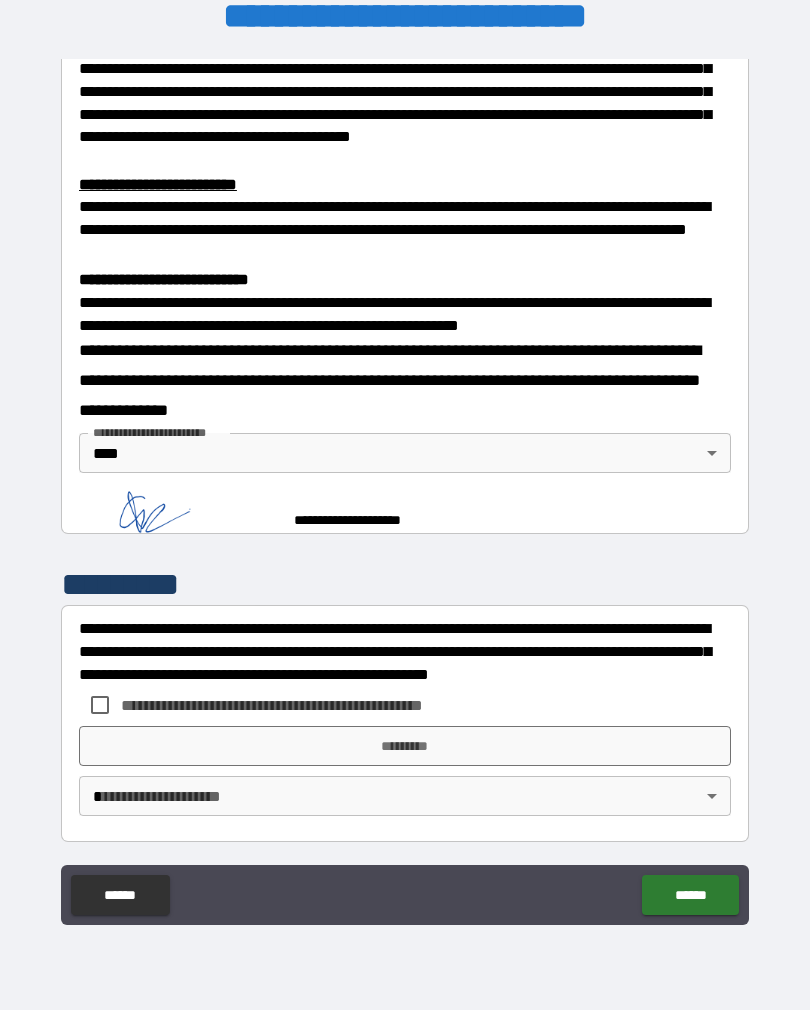 scroll, scrollTop: 584, scrollLeft: 0, axis: vertical 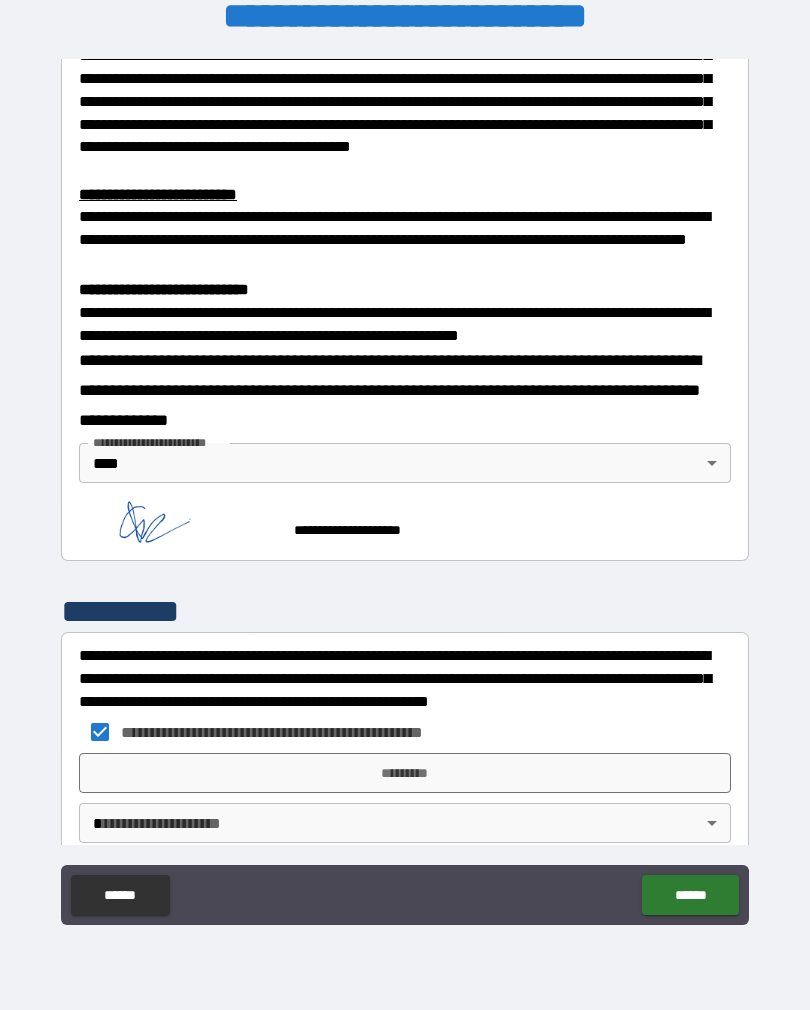 click on "*********" at bounding box center [405, 773] 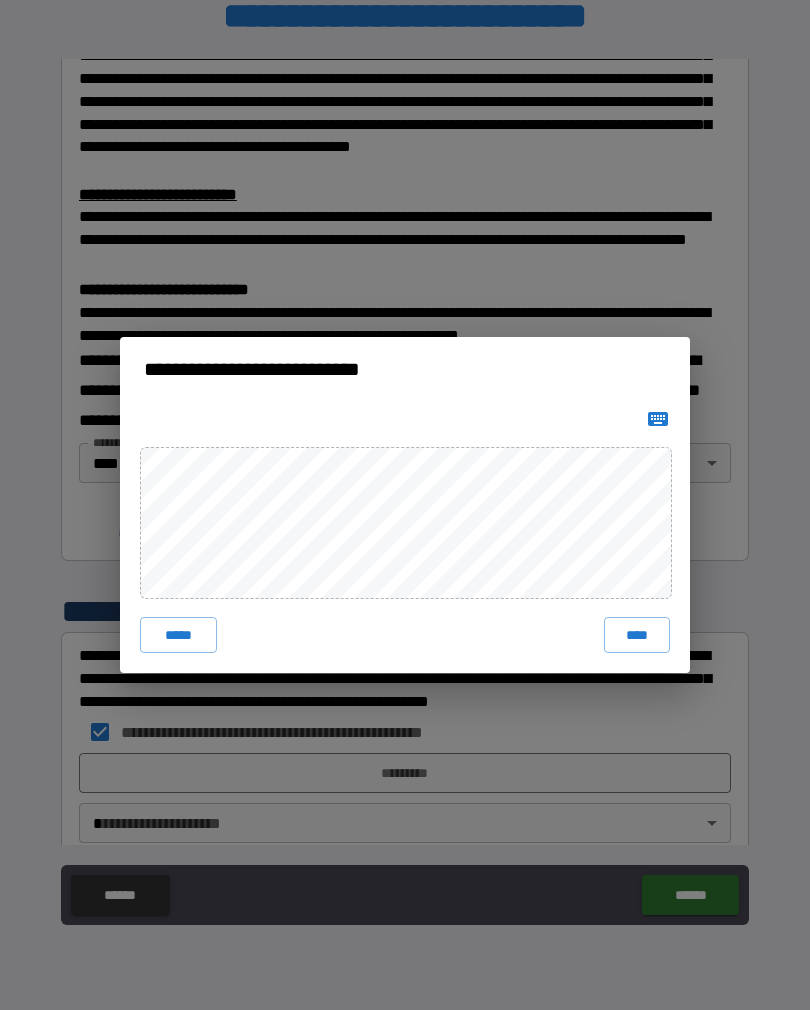 click on "****" at bounding box center [637, 635] 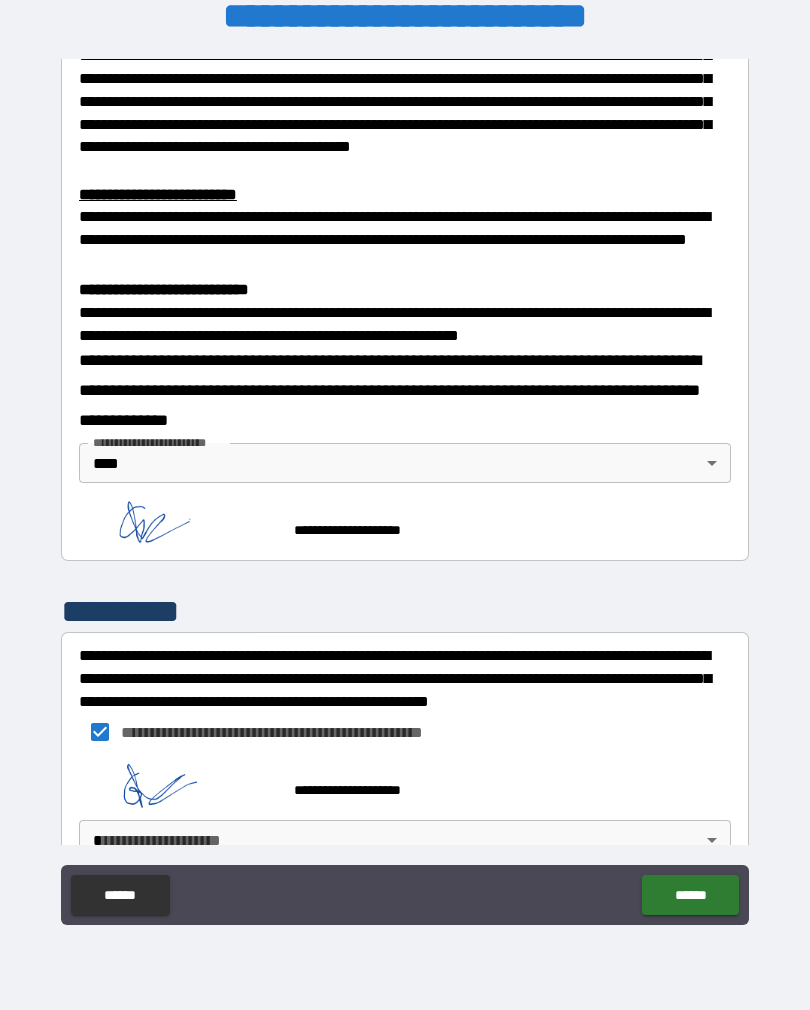 click on "**********" at bounding box center (405, 489) 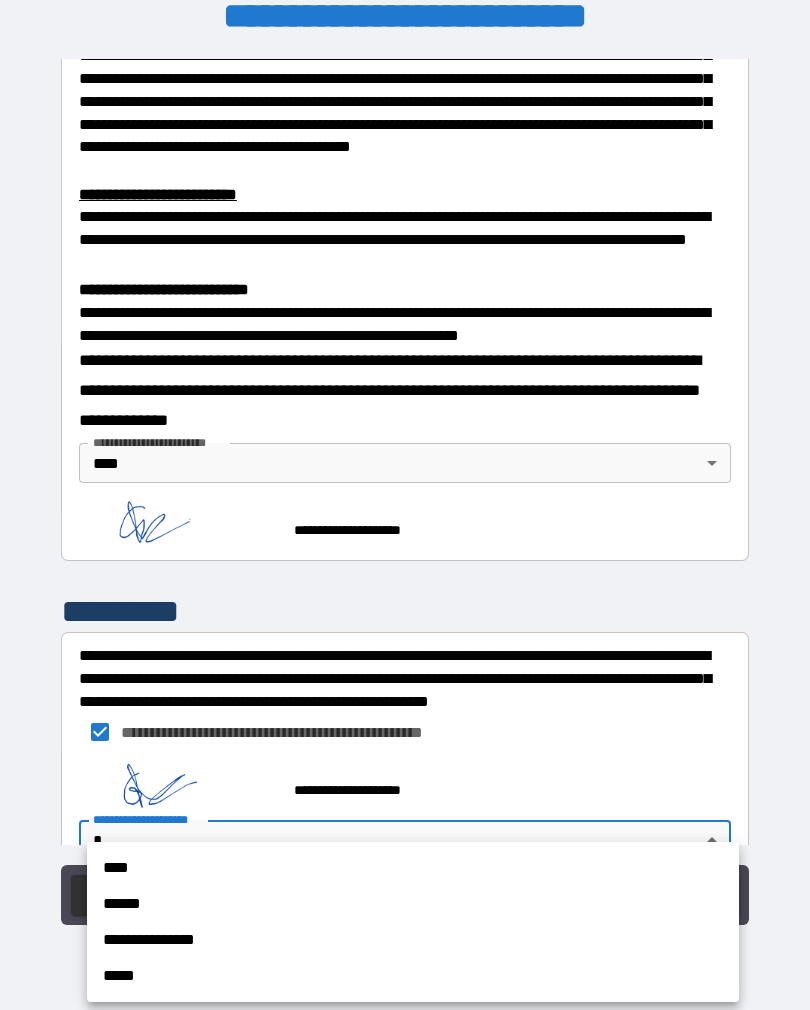 click on "****" at bounding box center [413, 868] 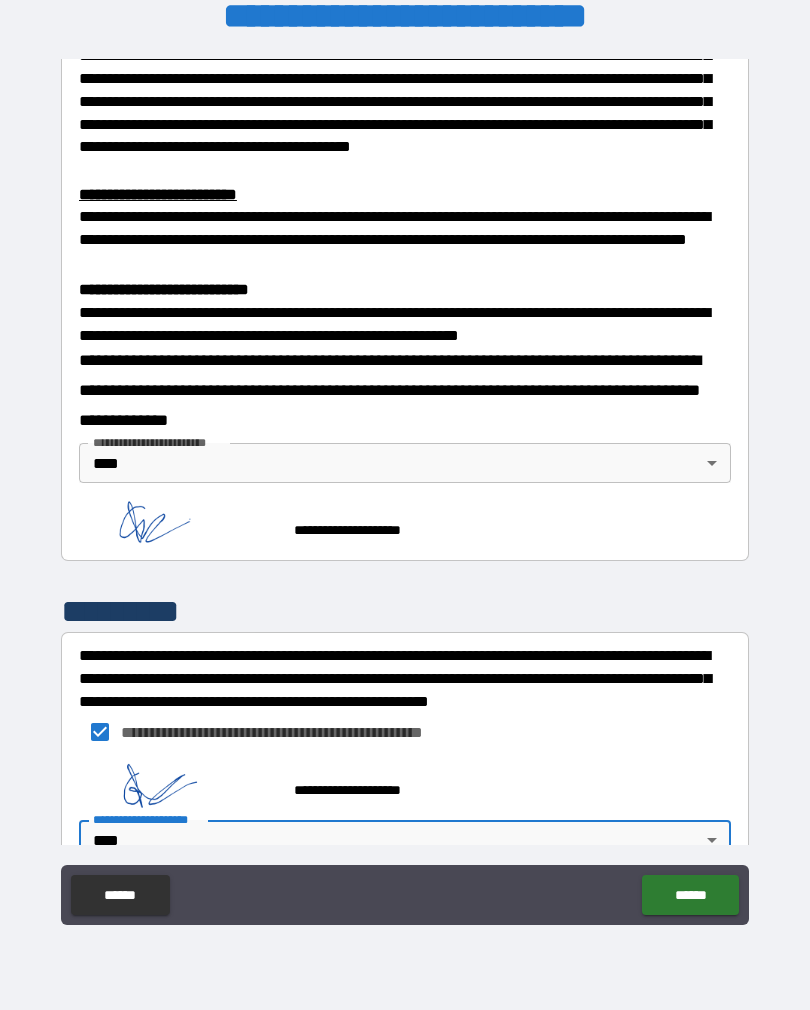 scroll, scrollTop: 597, scrollLeft: 0, axis: vertical 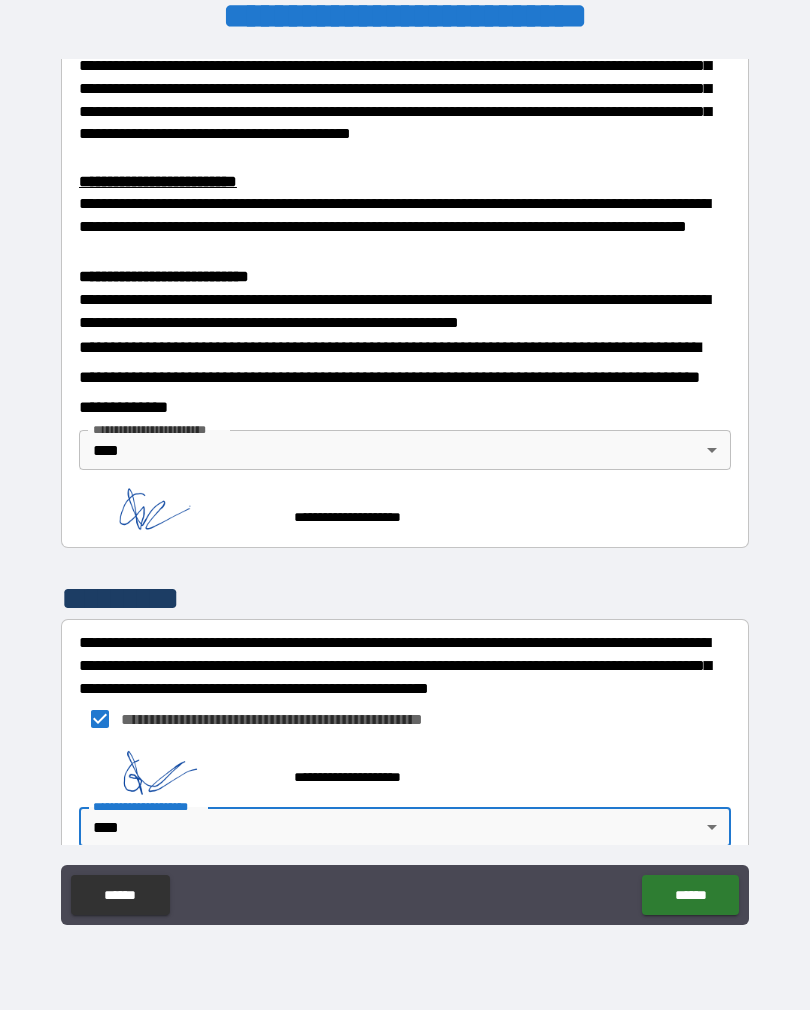 click on "******" at bounding box center [690, 895] 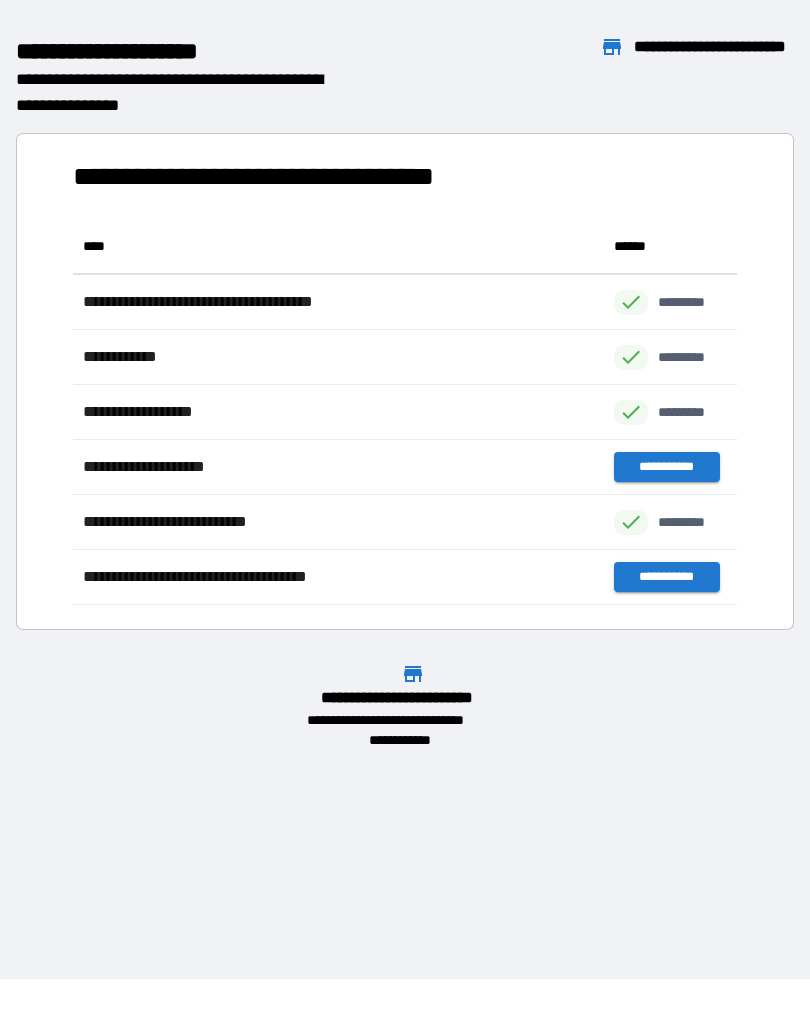 scroll, scrollTop: 386, scrollLeft: 664, axis: both 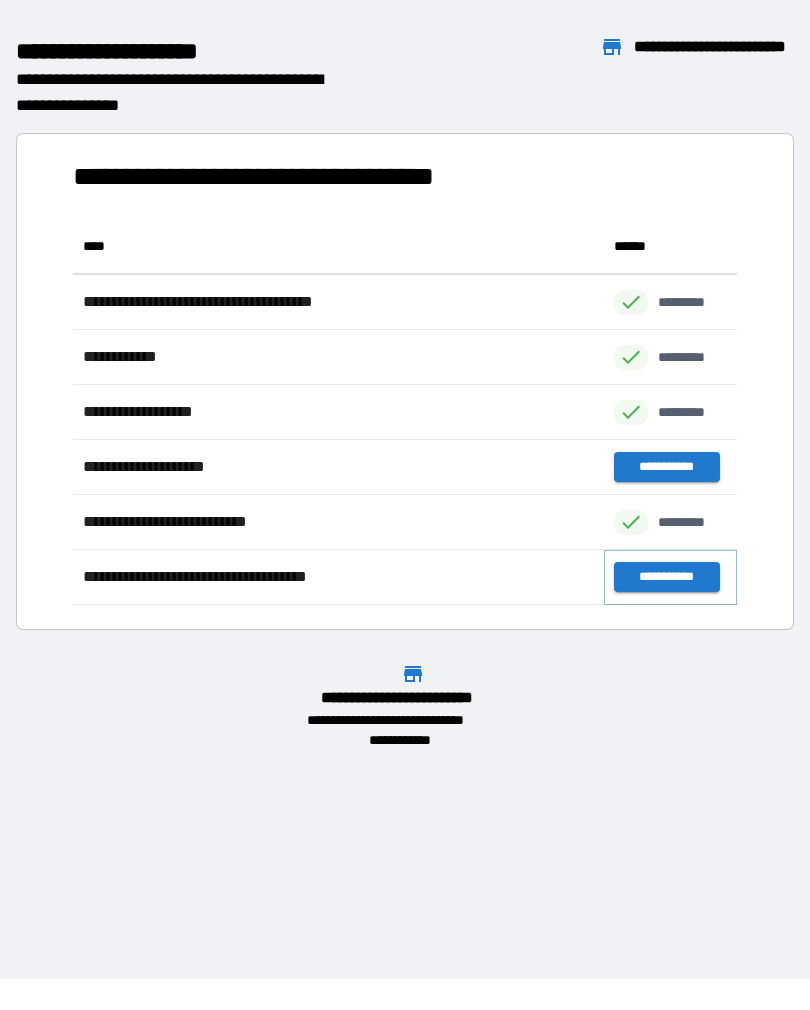 click on "**********" at bounding box center (666, 577) 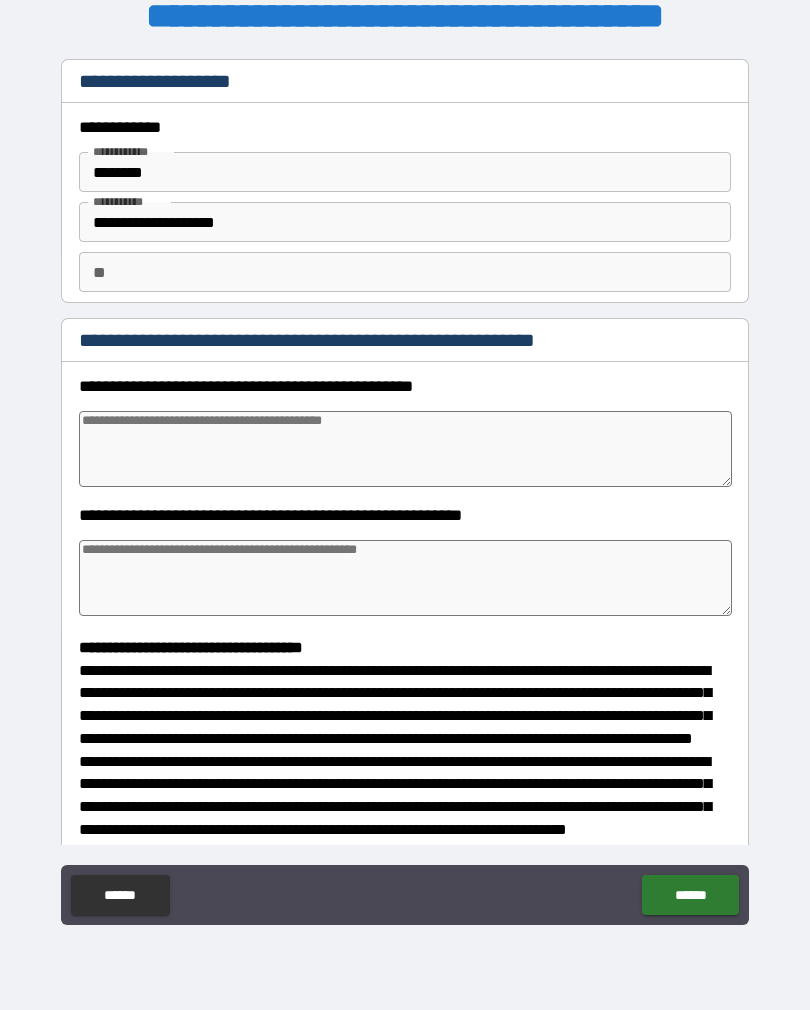 type on "*" 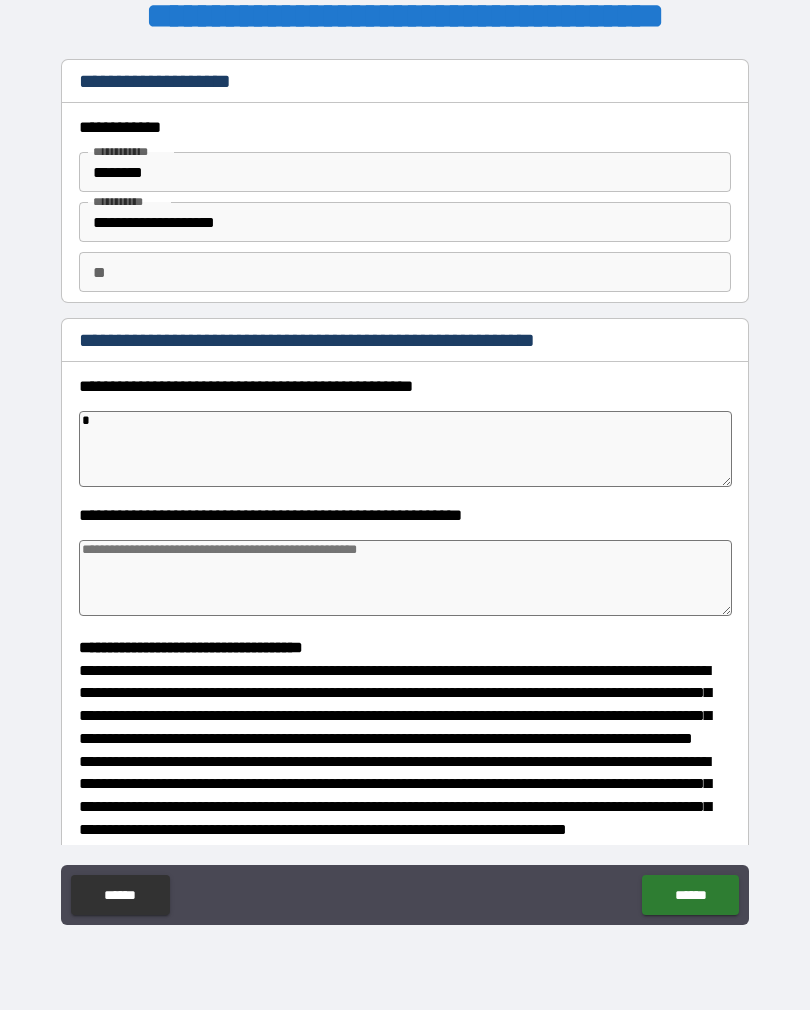 type on "**" 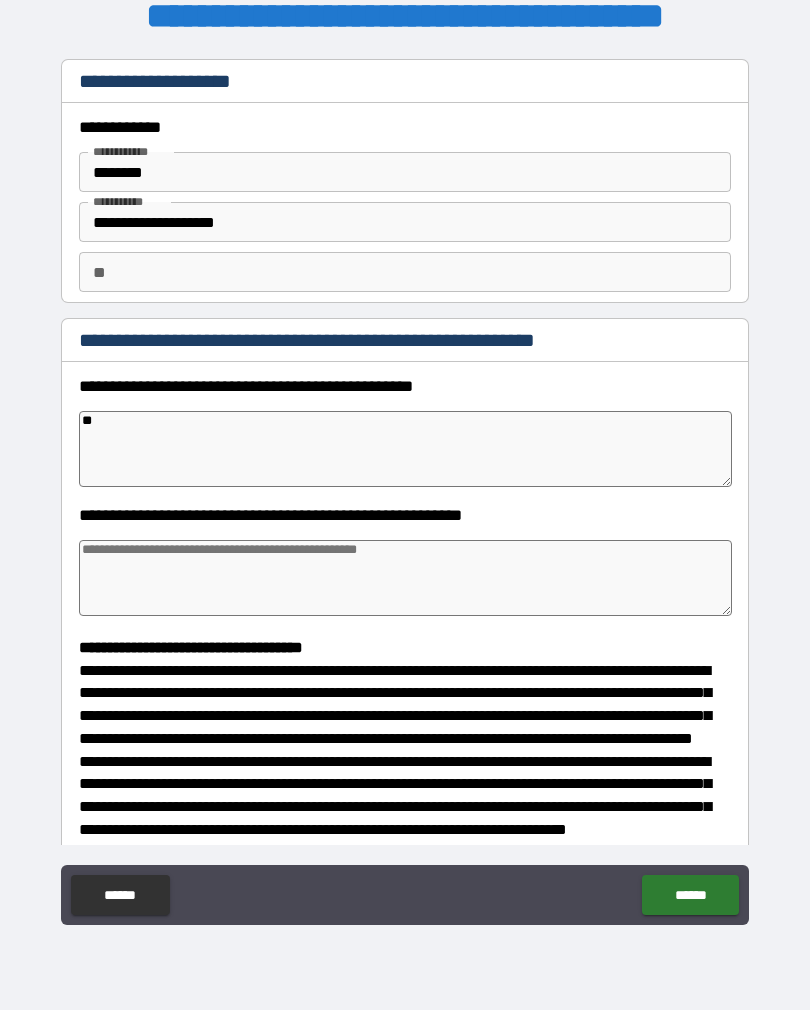 type on "*" 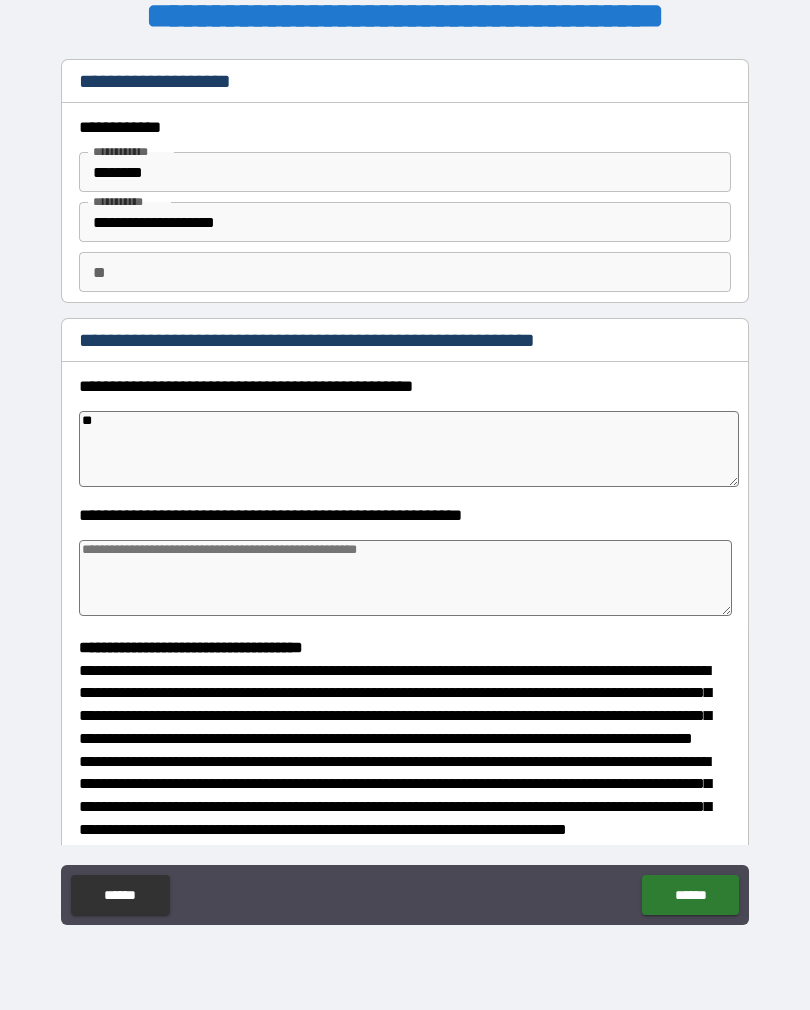type on "*" 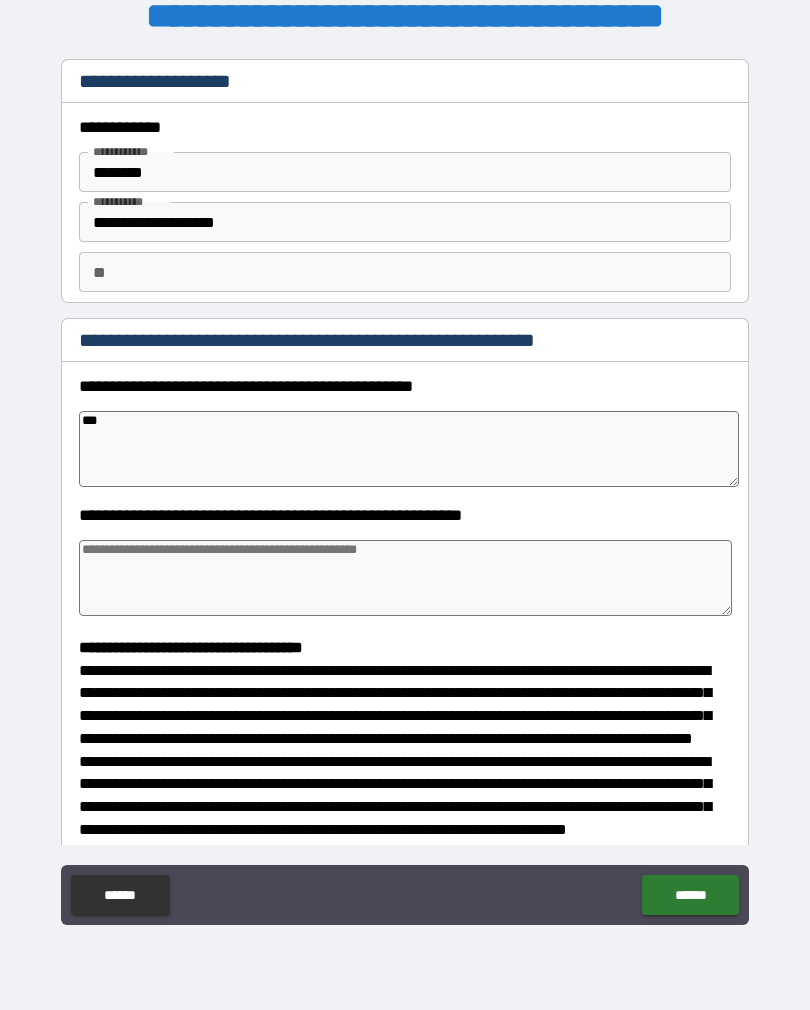 type on "*" 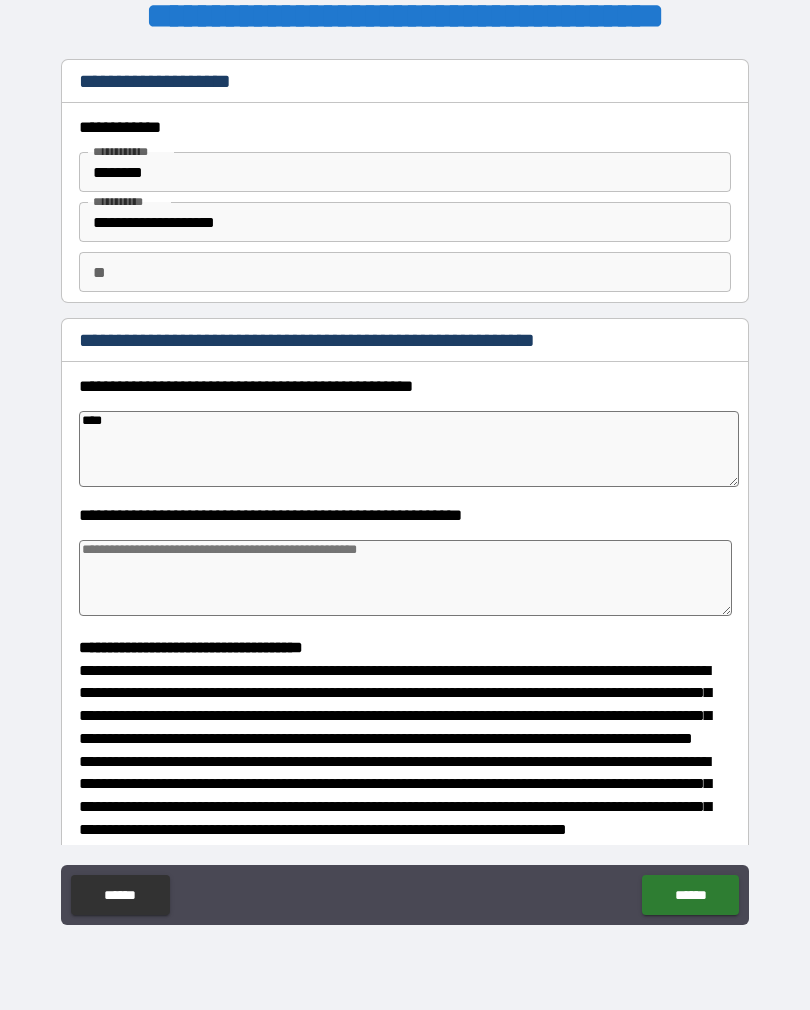 type on "*" 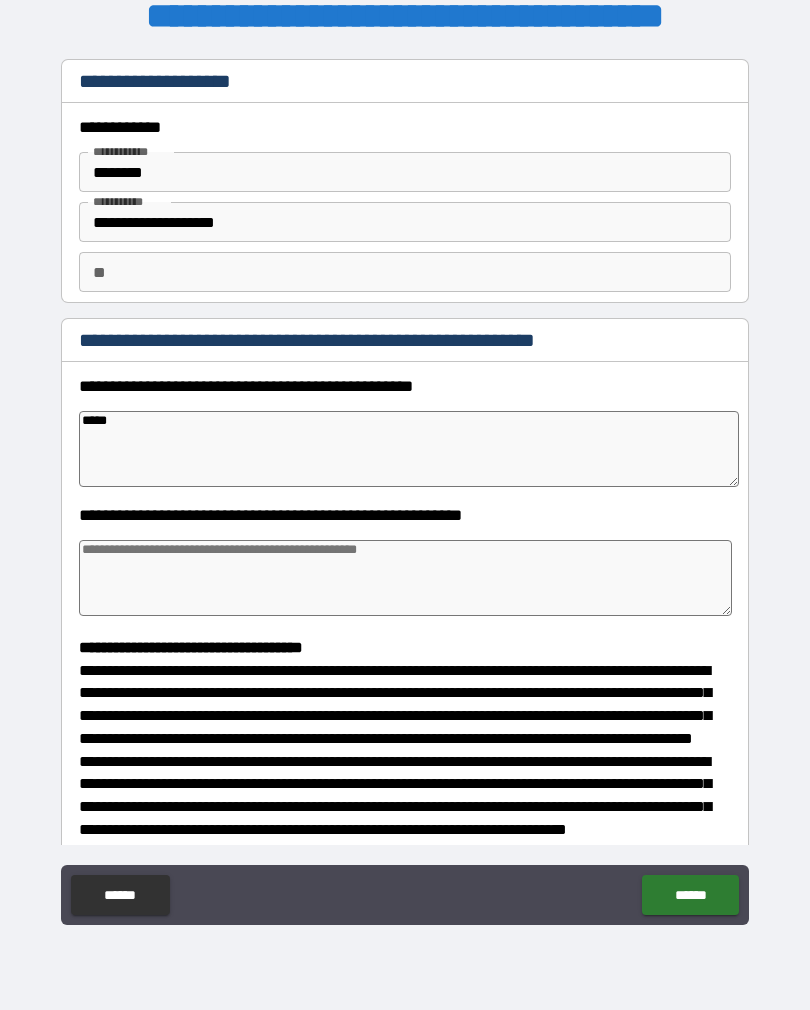 type on "*" 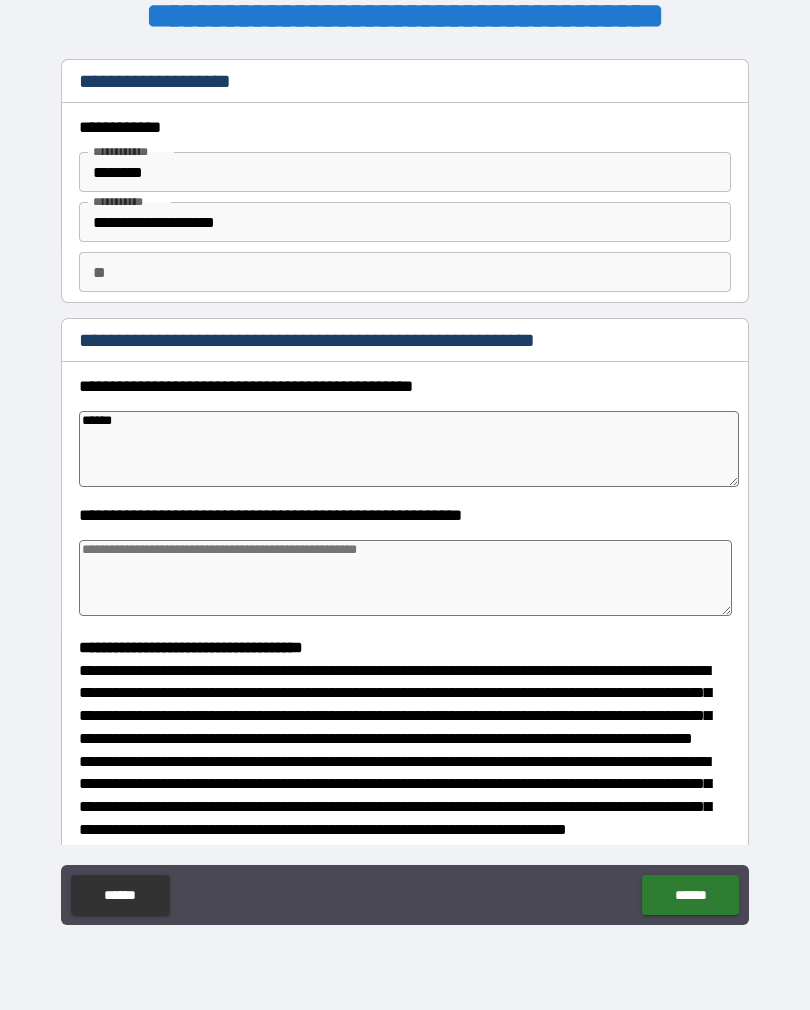 type on "*" 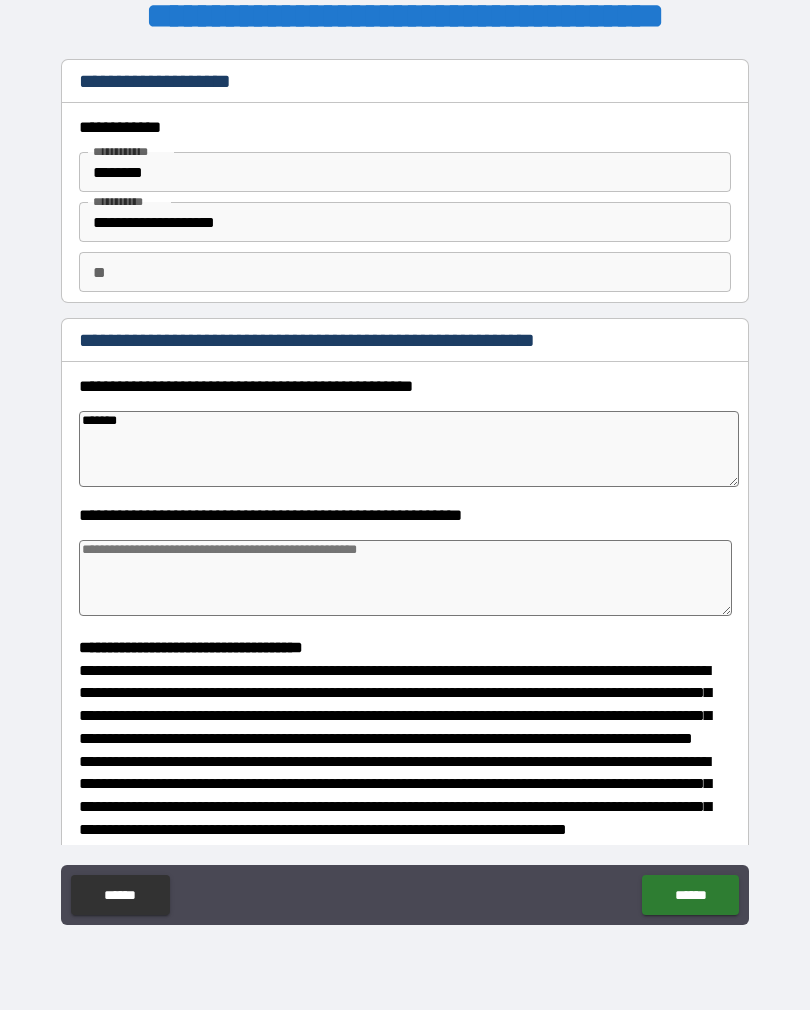 type on "*" 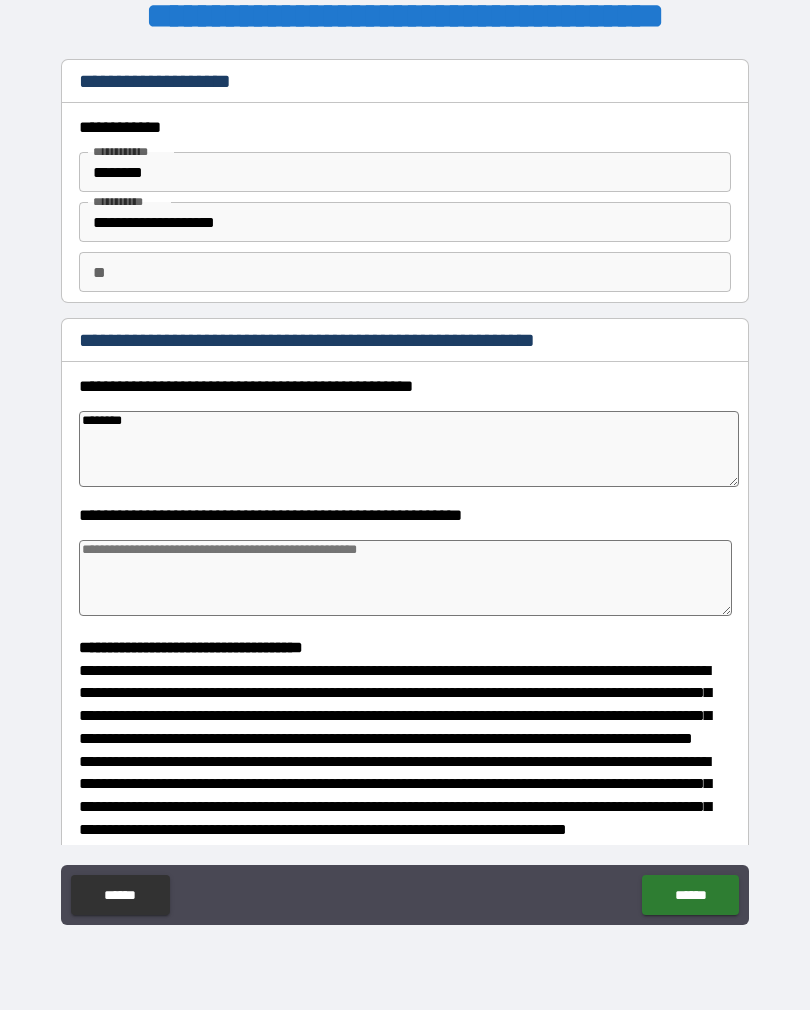 type on "*" 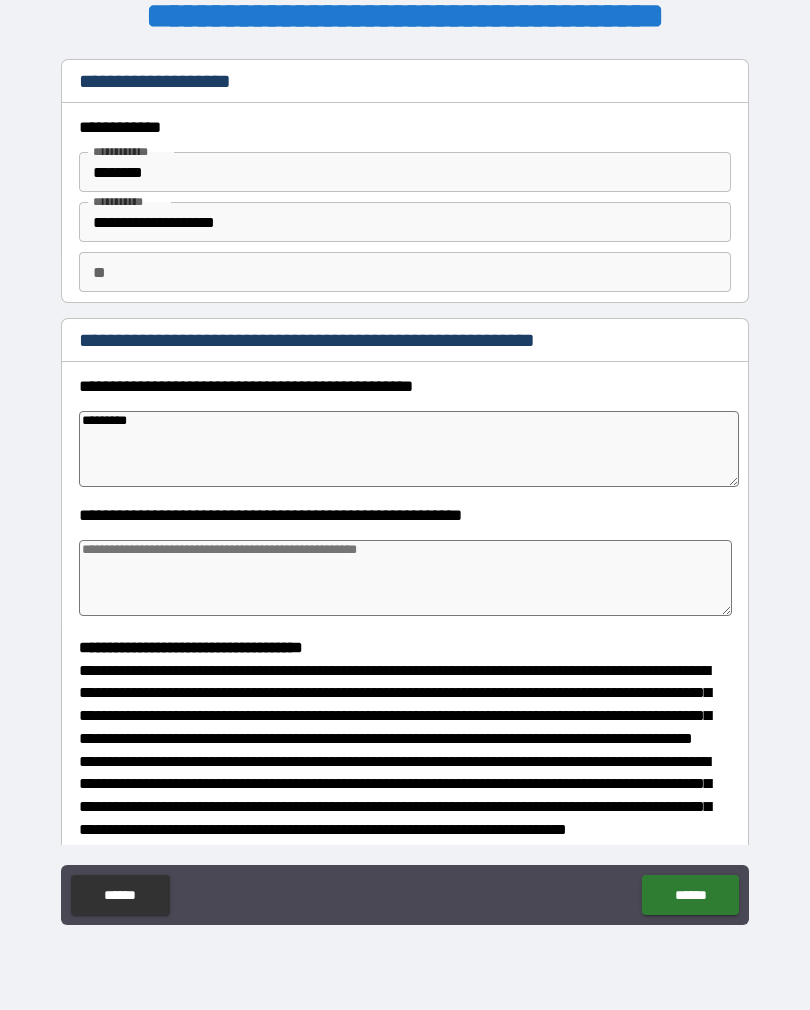 type on "*" 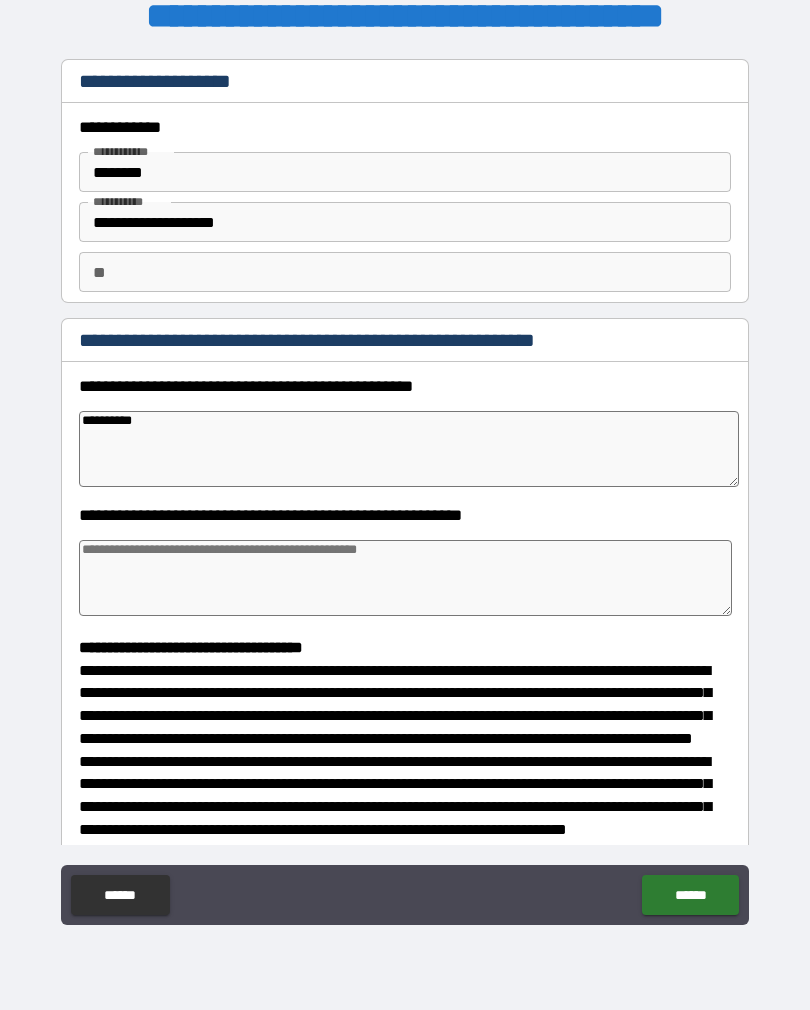 type on "*" 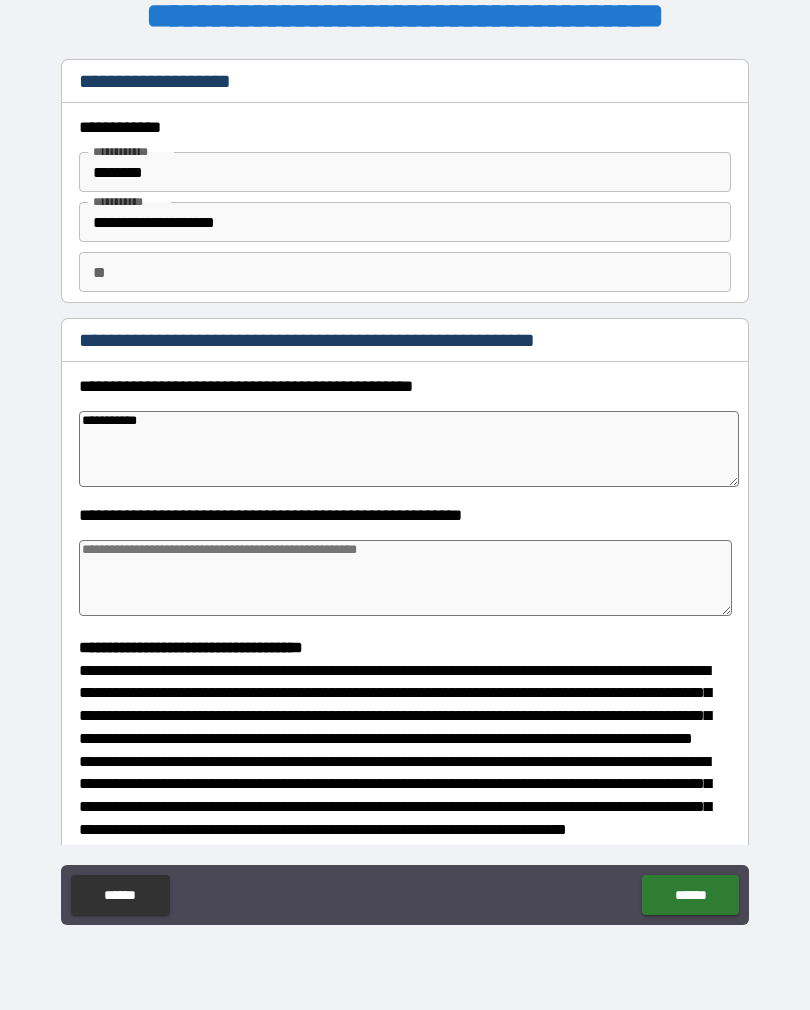type on "*" 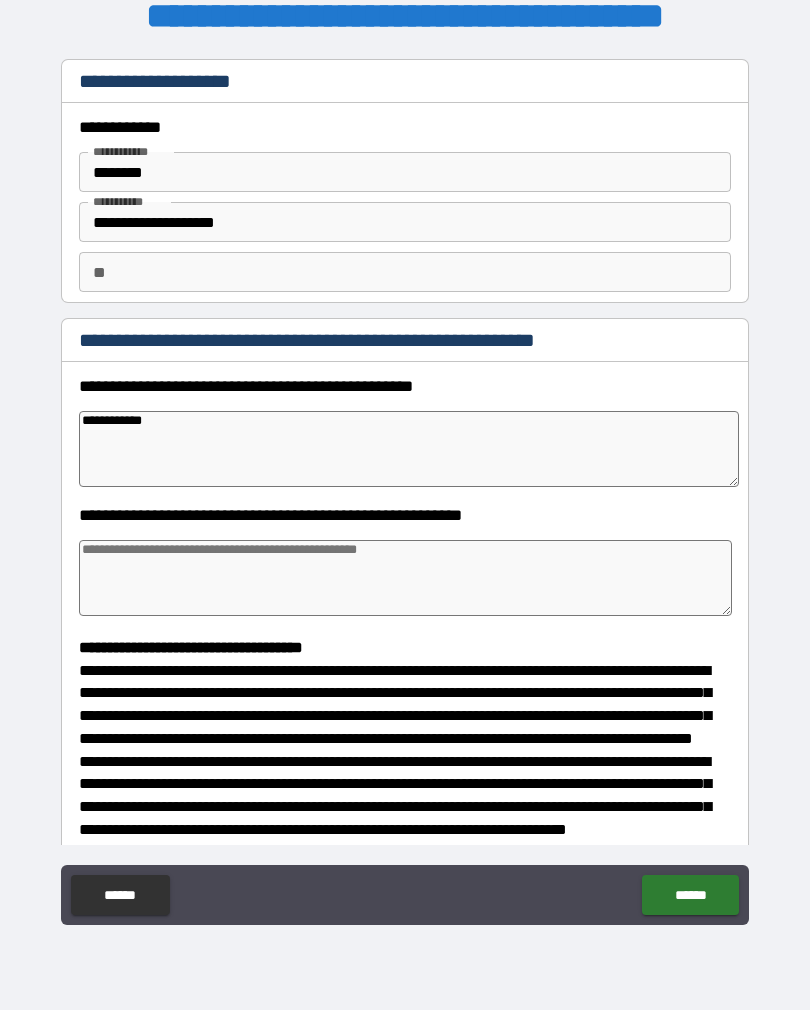 type on "*" 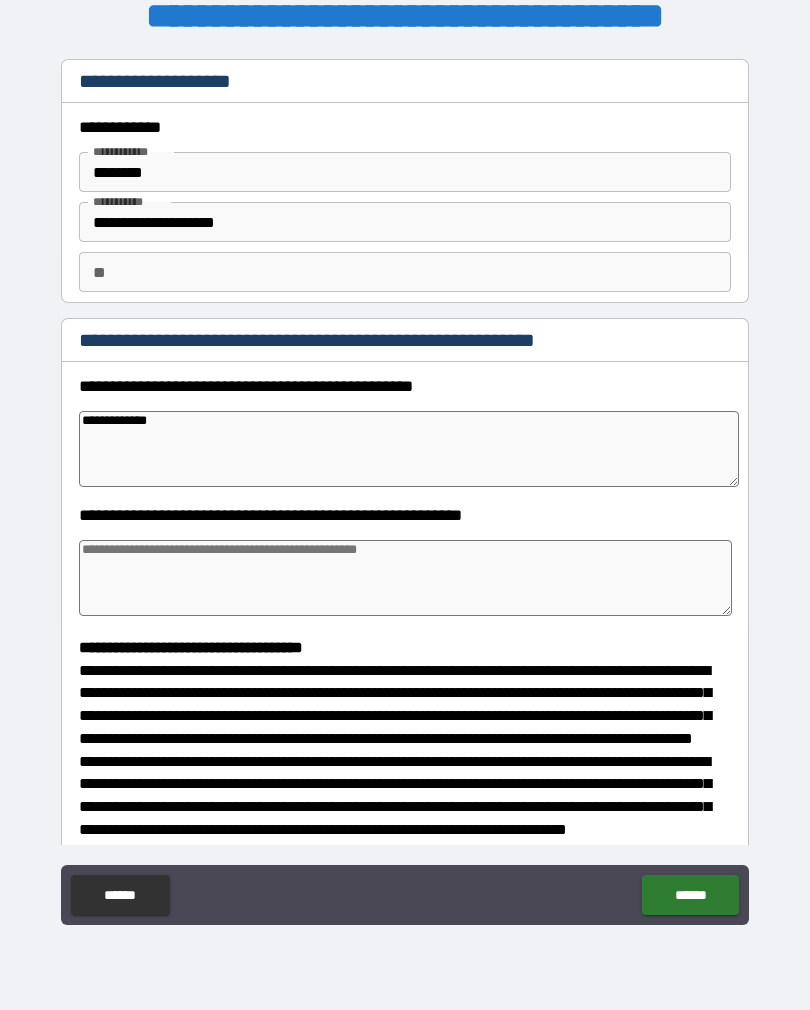 type on "*" 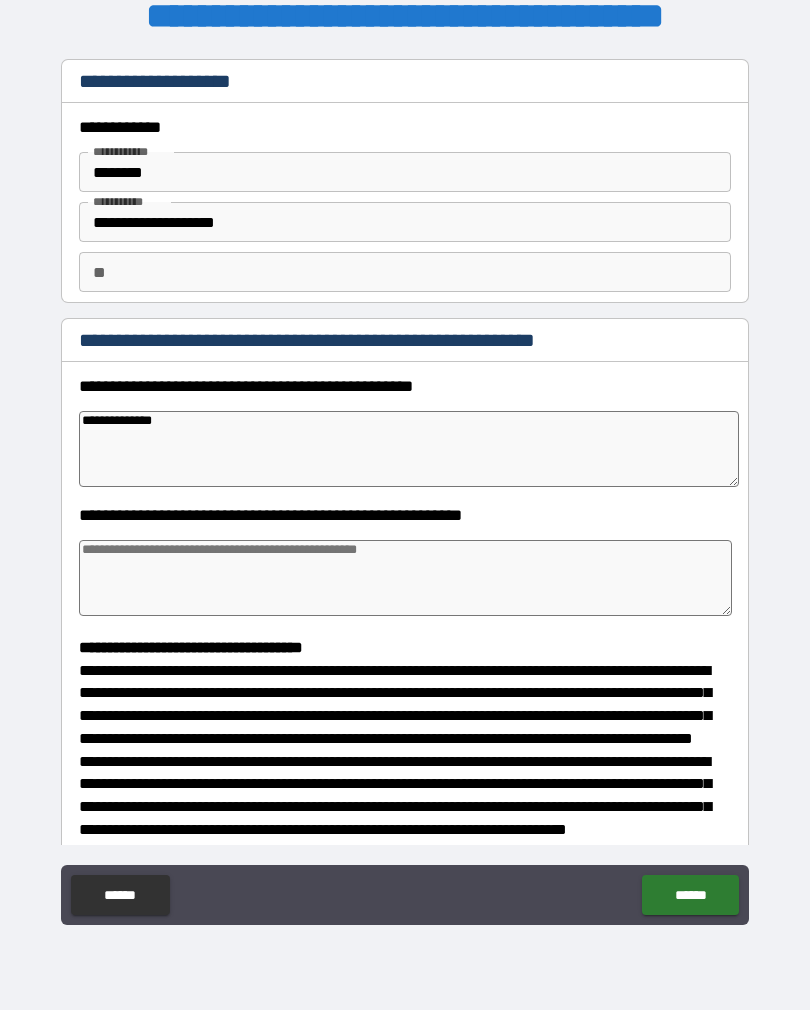 type on "*" 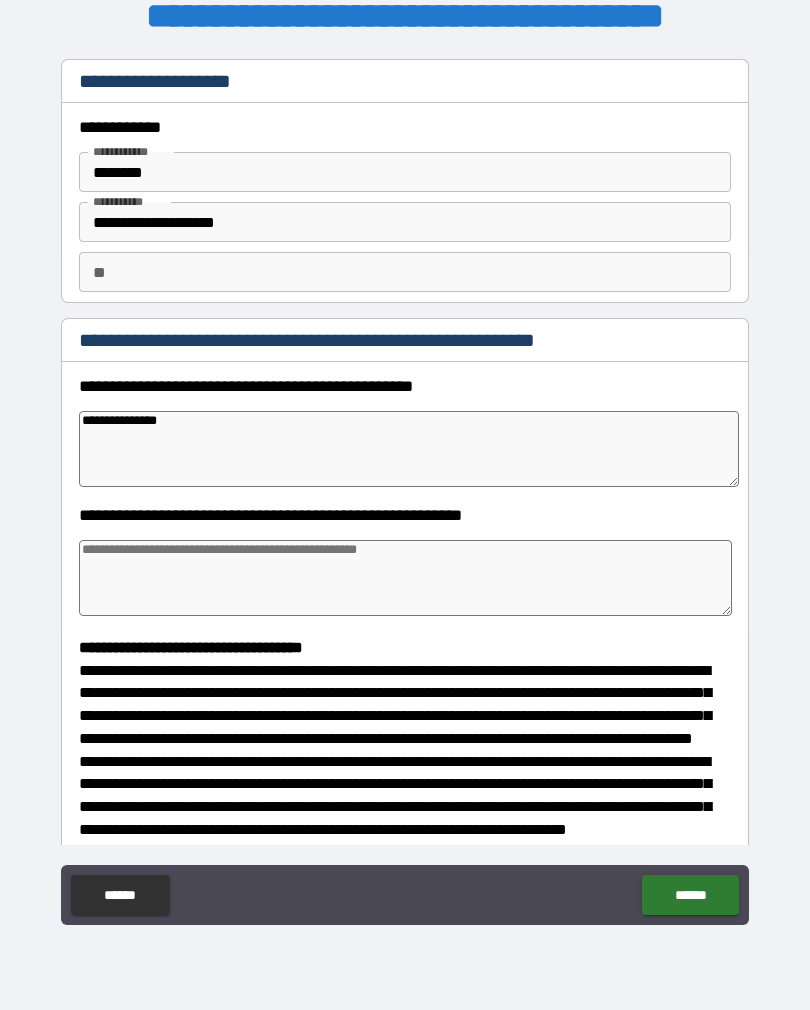 type on "*" 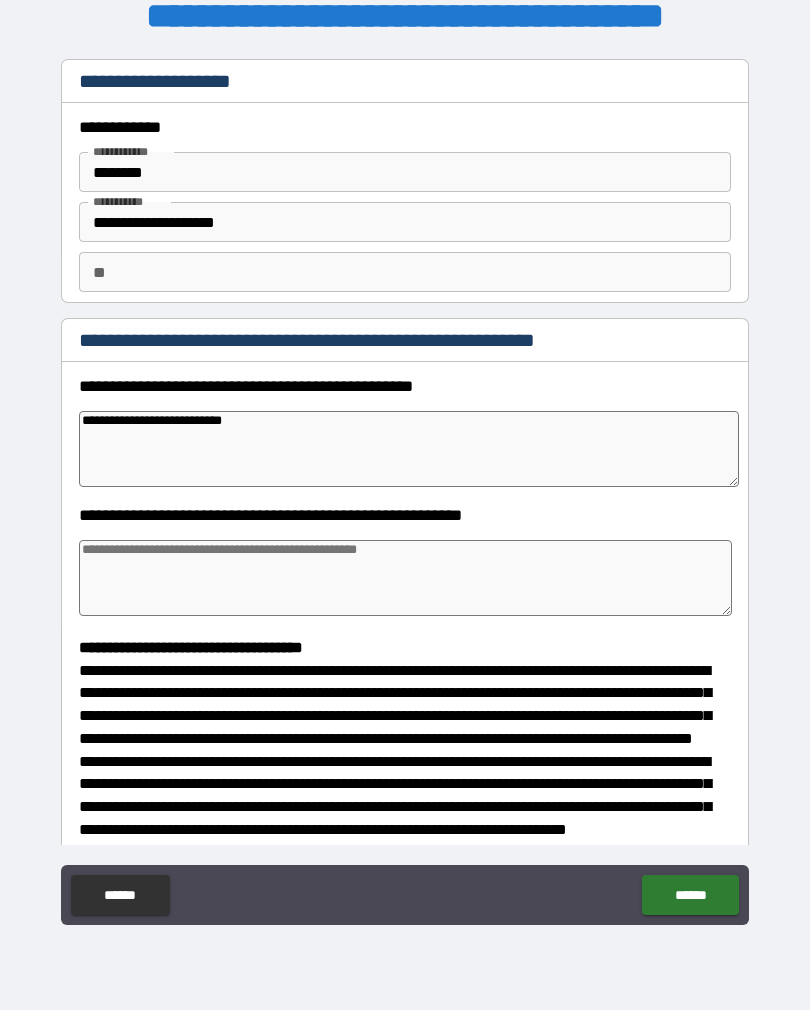 click at bounding box center [405, 578] 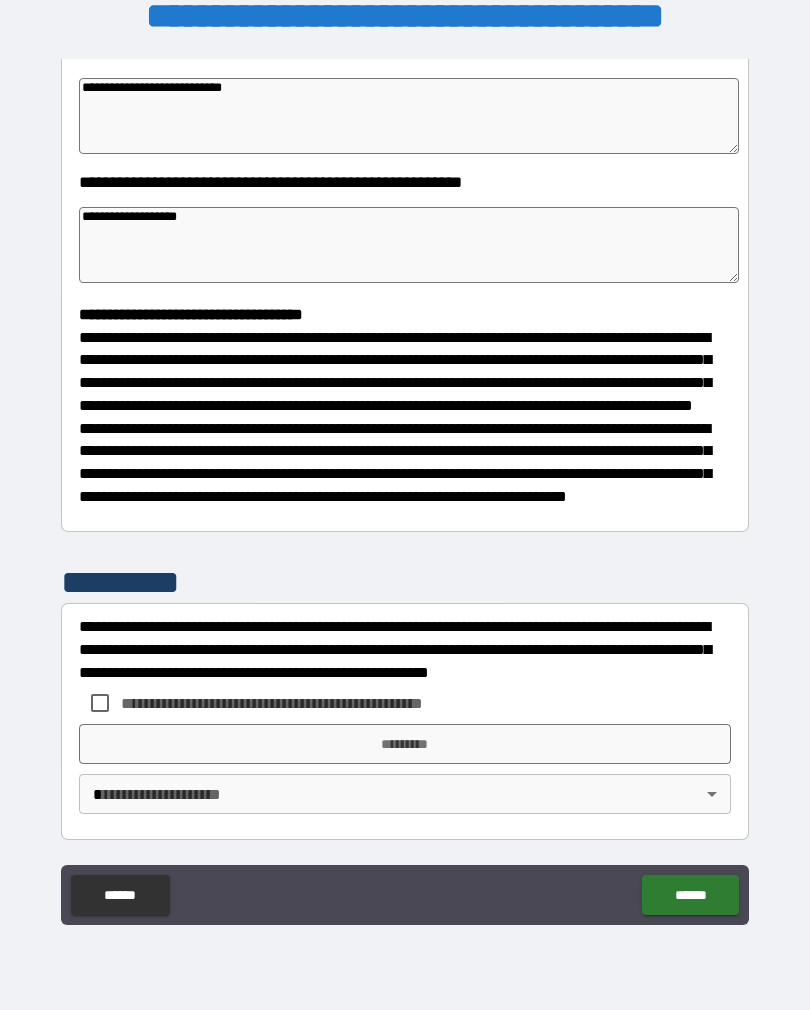 scroll, scrollTop: 370, scrollLeft: 0, axis: vertical 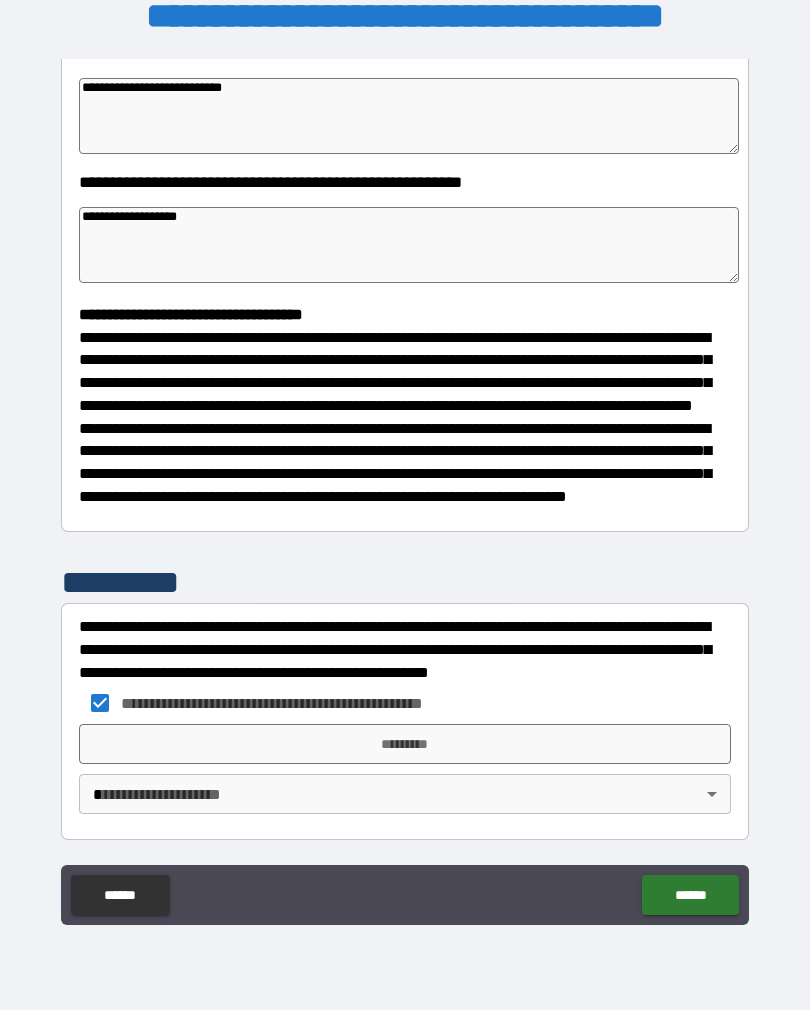 click on "*********" at bounding box center (405, 744) 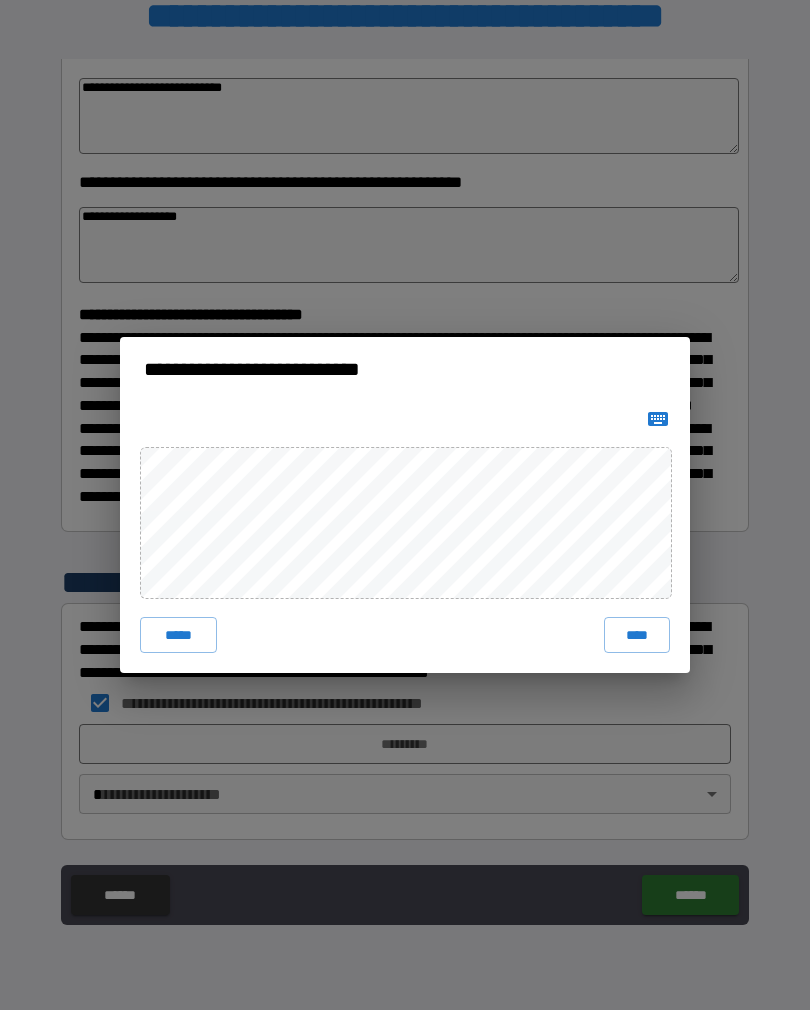 click on "****" at bounding box center (637, 635) 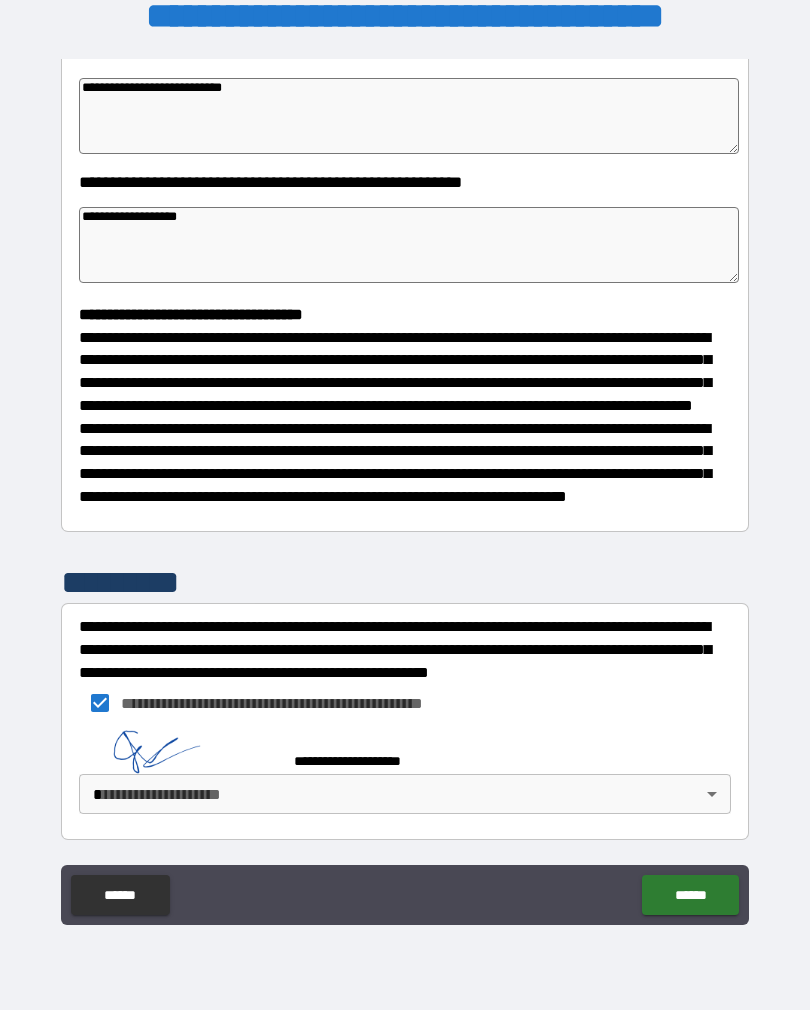 scroll, scrollTop: 360, scrollLeft: 0, axis: vertical 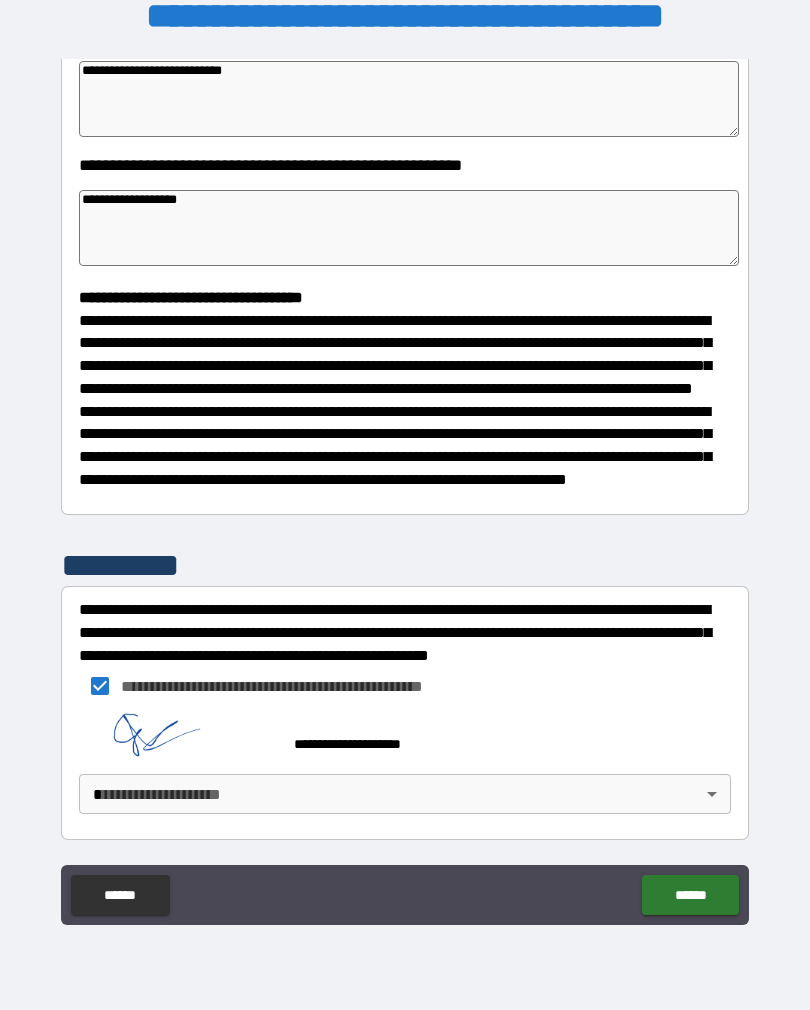 click on "**********" at bounding box center [405, 489] 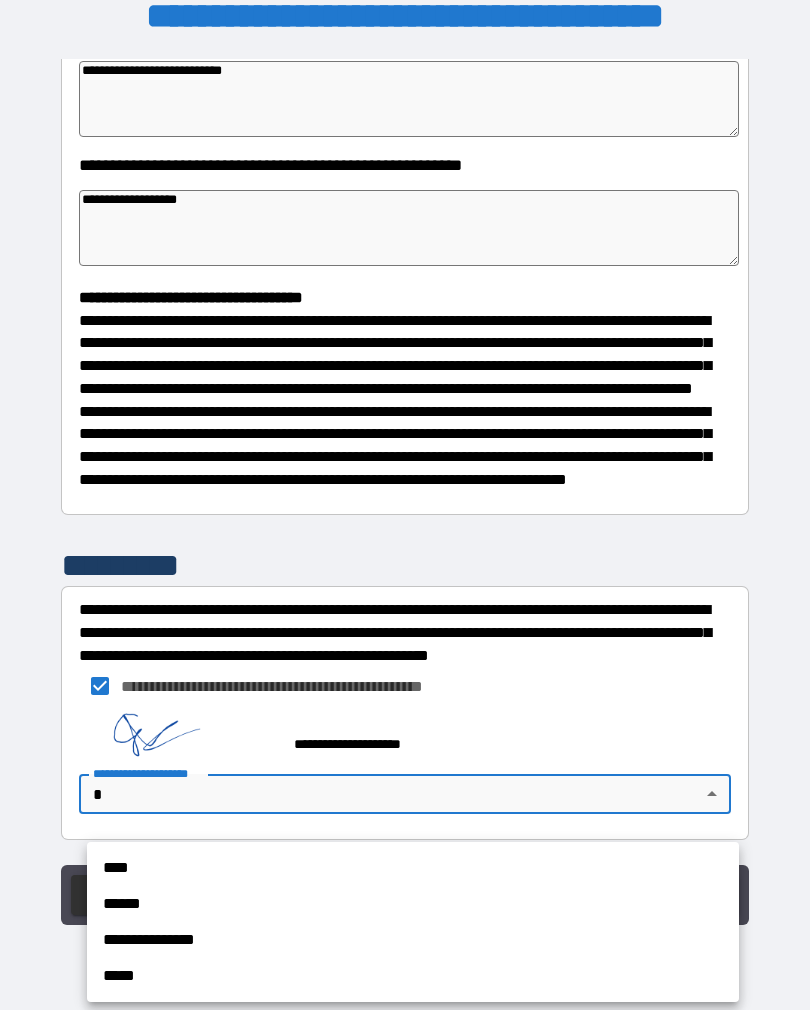 click on "****" at bounding box center (413, 868) 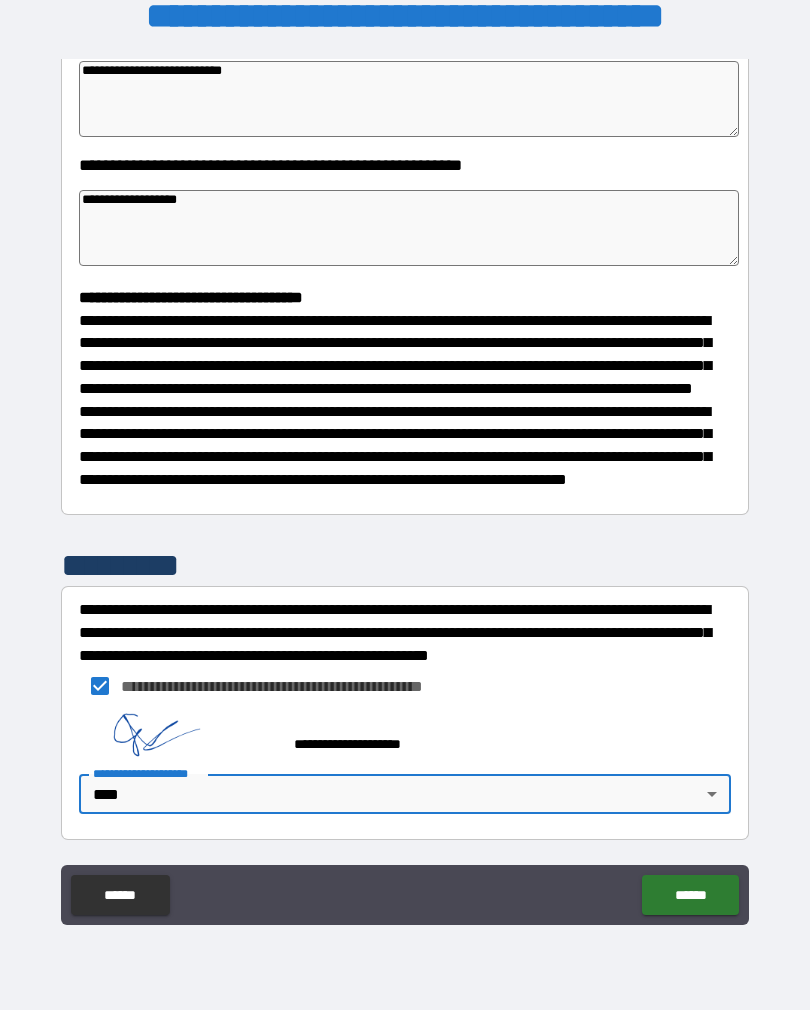 click on "******" at bounding box center (690, 895) 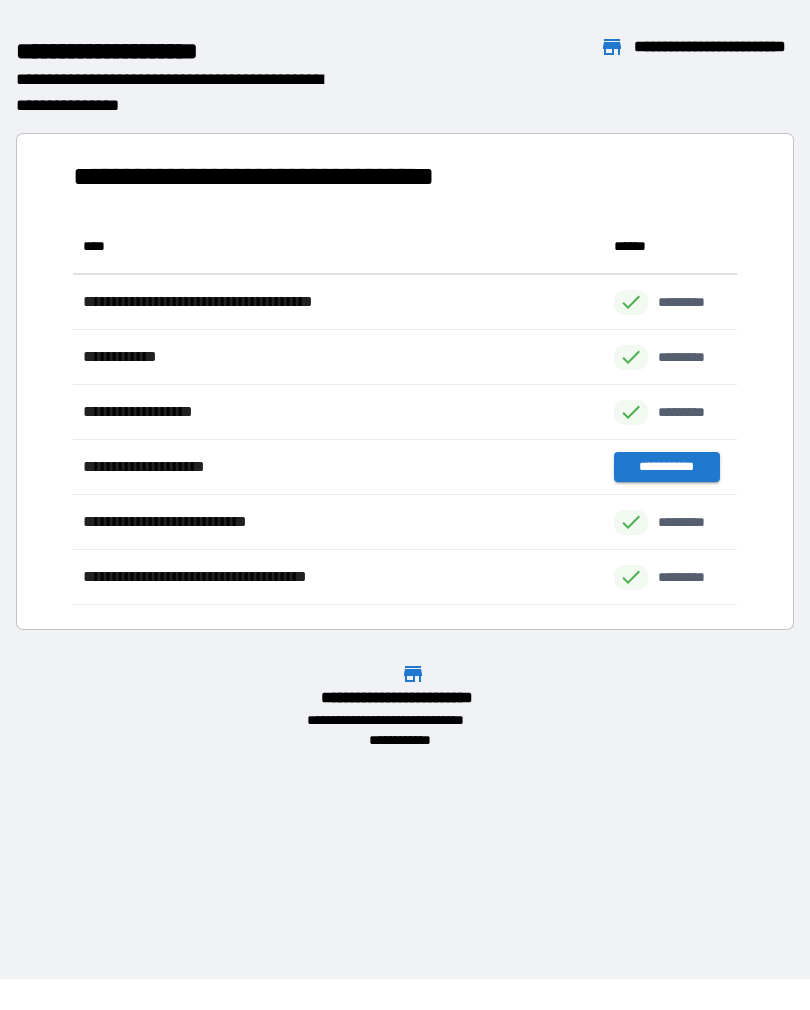 scroll, scrollTop: 386, scrollLeft: 664, axis: both 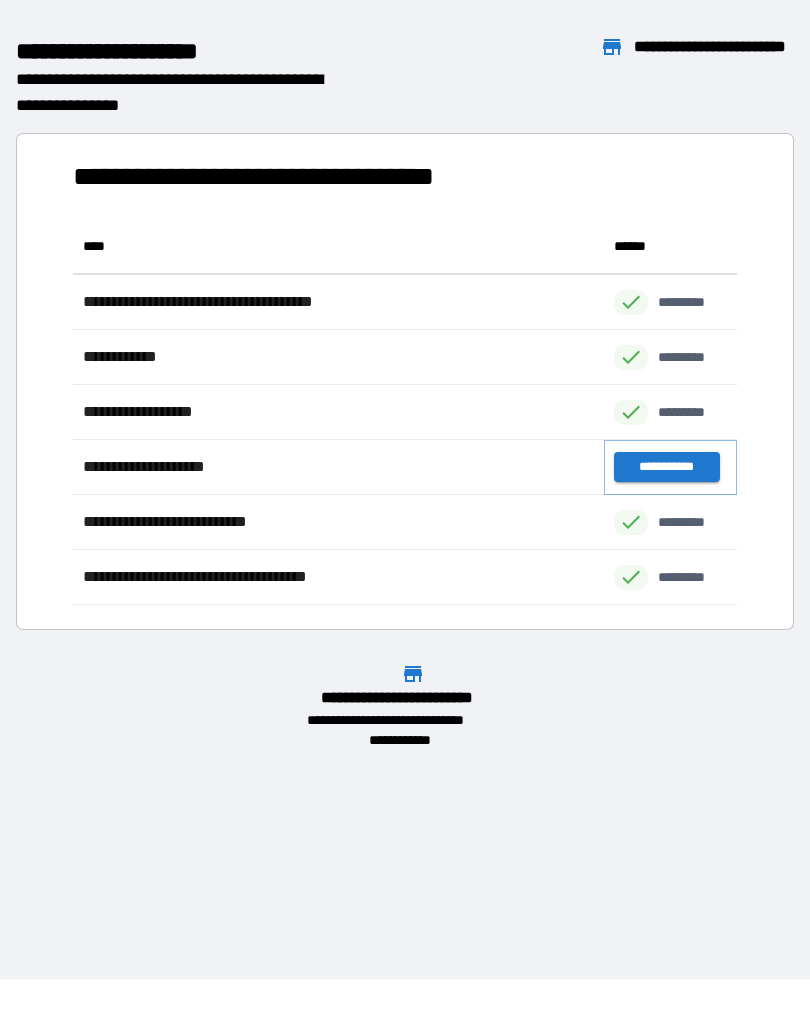 click on "**********" at bounding box center [666, 467] 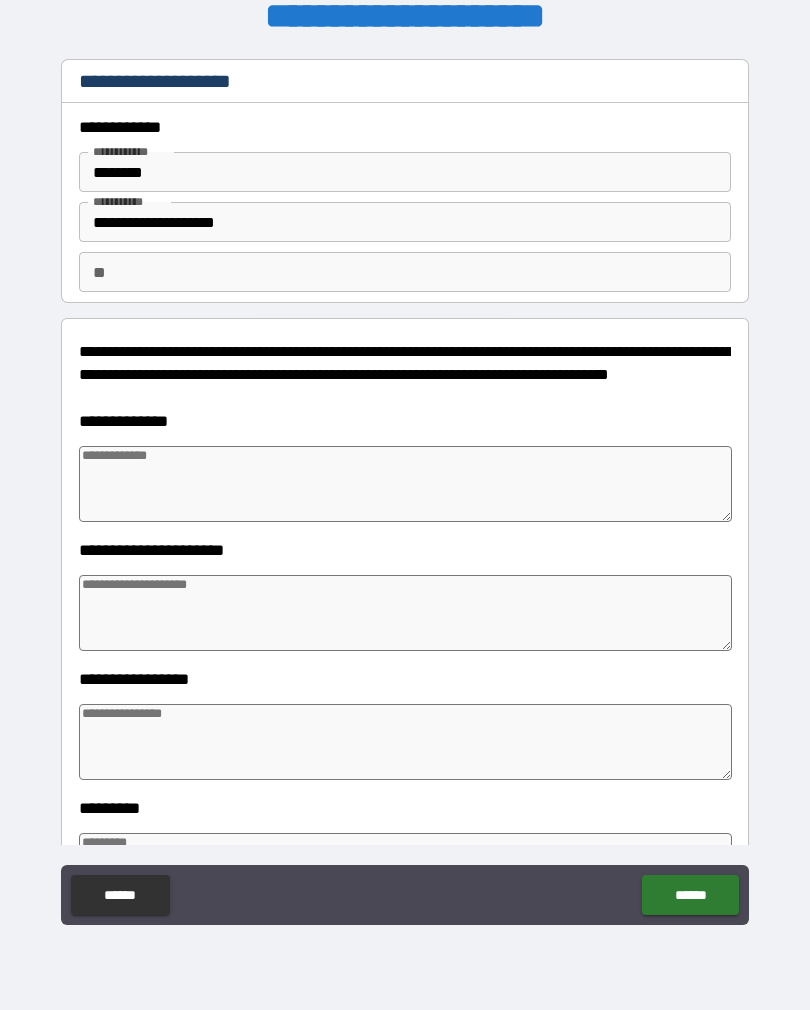 click at bounding box center [405, 484] 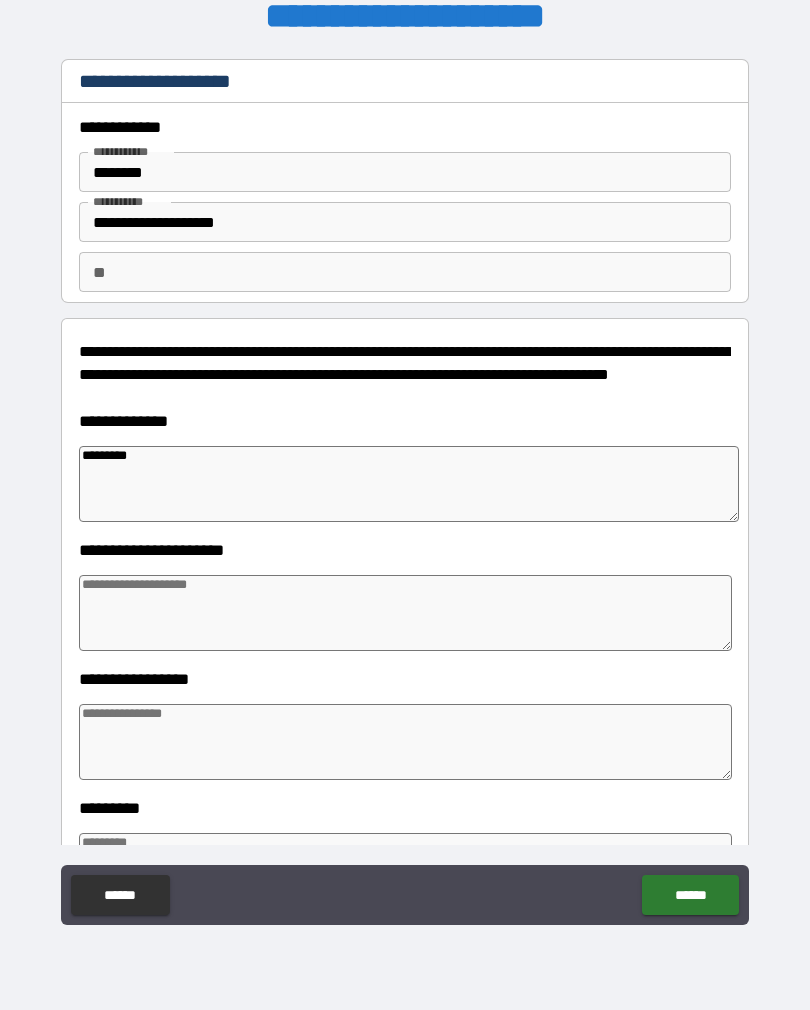 click at bounding box center [405, 613] 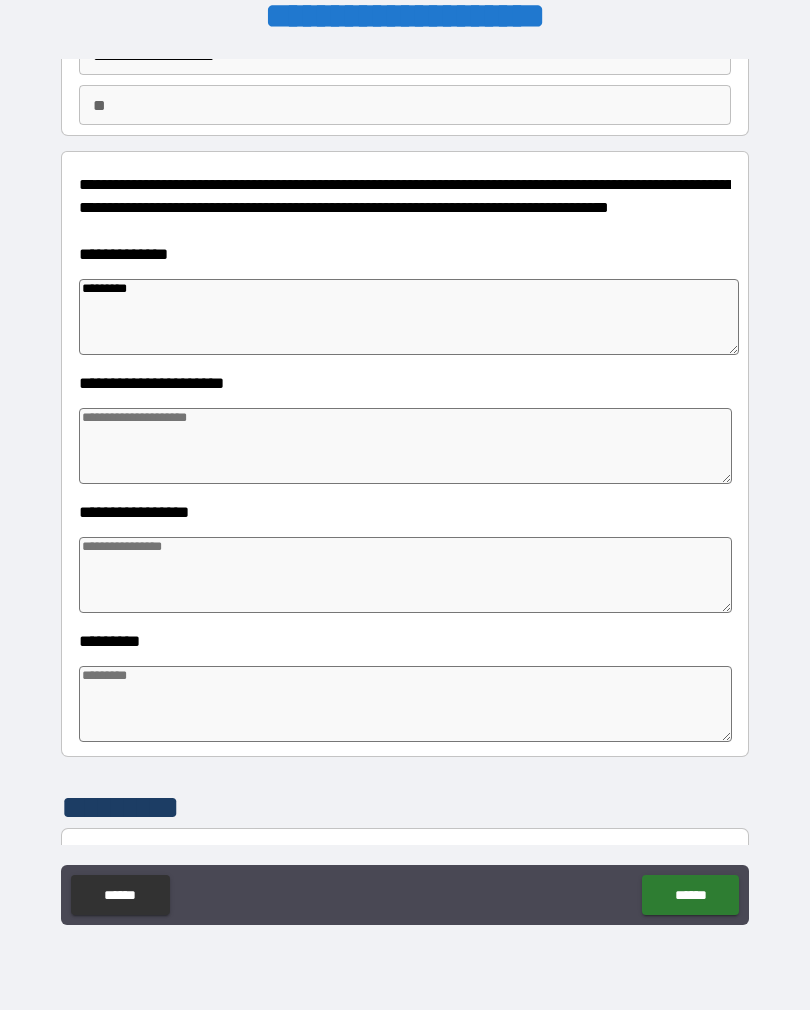 scroll, scrollTop: 170, scrollLeft: 0, axis: vertical 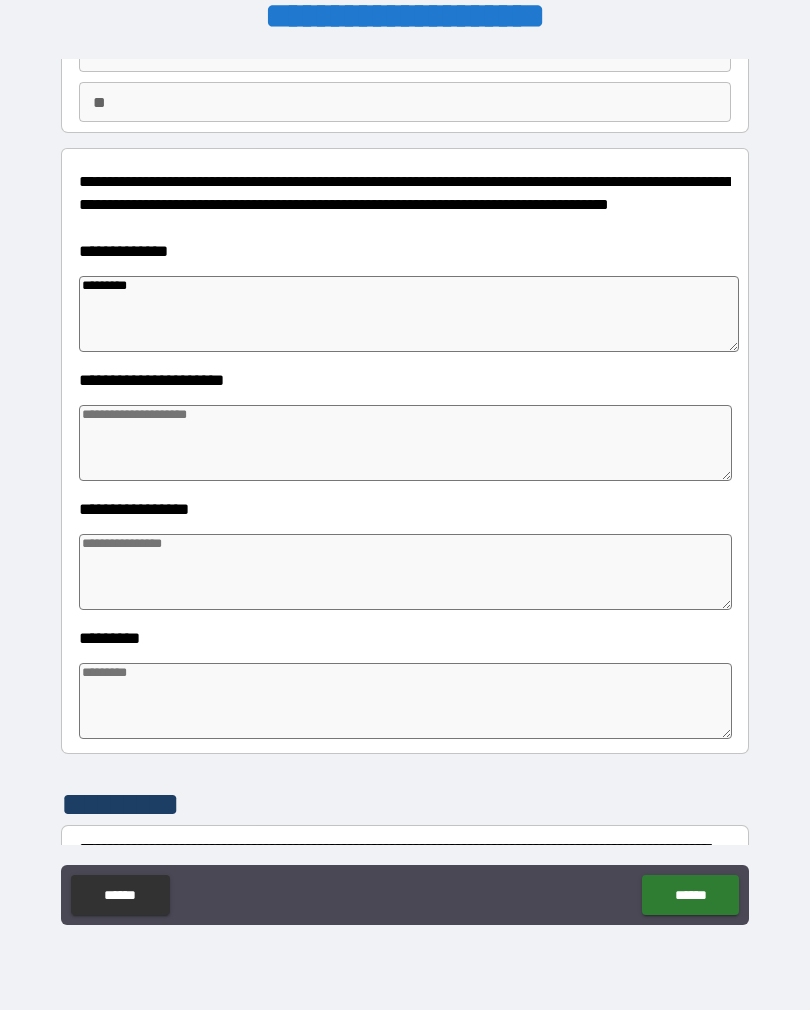click at bounding box center (405, 572) 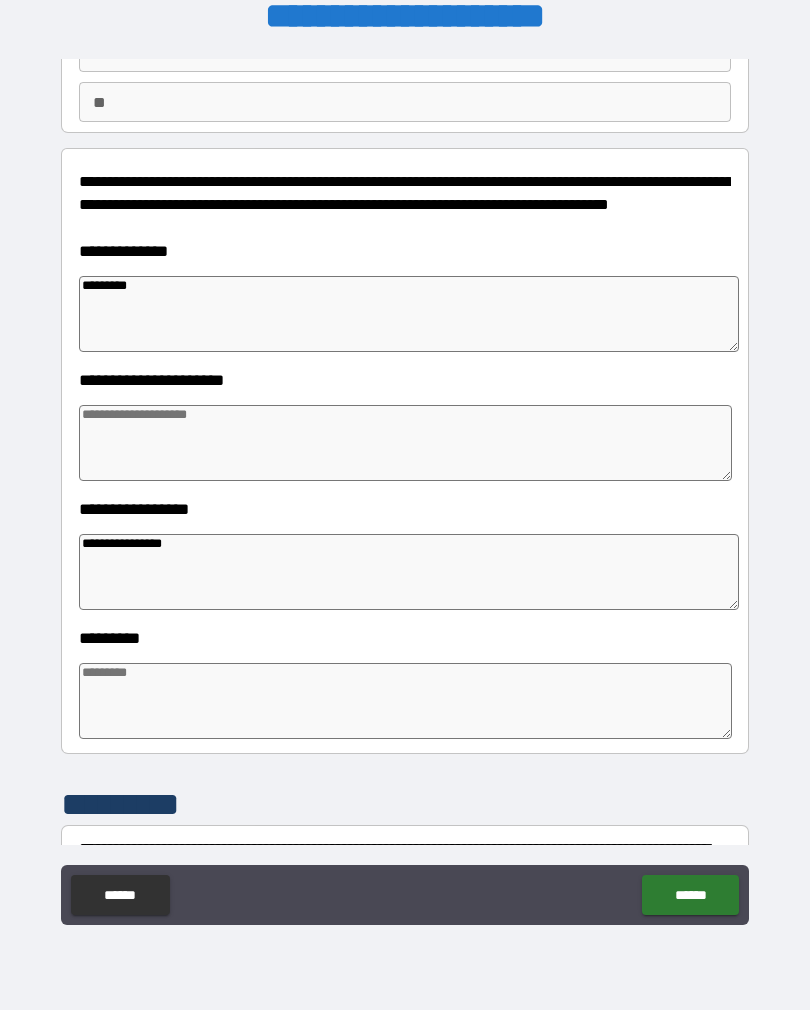 click at bounding box center [405, 443] 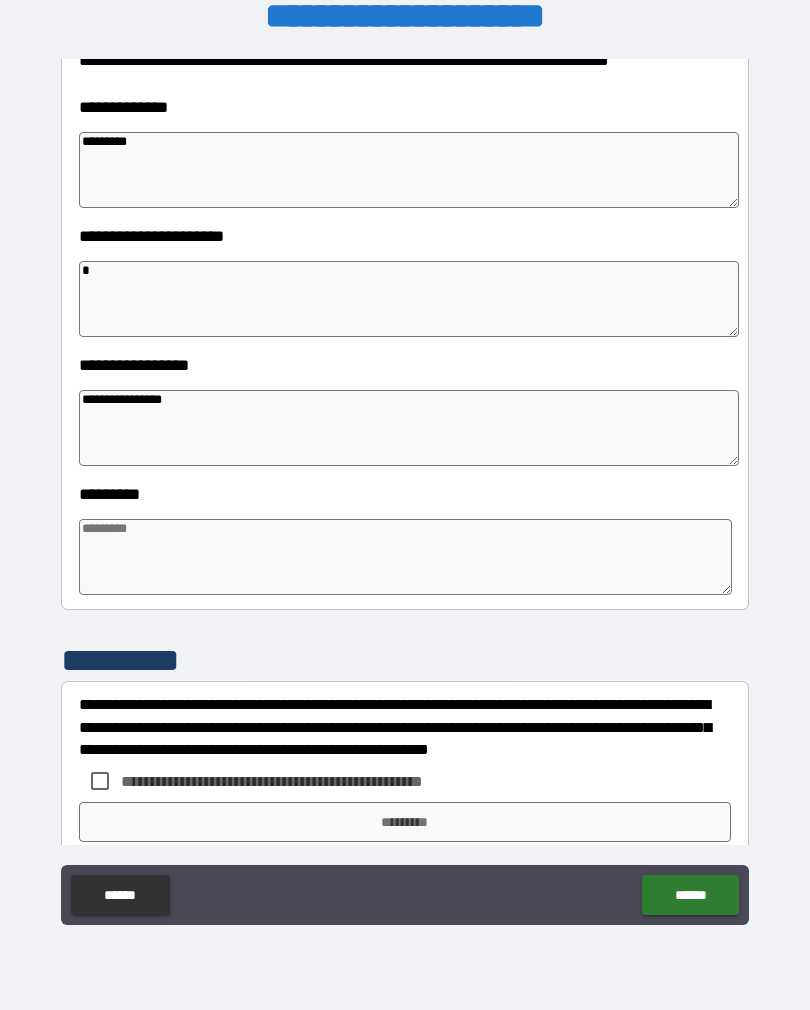scroll, scrollTop: 320, scrollLeft: 0, axis: vertical 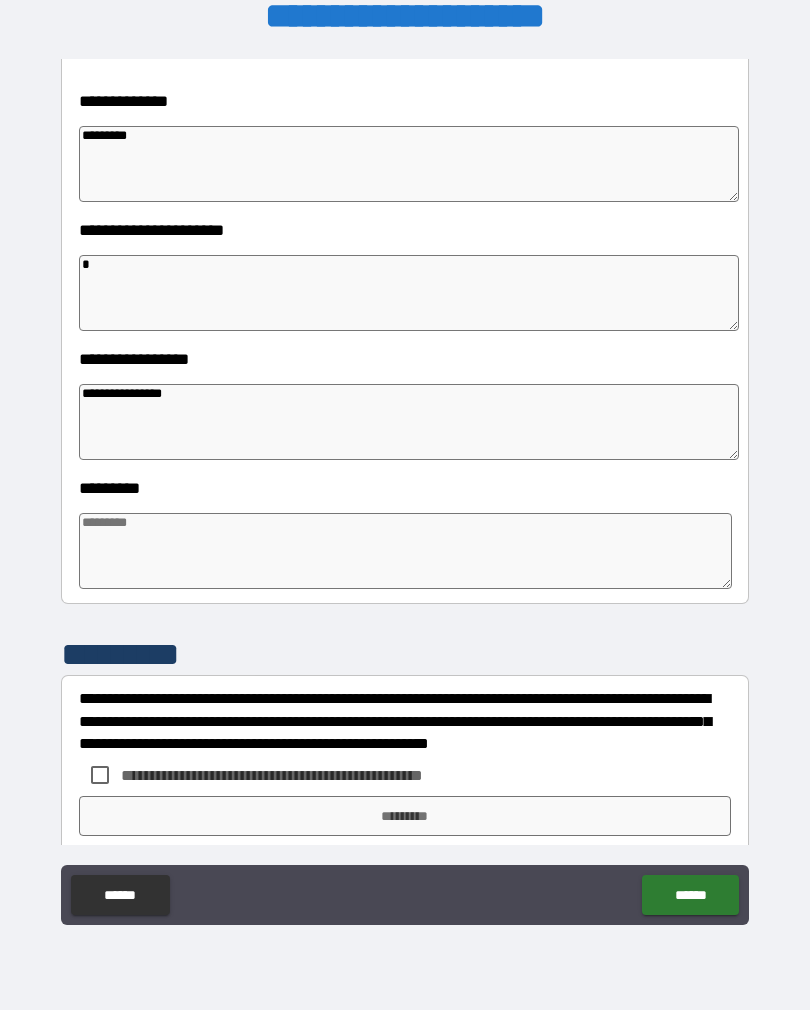 click at bounding box center [405, 551] 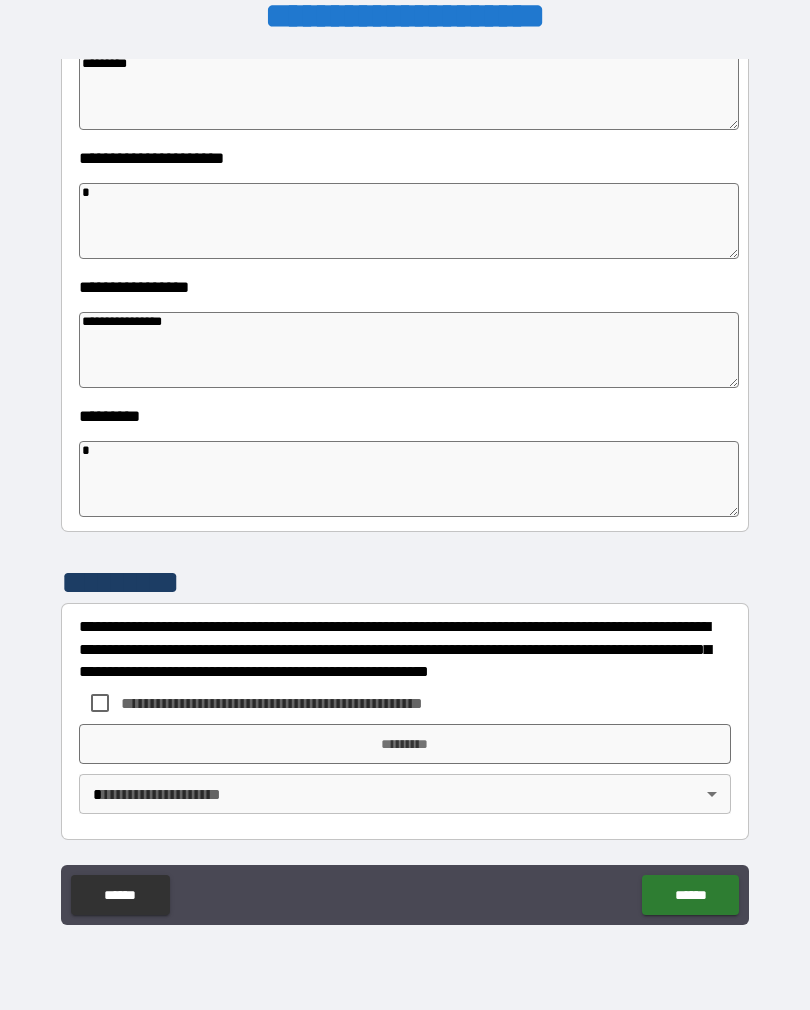 scroll, scrollTop: 392, scrollLeft: 0, axis: vertical 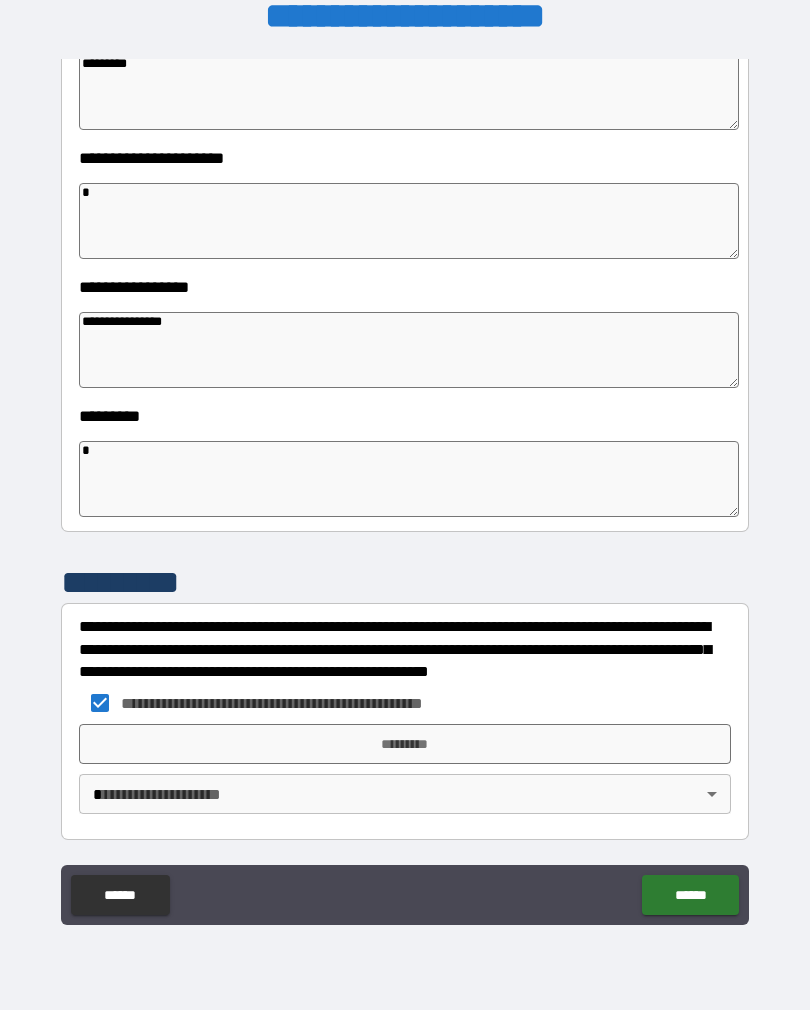 click on "*********" at bounding box center (405, 744) 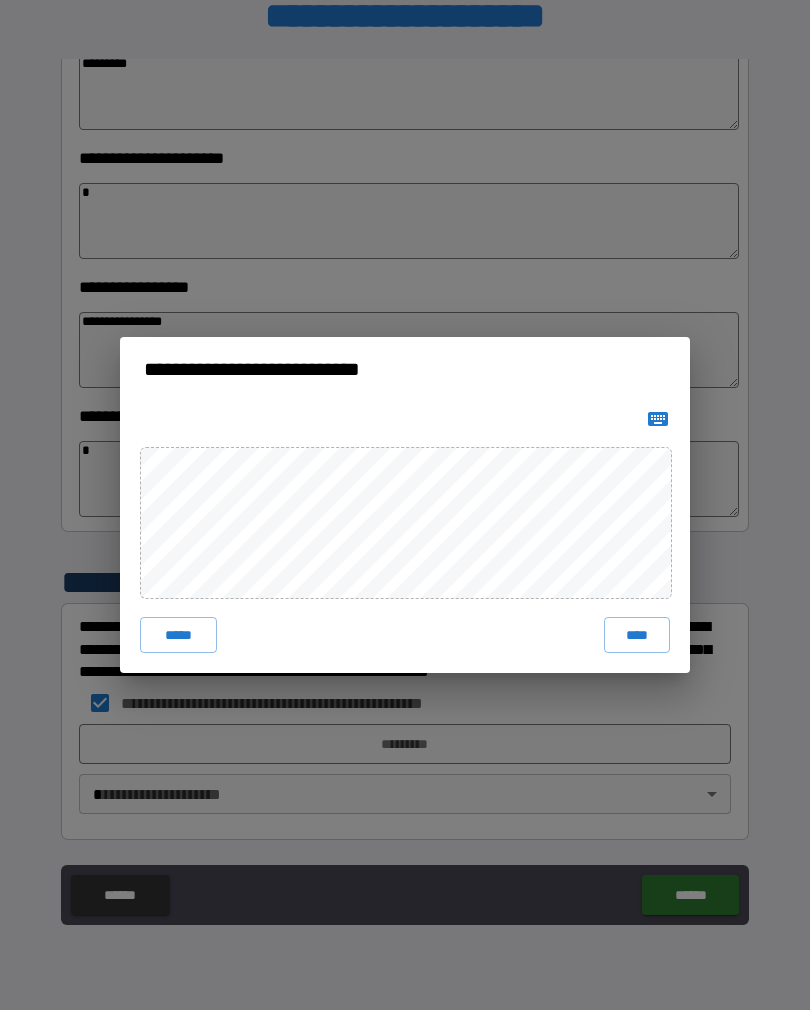 click on "****" at bounding box center (637, 635) 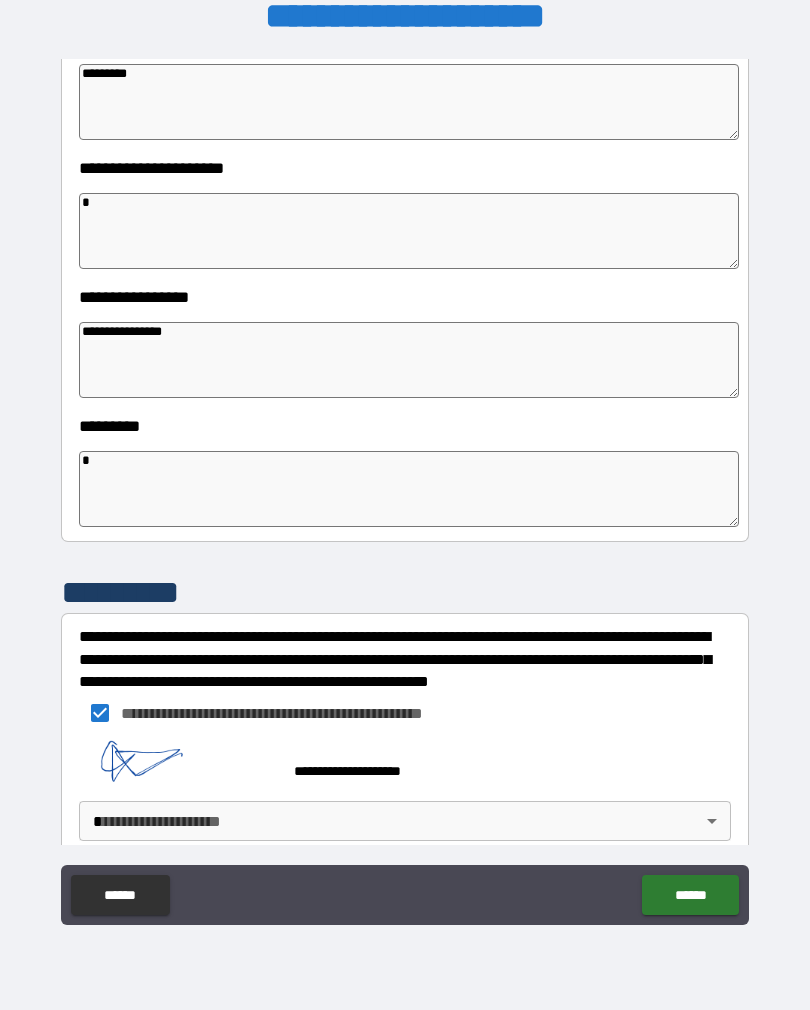click on "**********" at bounding box center (405, 489) 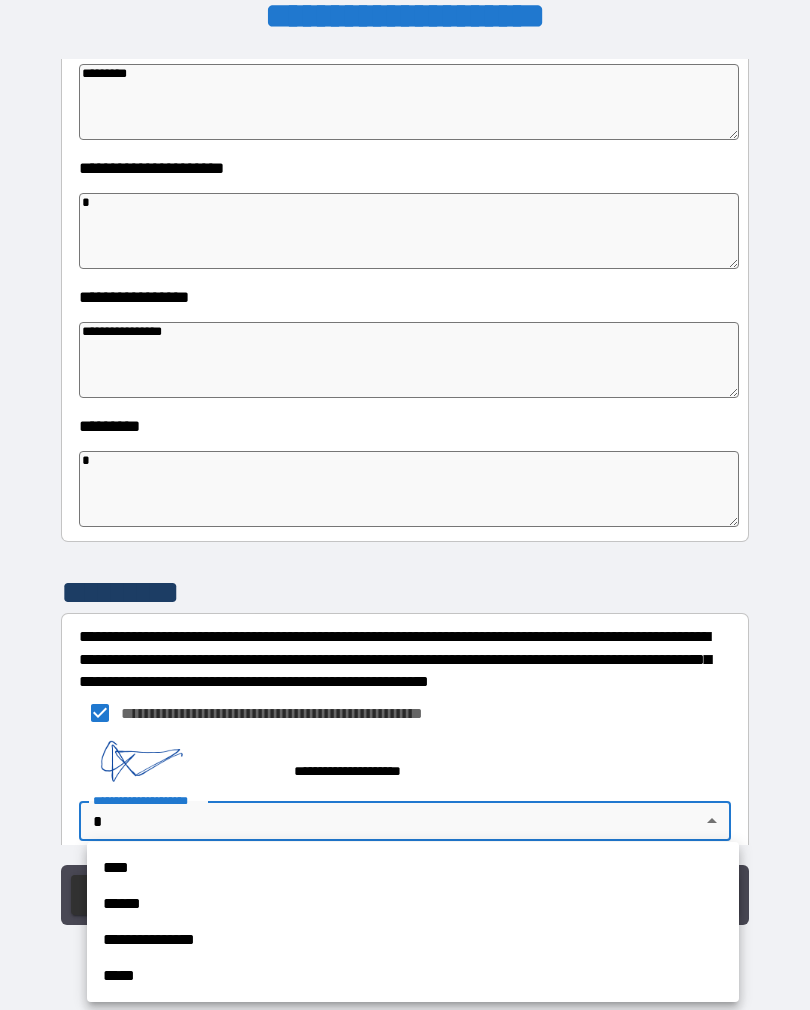 click on "****" at bounding box center (413, 868) 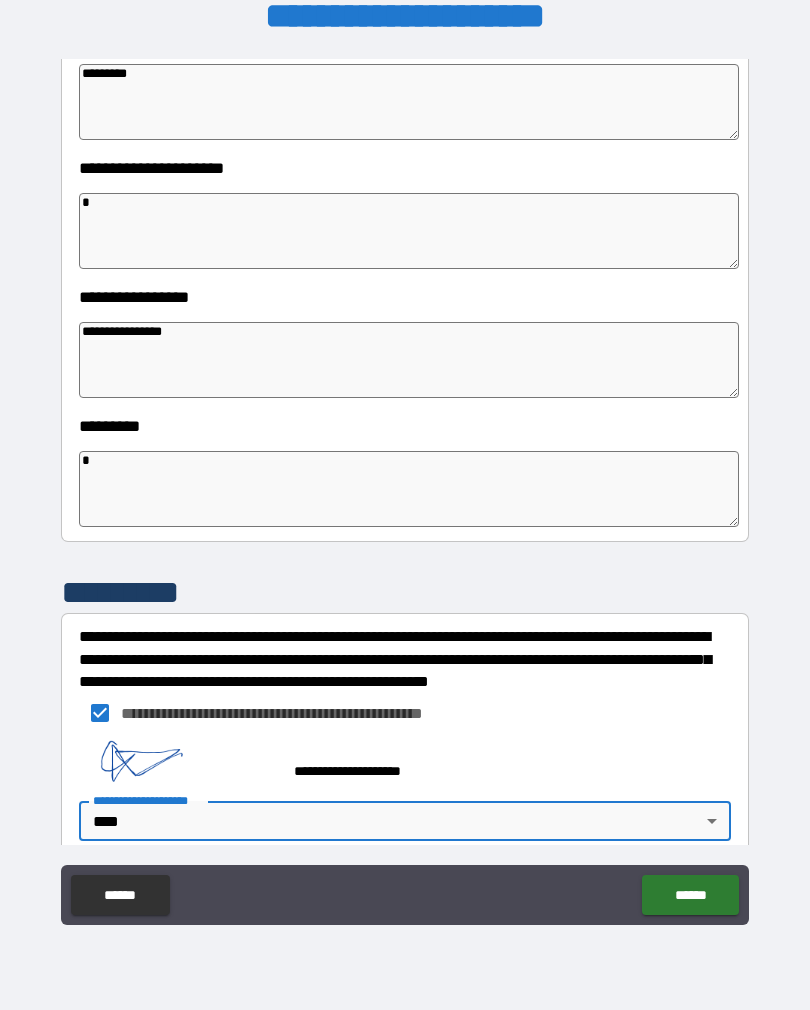 click on "******" at bounding box center (690, 895) 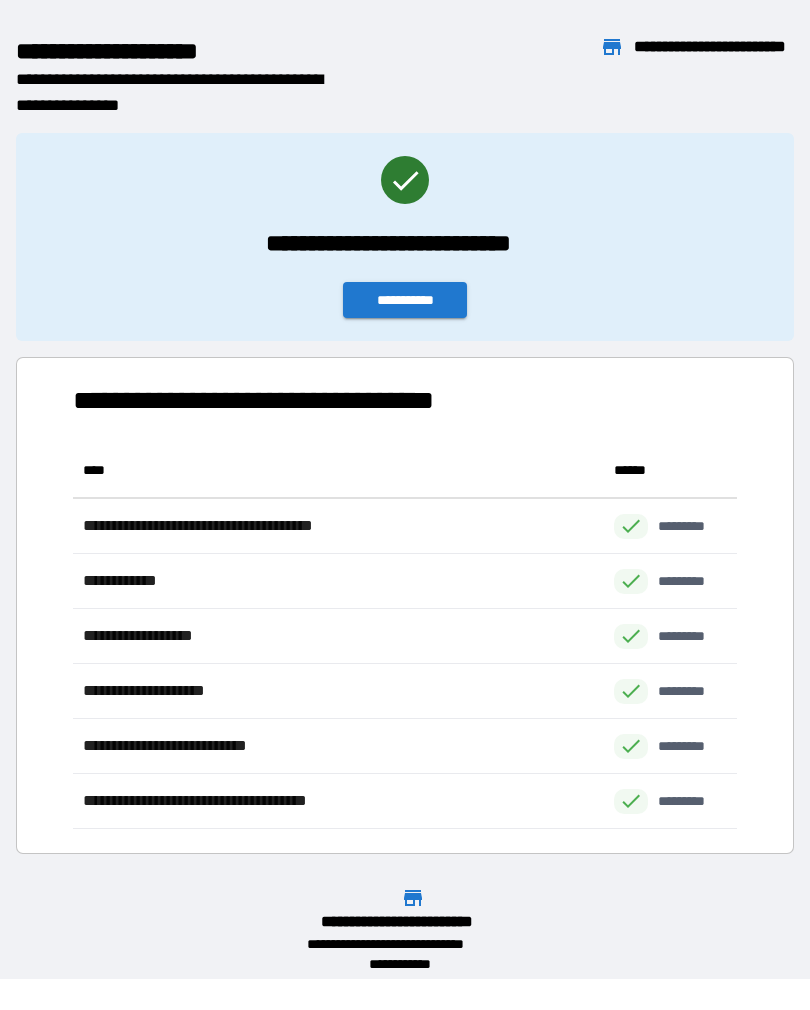scroll, scrollTop: 1, scrollLeft: 1, axis: both 